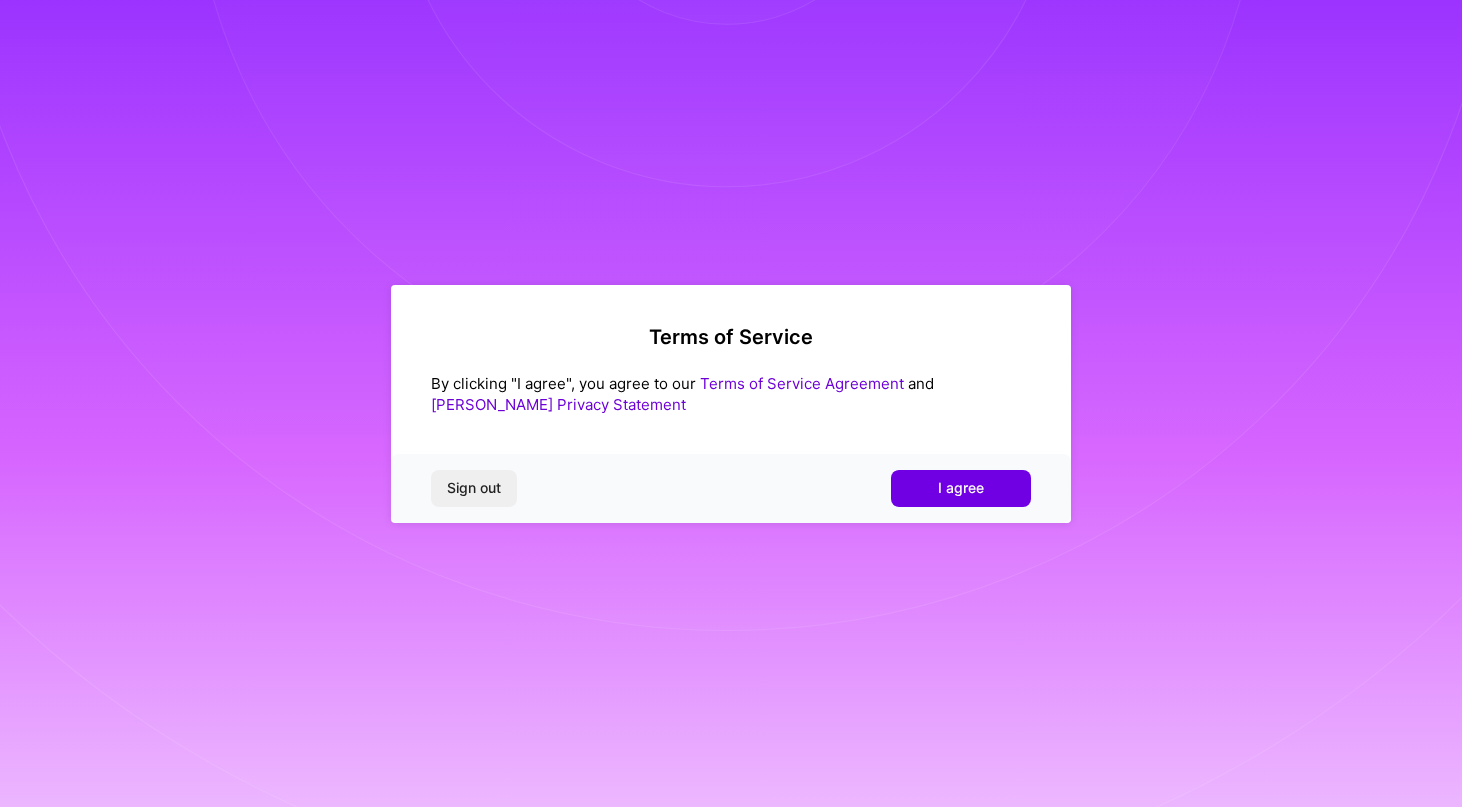 scroll, scrollTop: 0, scrollLeft: 0, axis: both 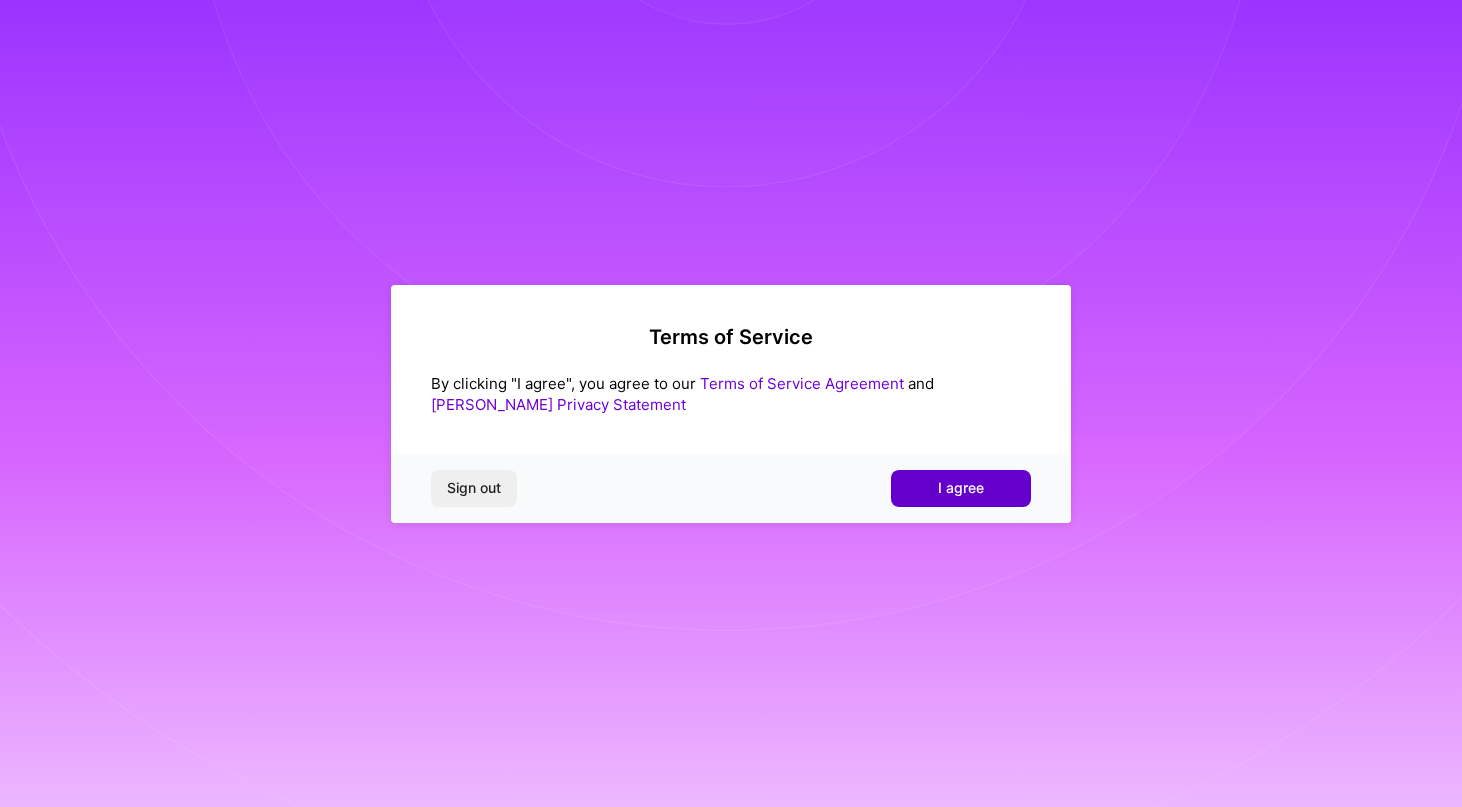 click on "I agree" at bounding box center (961, 488) 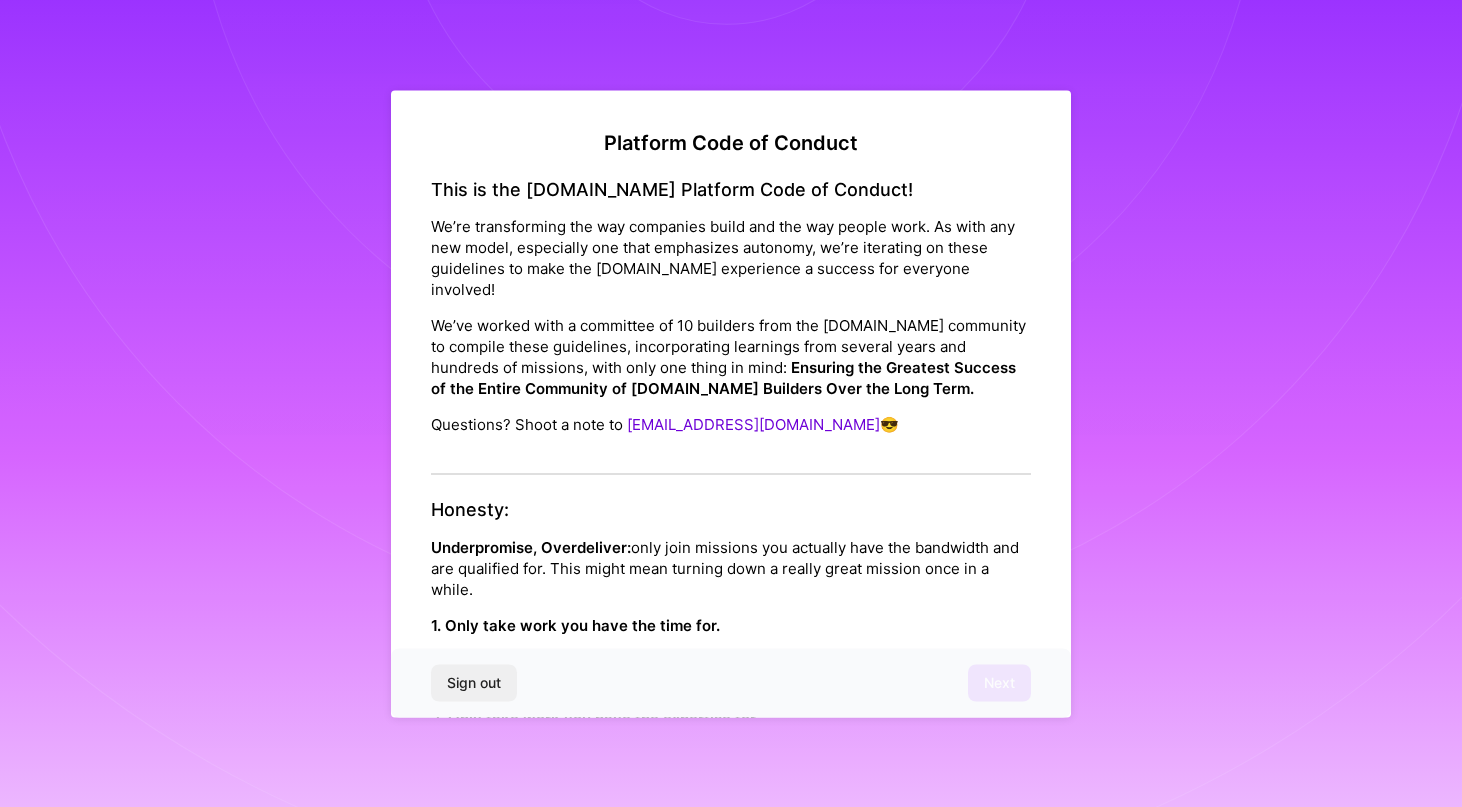 click on "1. Only take work you have the time for." at bounding box center (575, 624) 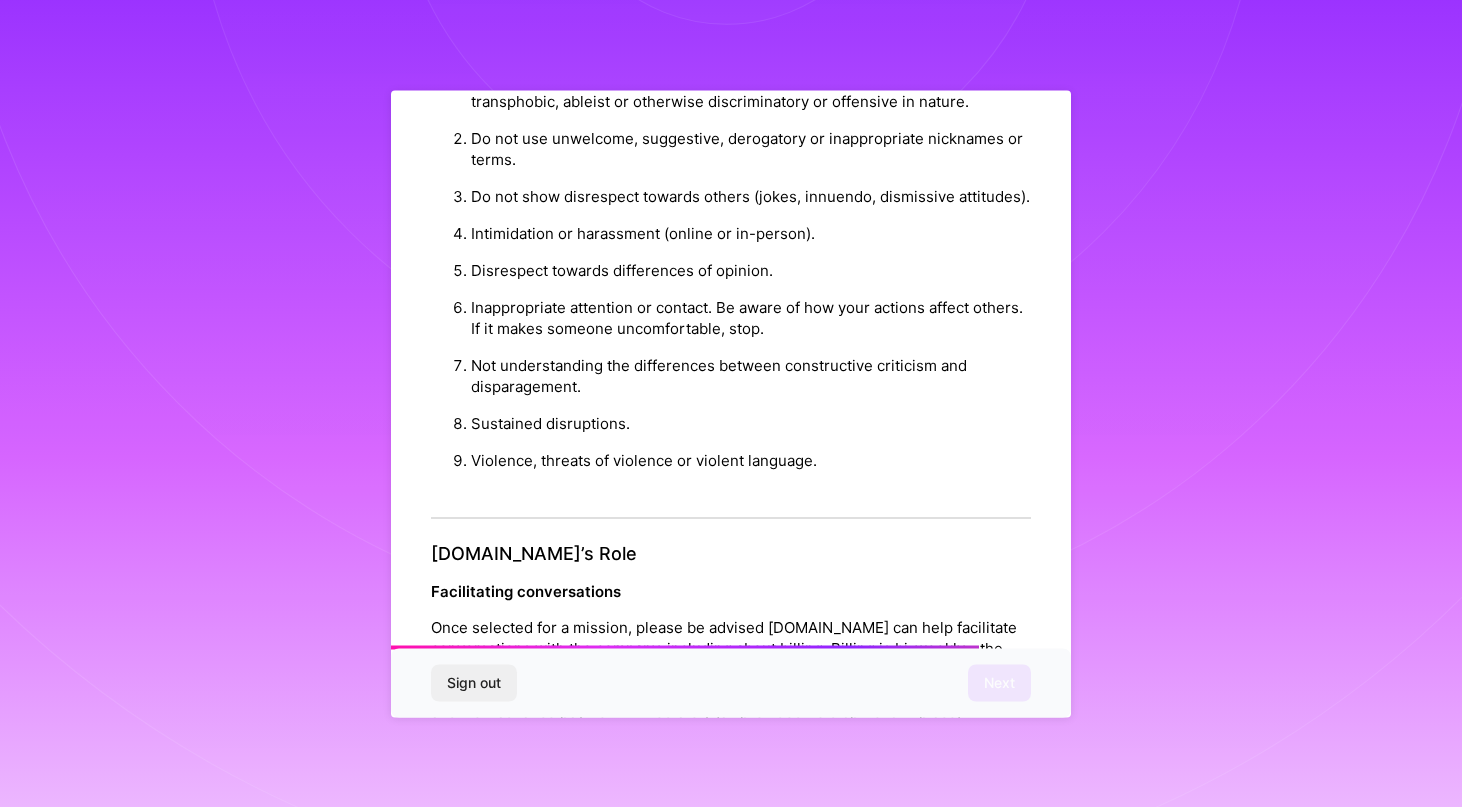 scroll, scrollTop: 2124, scrollLeft: 0, axis: vertical 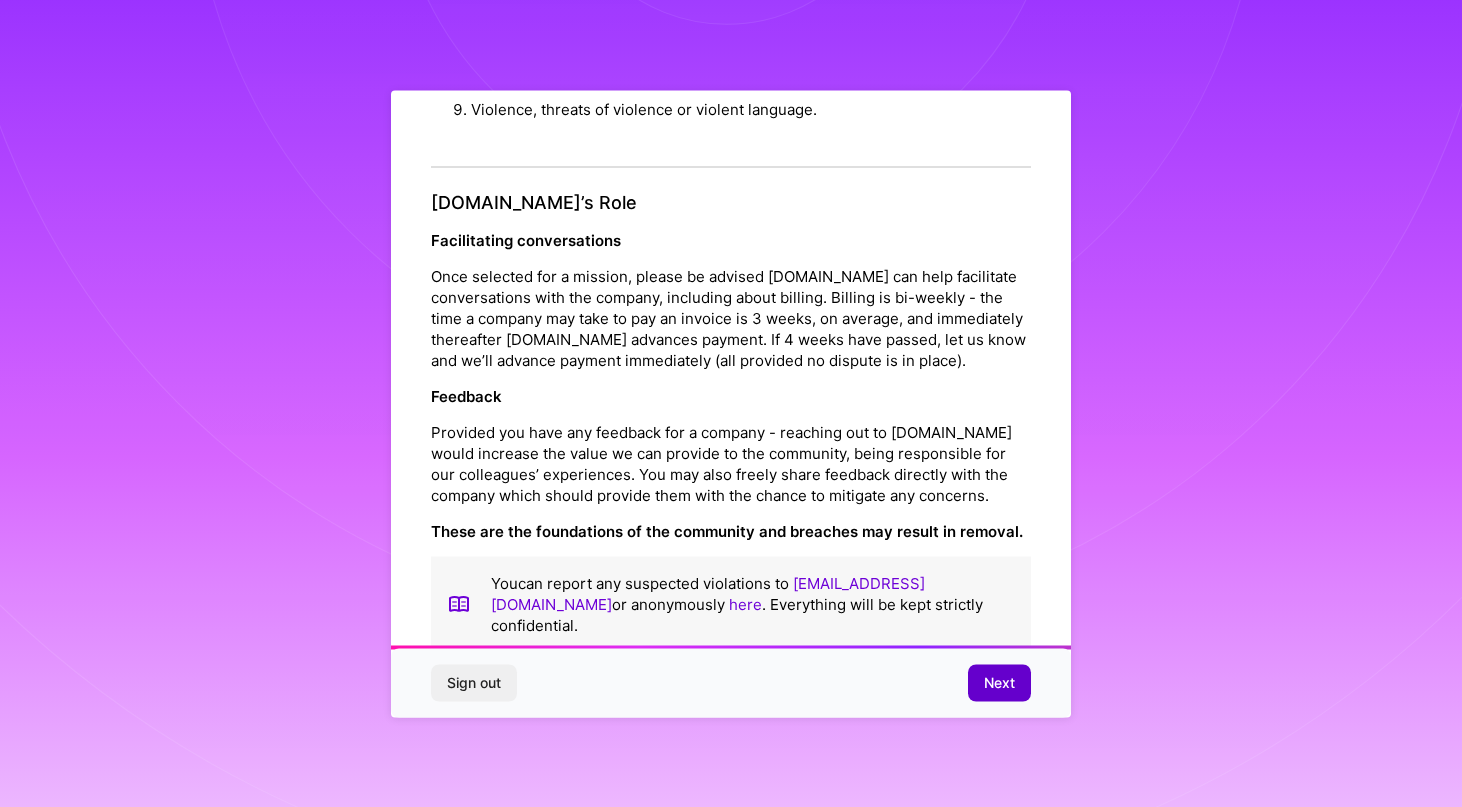 click on "Next" at bounding box center [999, 683] 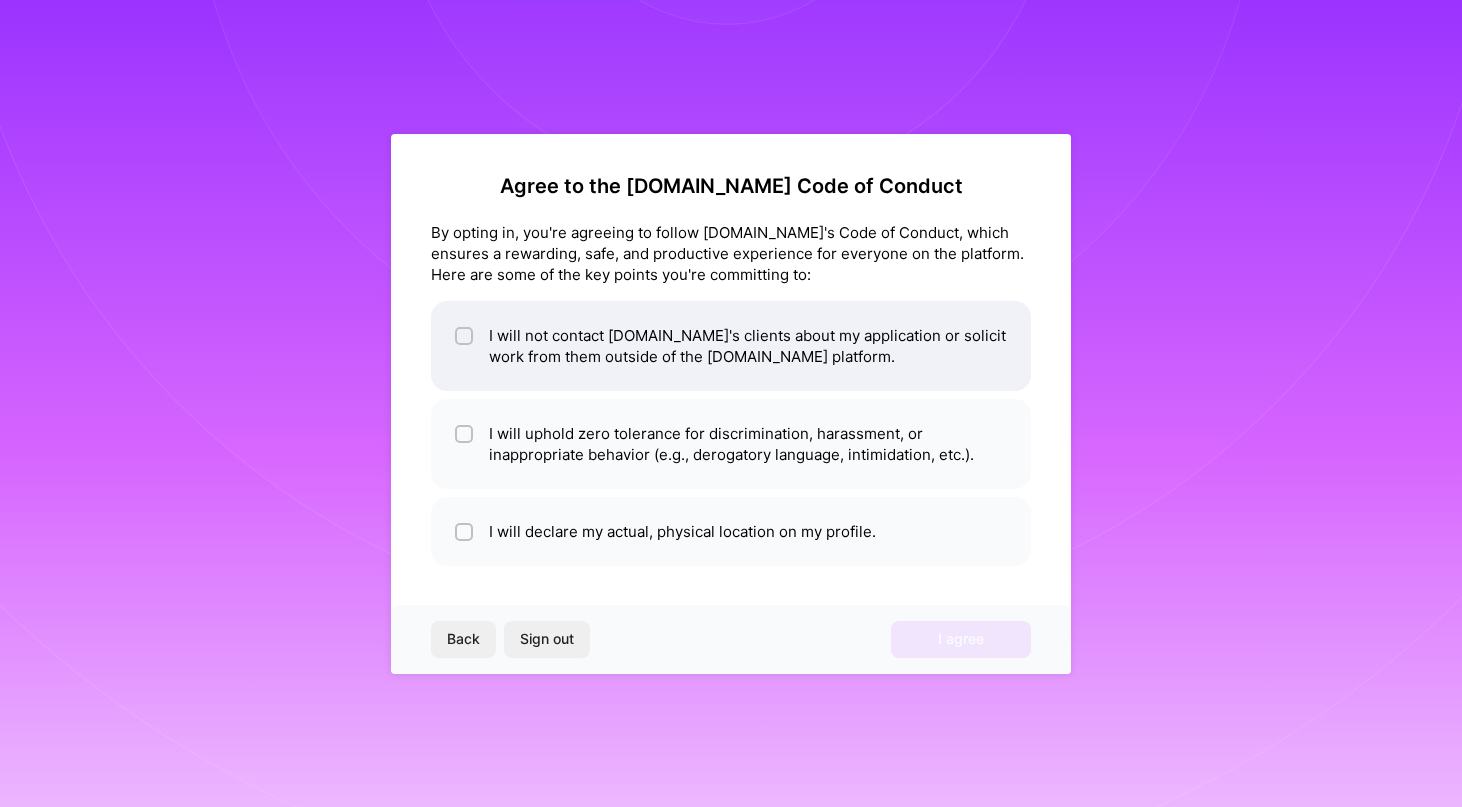click at bounding box center [466, 337] 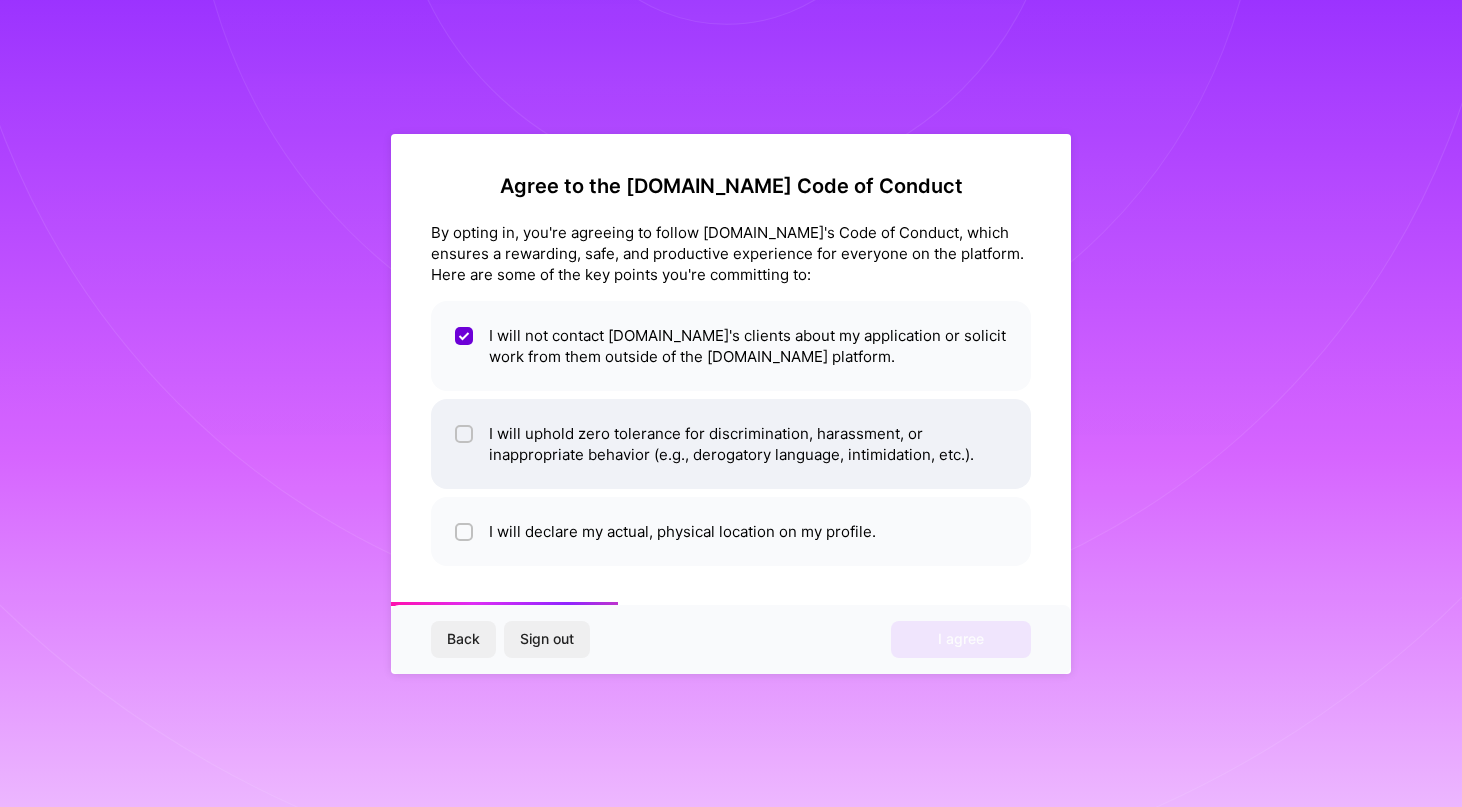 click at bounding box center [464, 434] 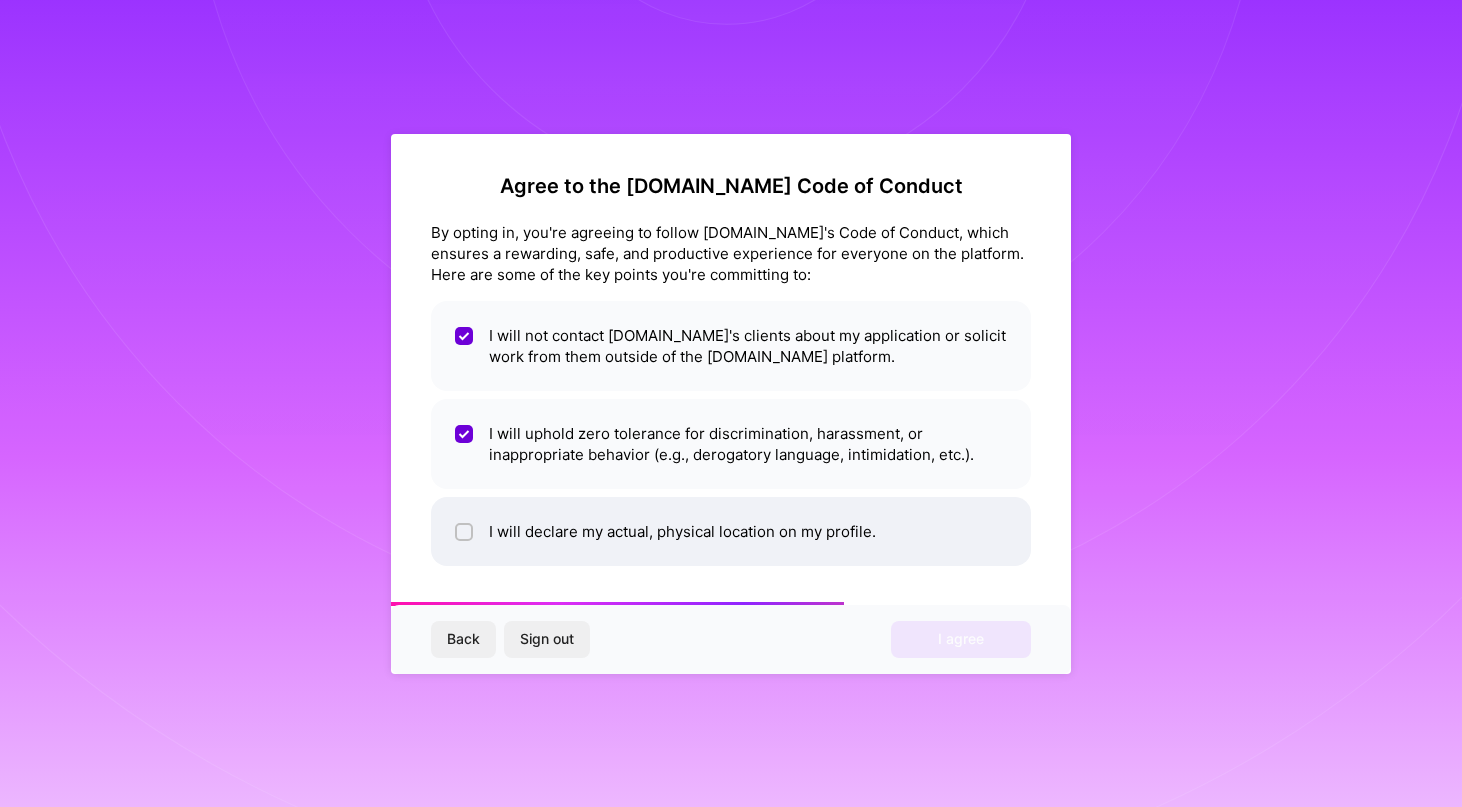 click at bounding box center (466, 533) 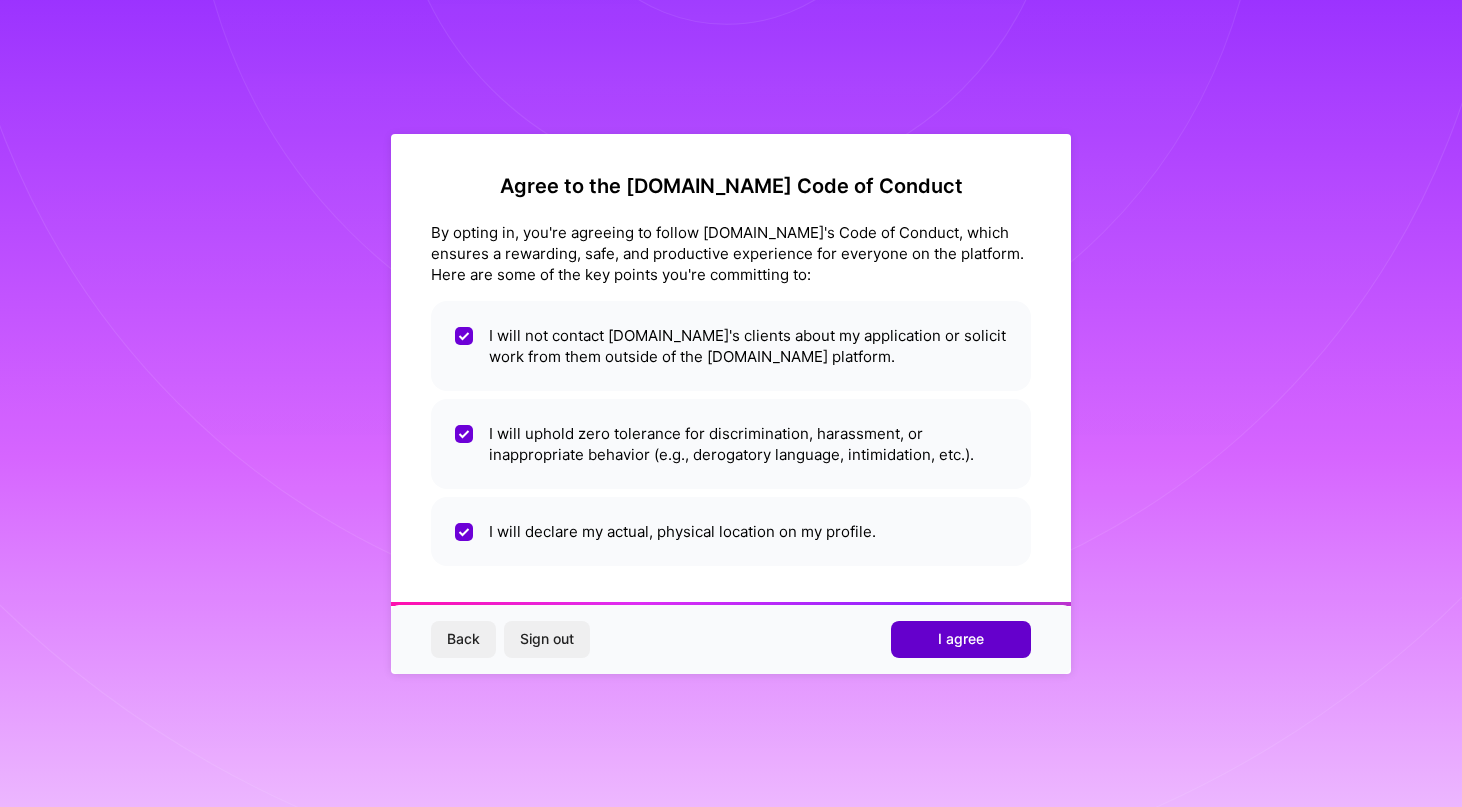 click on "I agree" at bounding box center (961, 639) 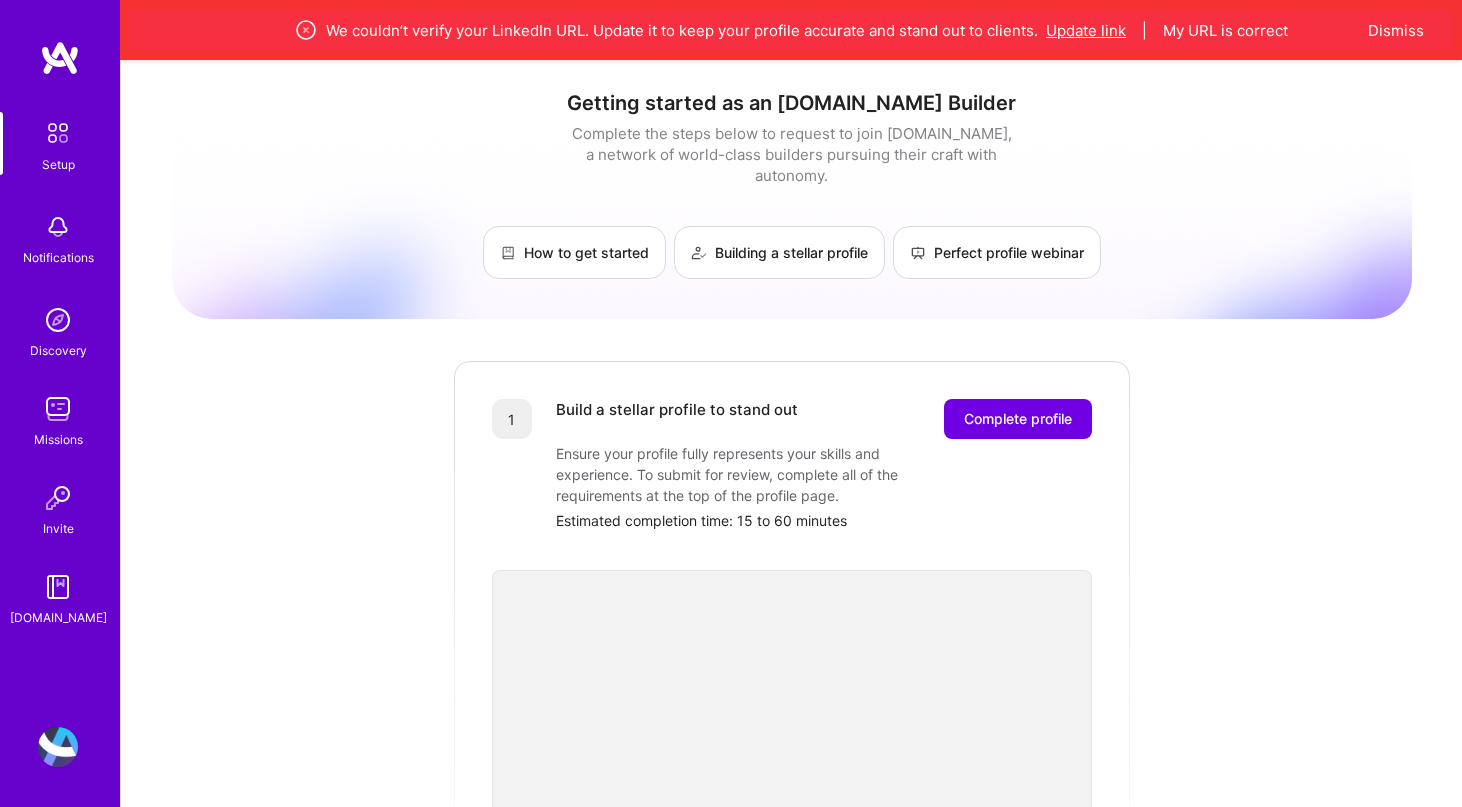 click on "Update link" at bounding box center (1086, 30) 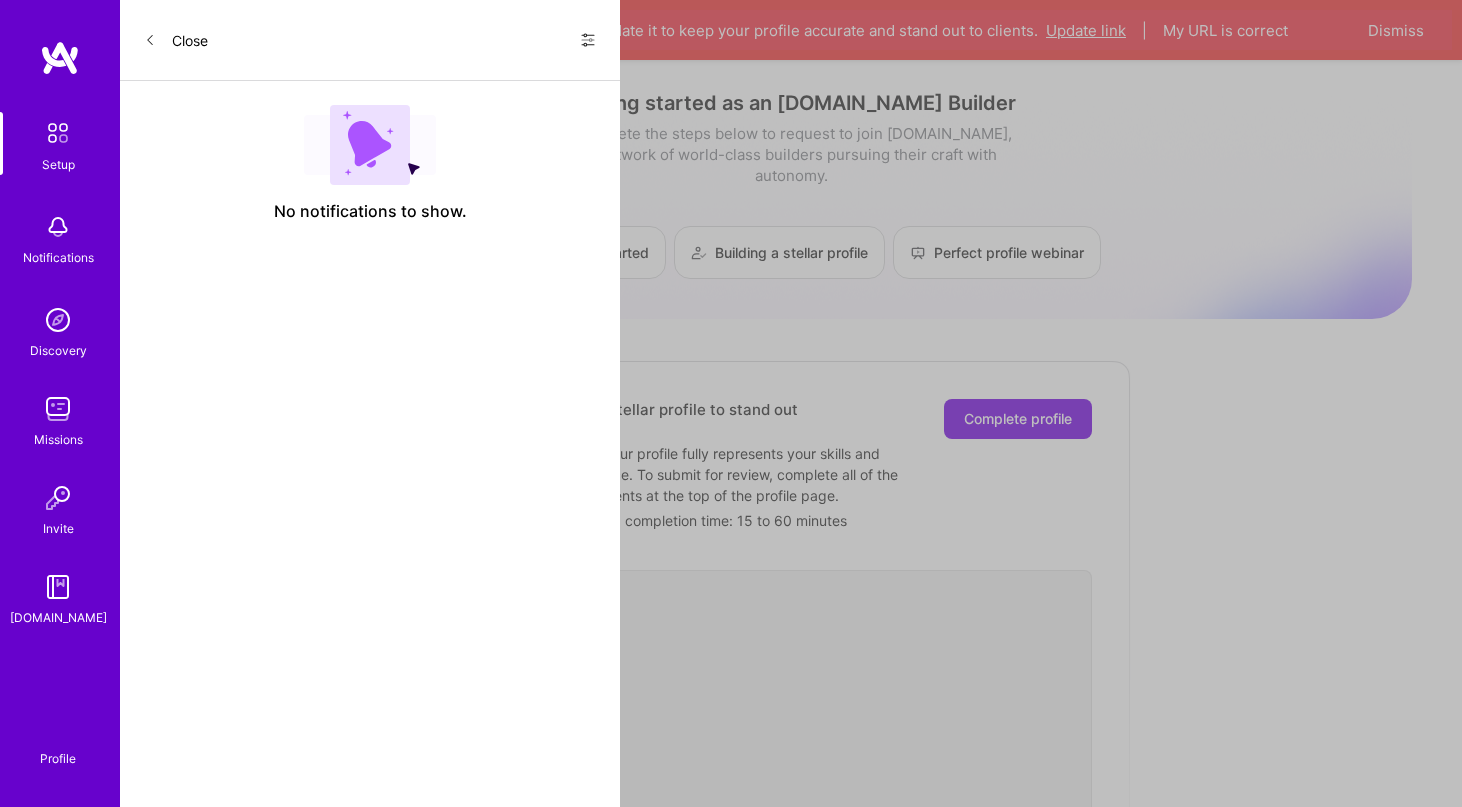 select on "US" 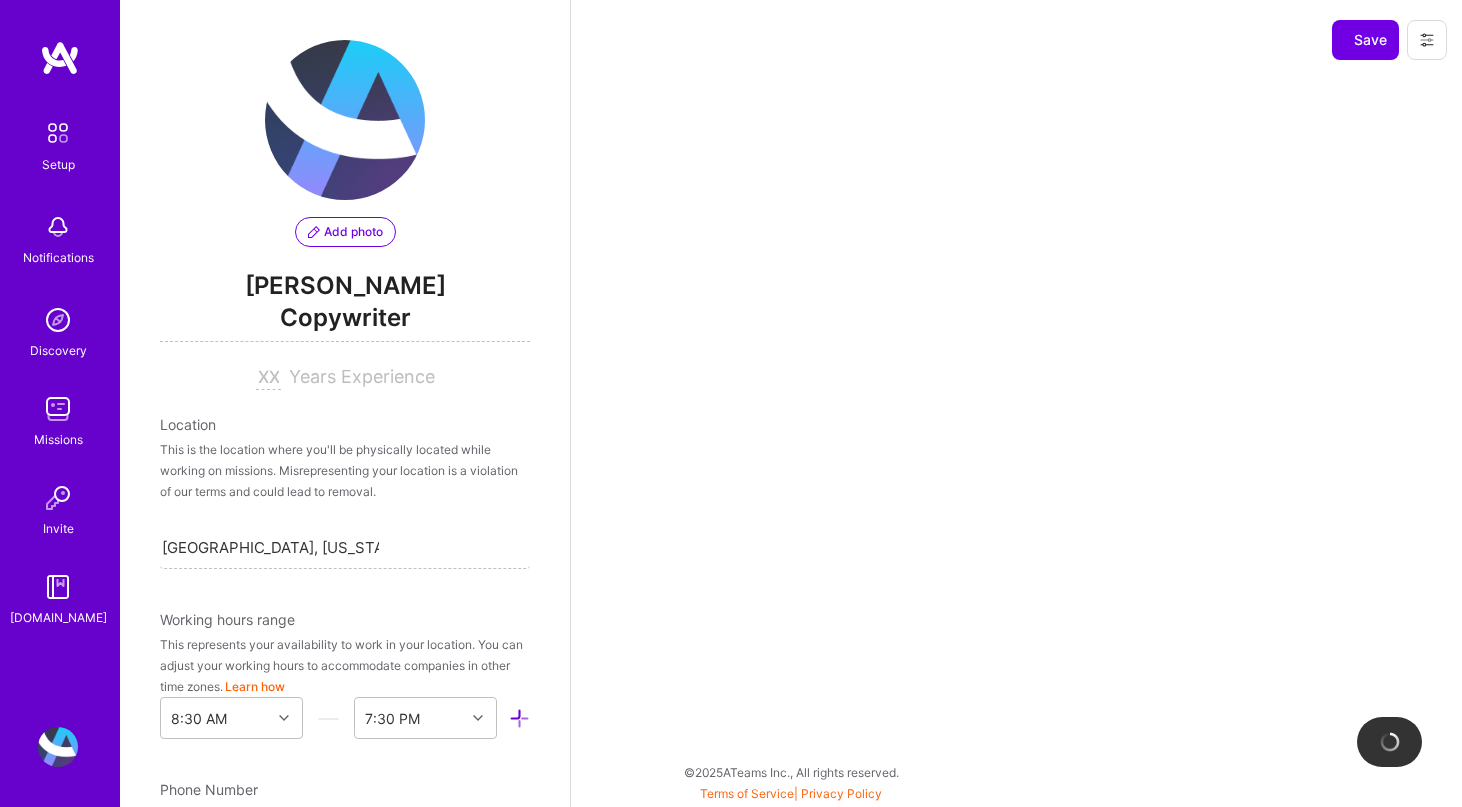 scroll, scrollTop: 814, scrollLeft: 0, axis: vertical 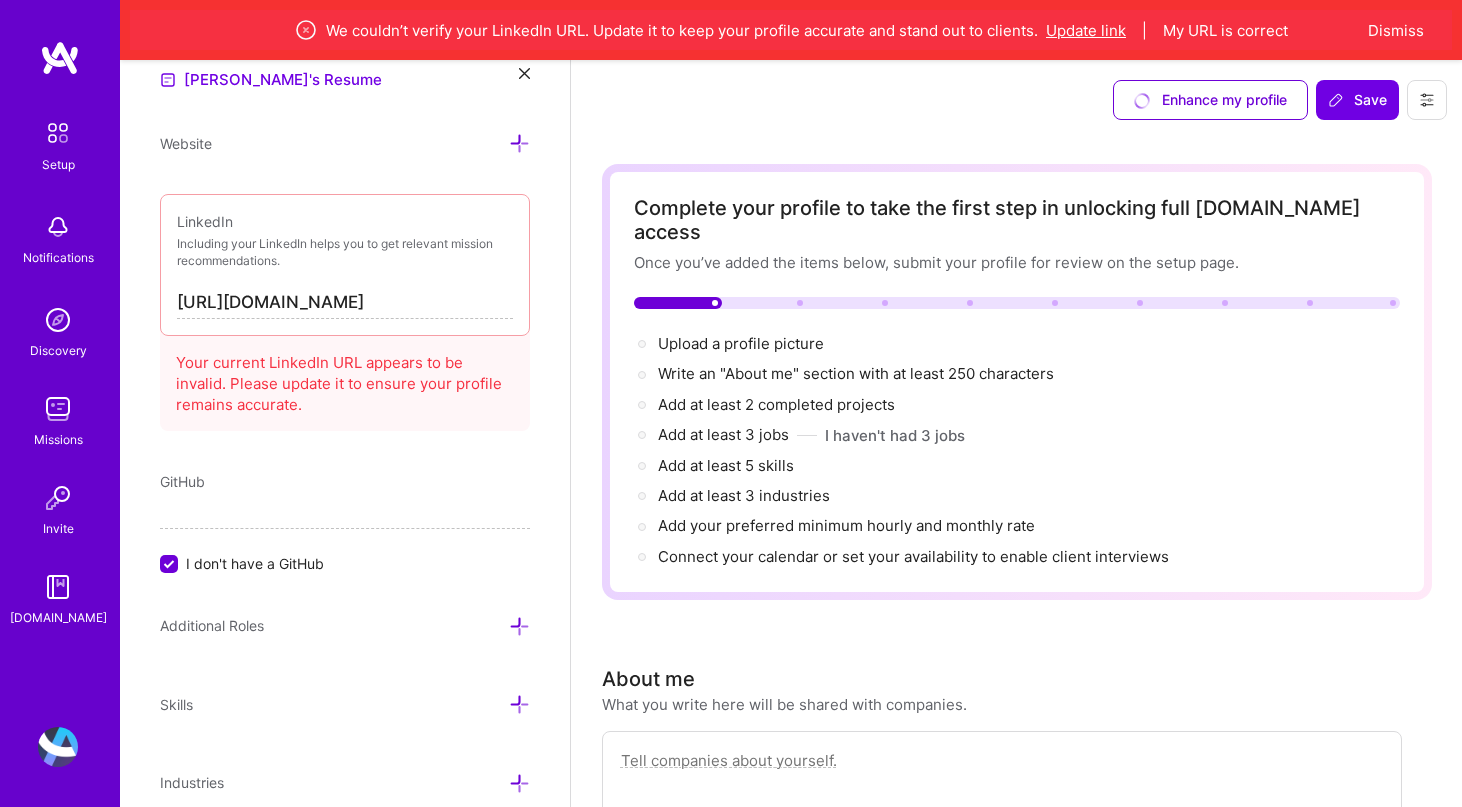 click on "Update link" at bounding box center (1086, 30) 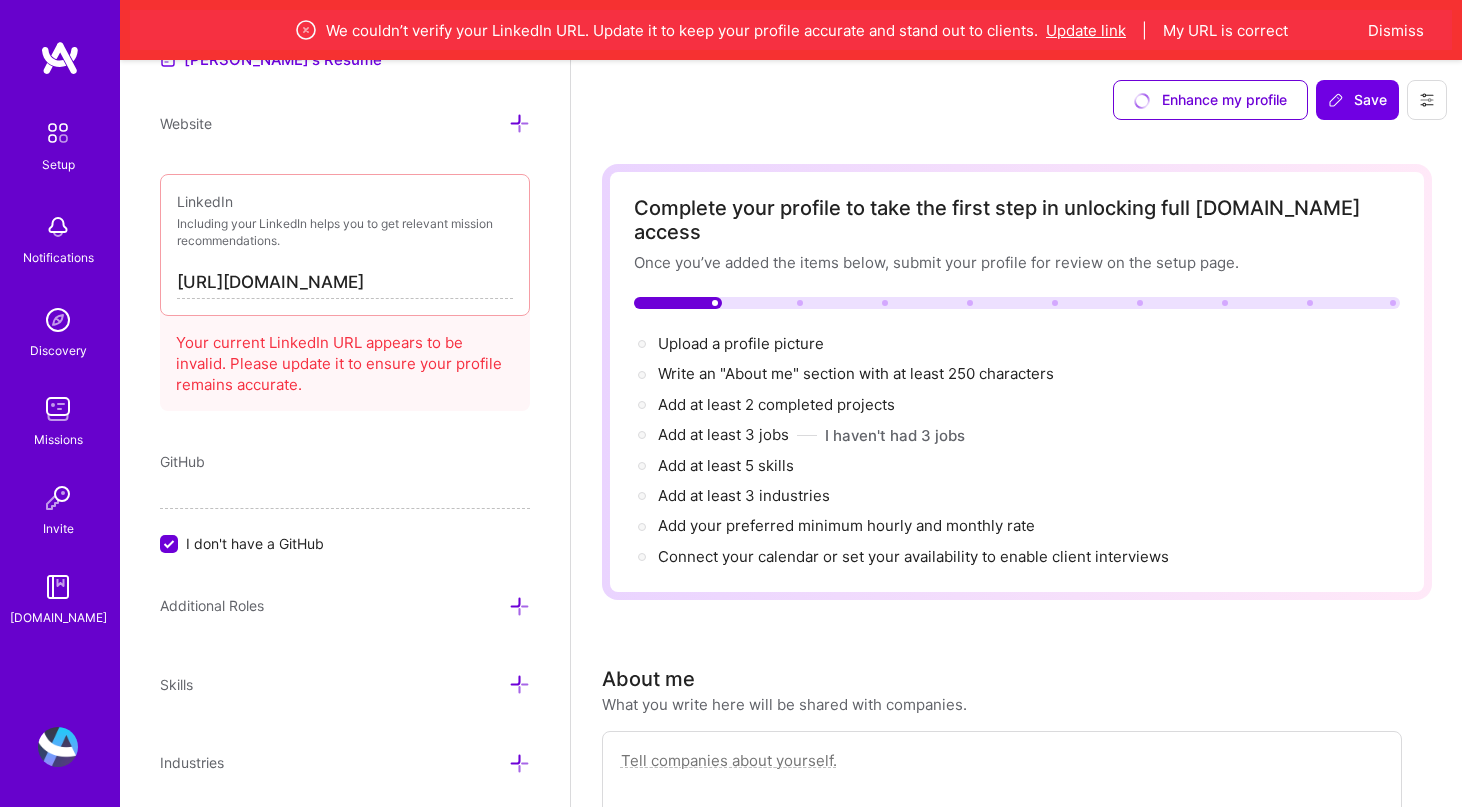 scroll, scrollTop: 966, scrollLeft: 0, axis: vertical 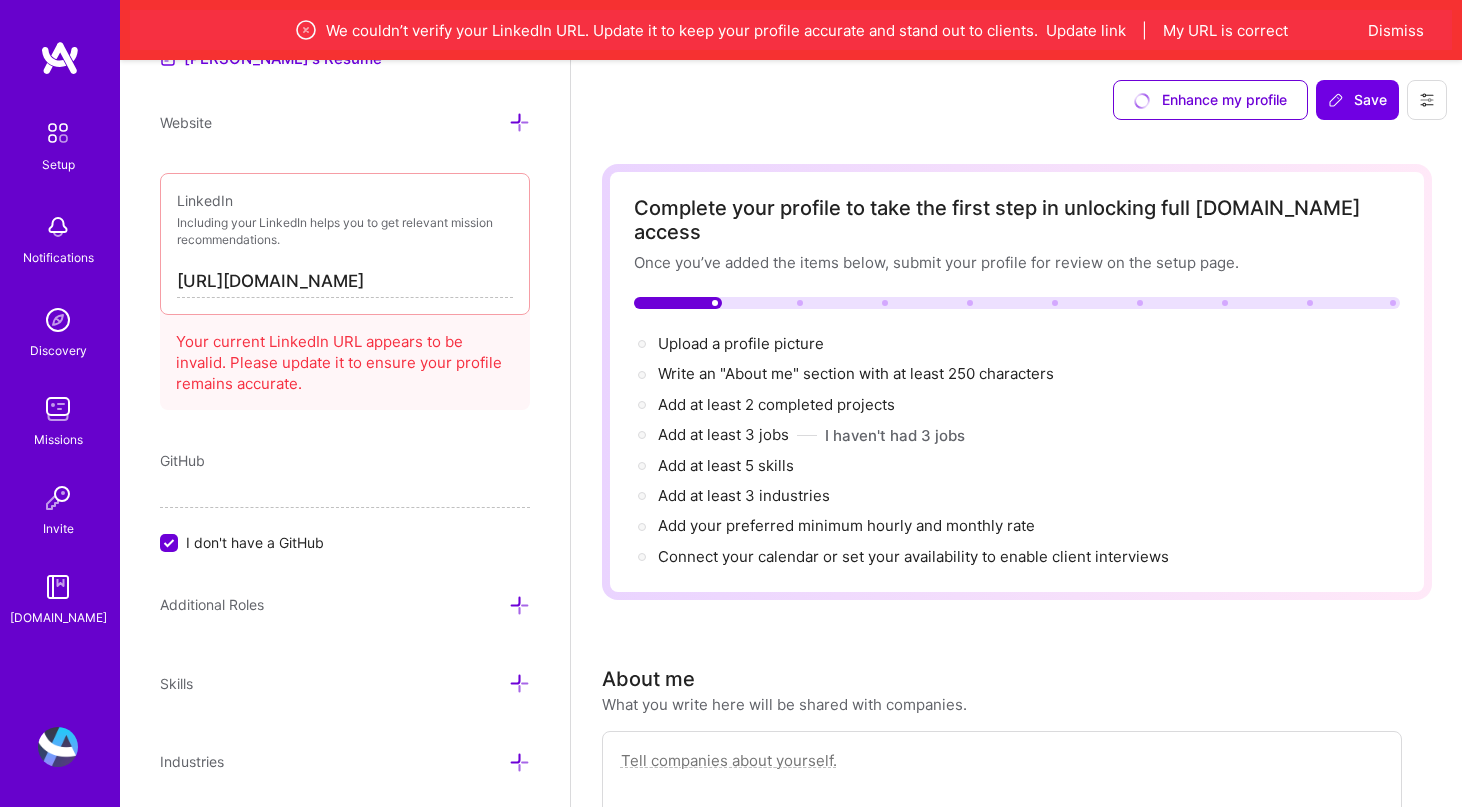 click on "[URL][DOMAIN_NAME]" at bounding box center [345, 282] 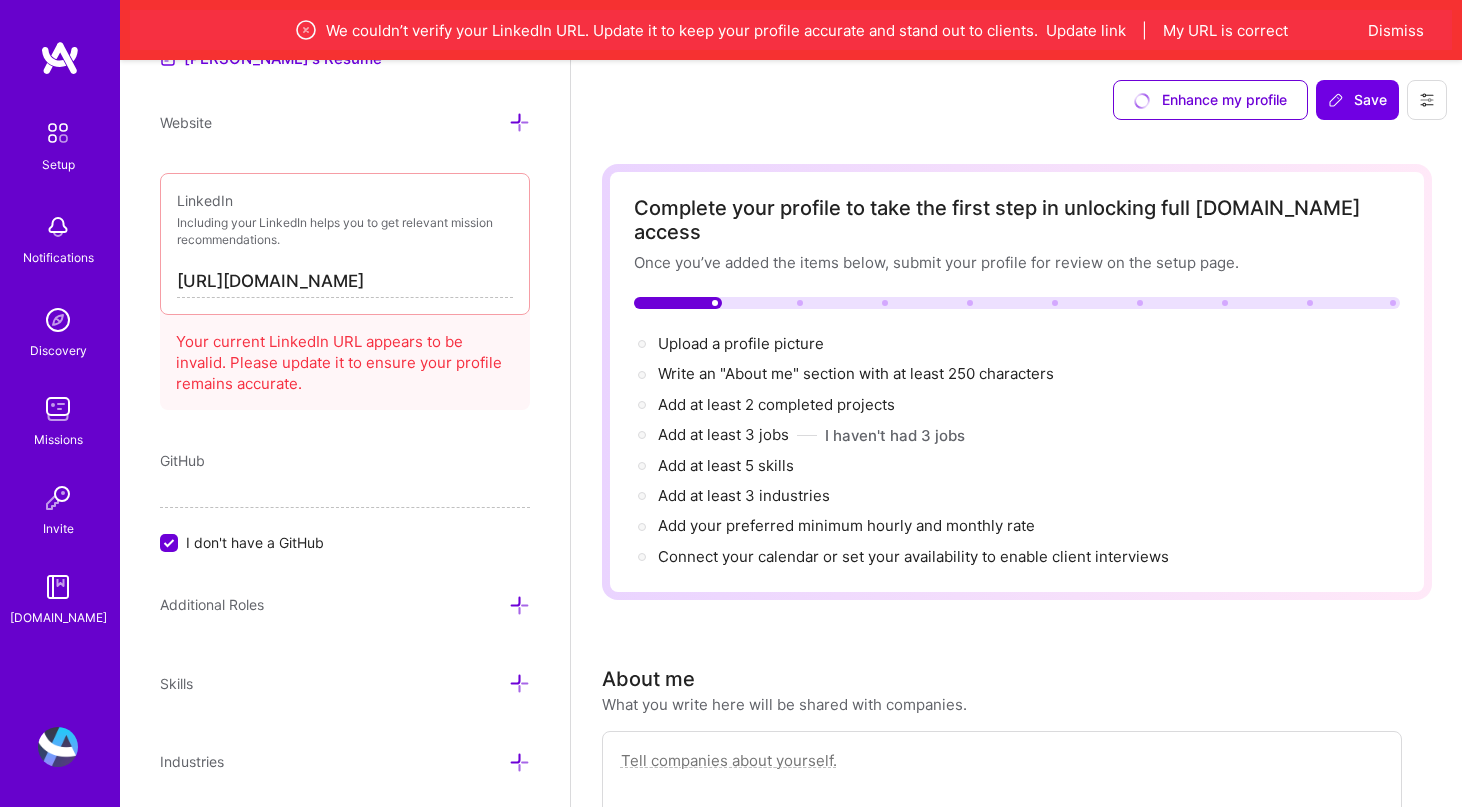 type on "[URL][DOMAIN_NAME]" 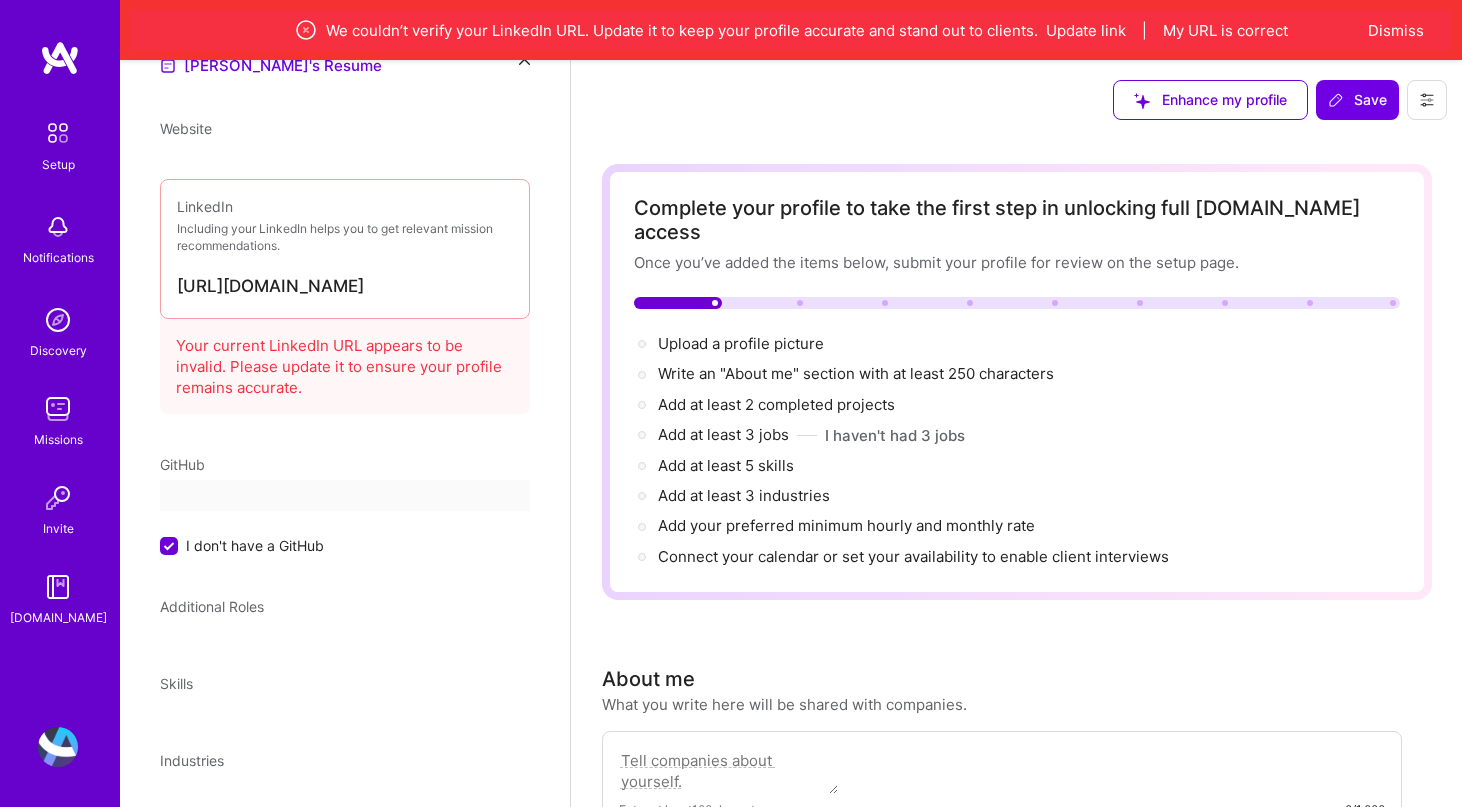 scroll, scrollTop: 784, scrollLeft: 0, axis: vertical 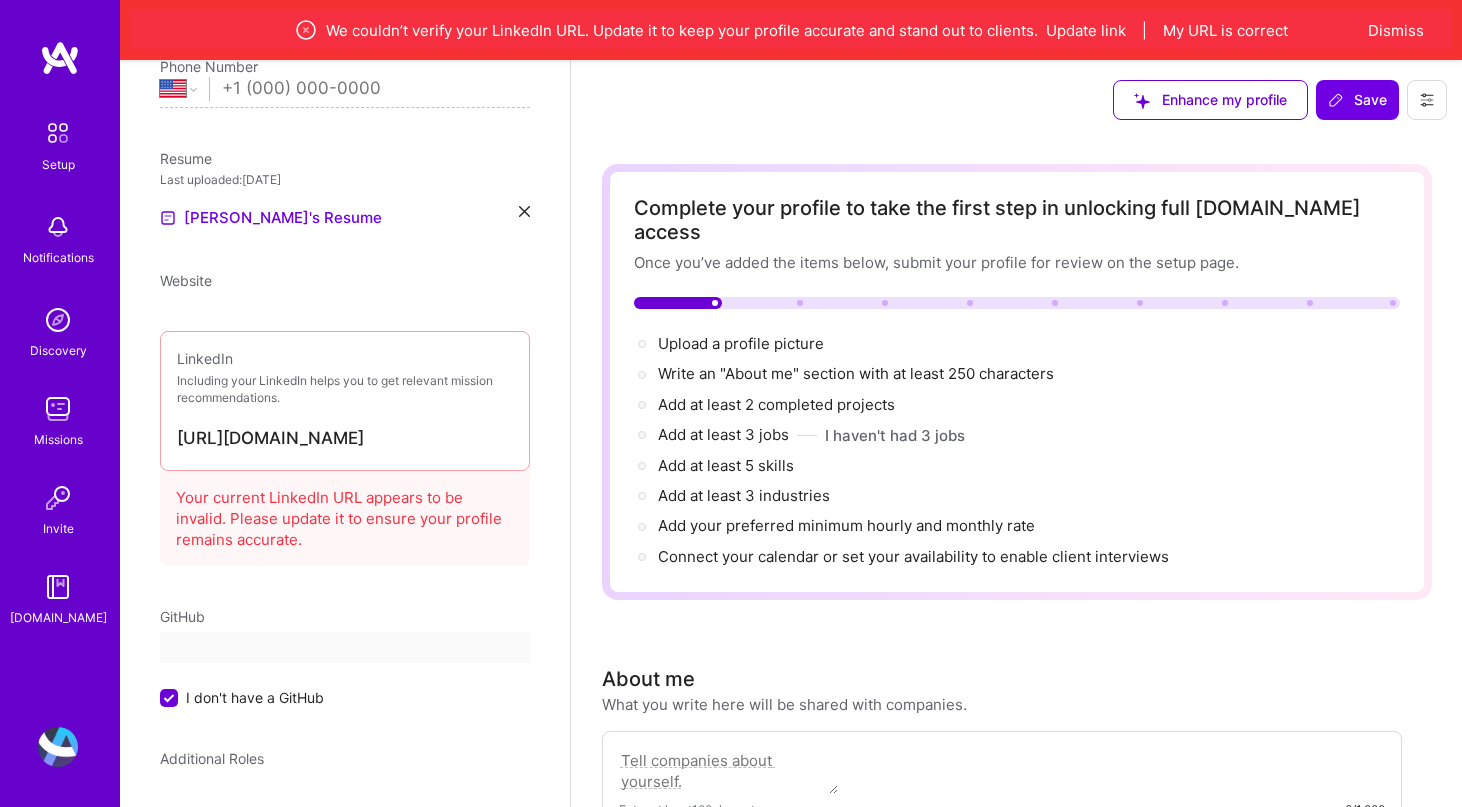 select on "US" 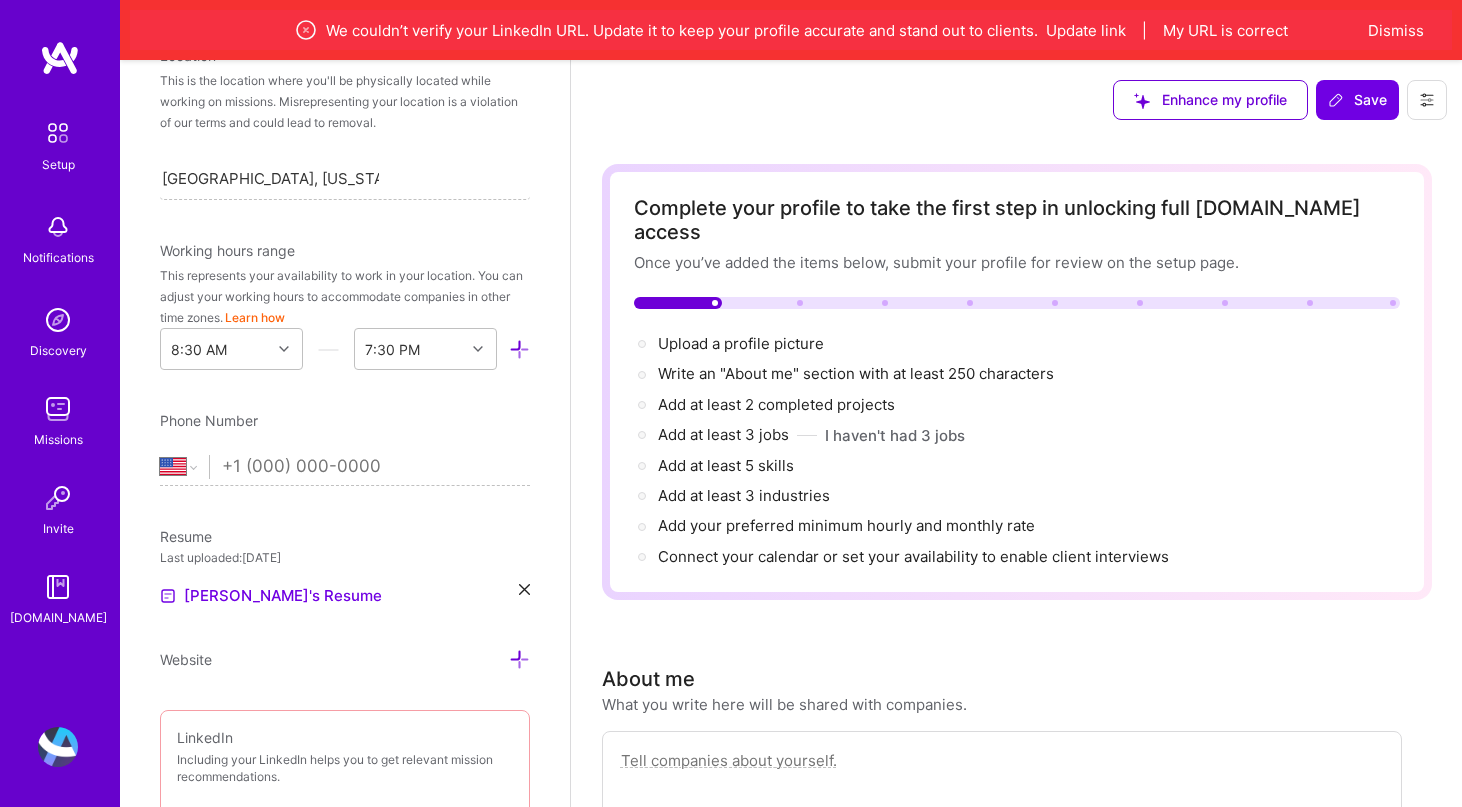 scroll, scrollTop: 966, scrollLeft: 0, axis: vertical 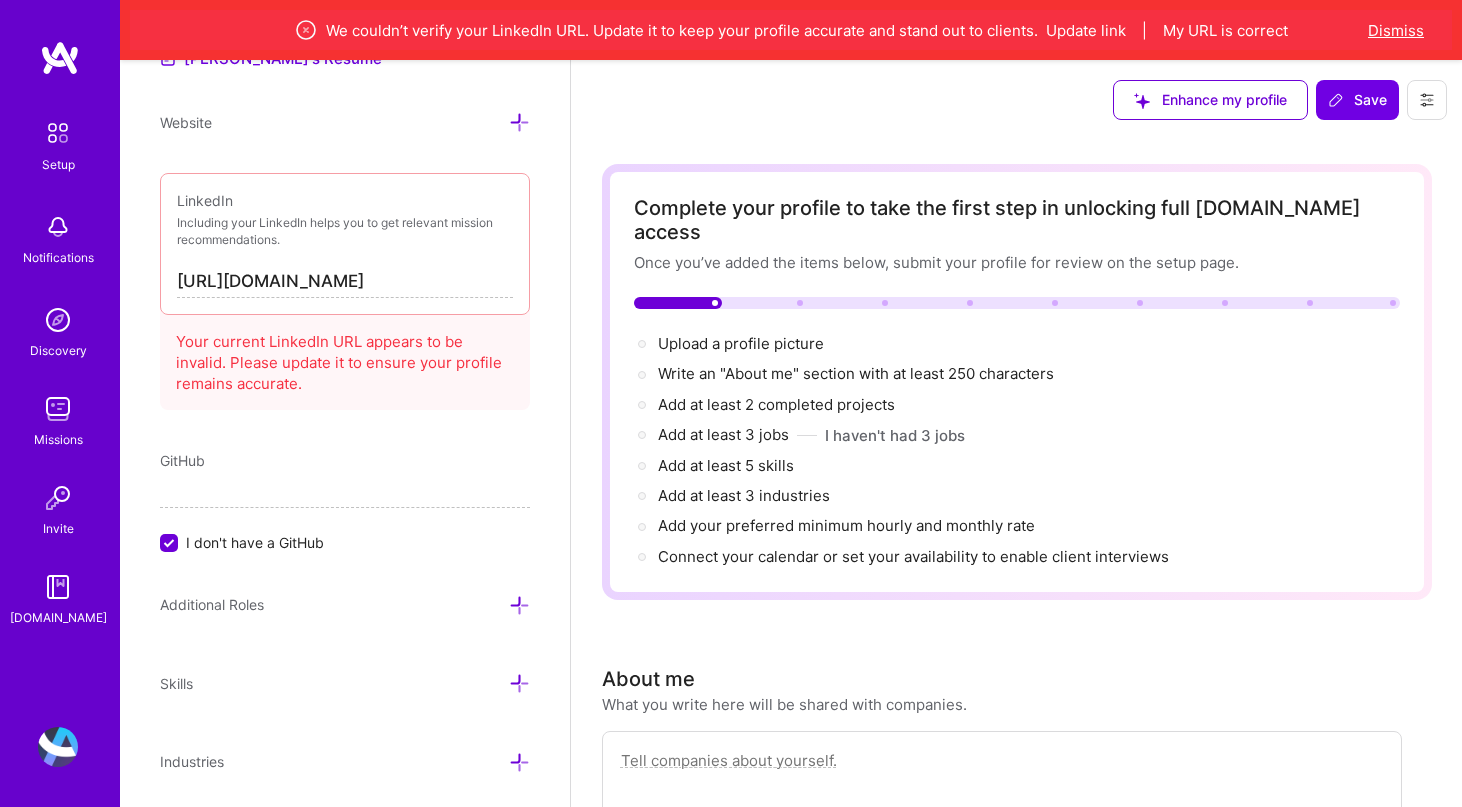 click on "Dismiss" at bounding box center [1396, 30] 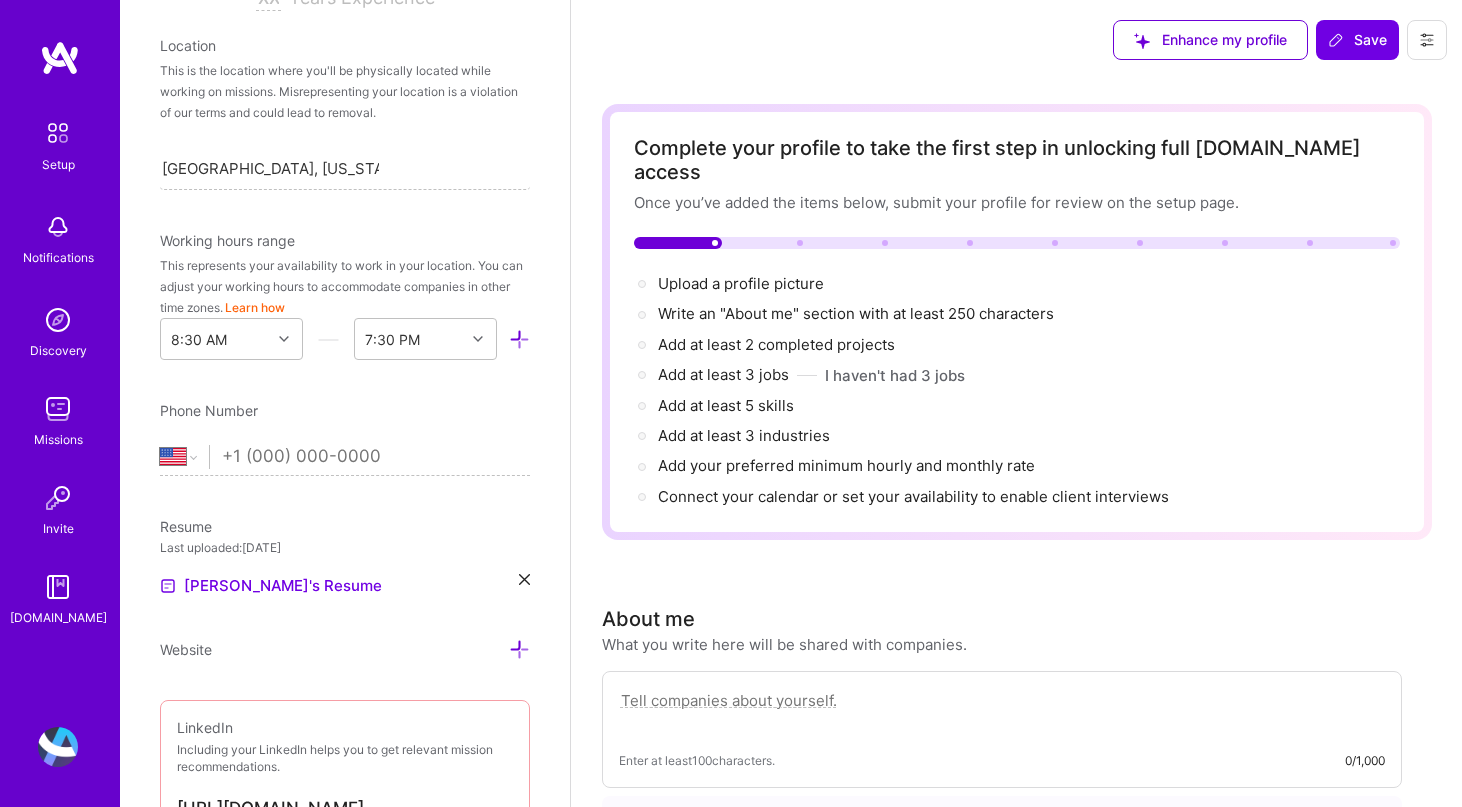 scroll, scrollTop: 372, scrollLeft: 0, axis: vertical 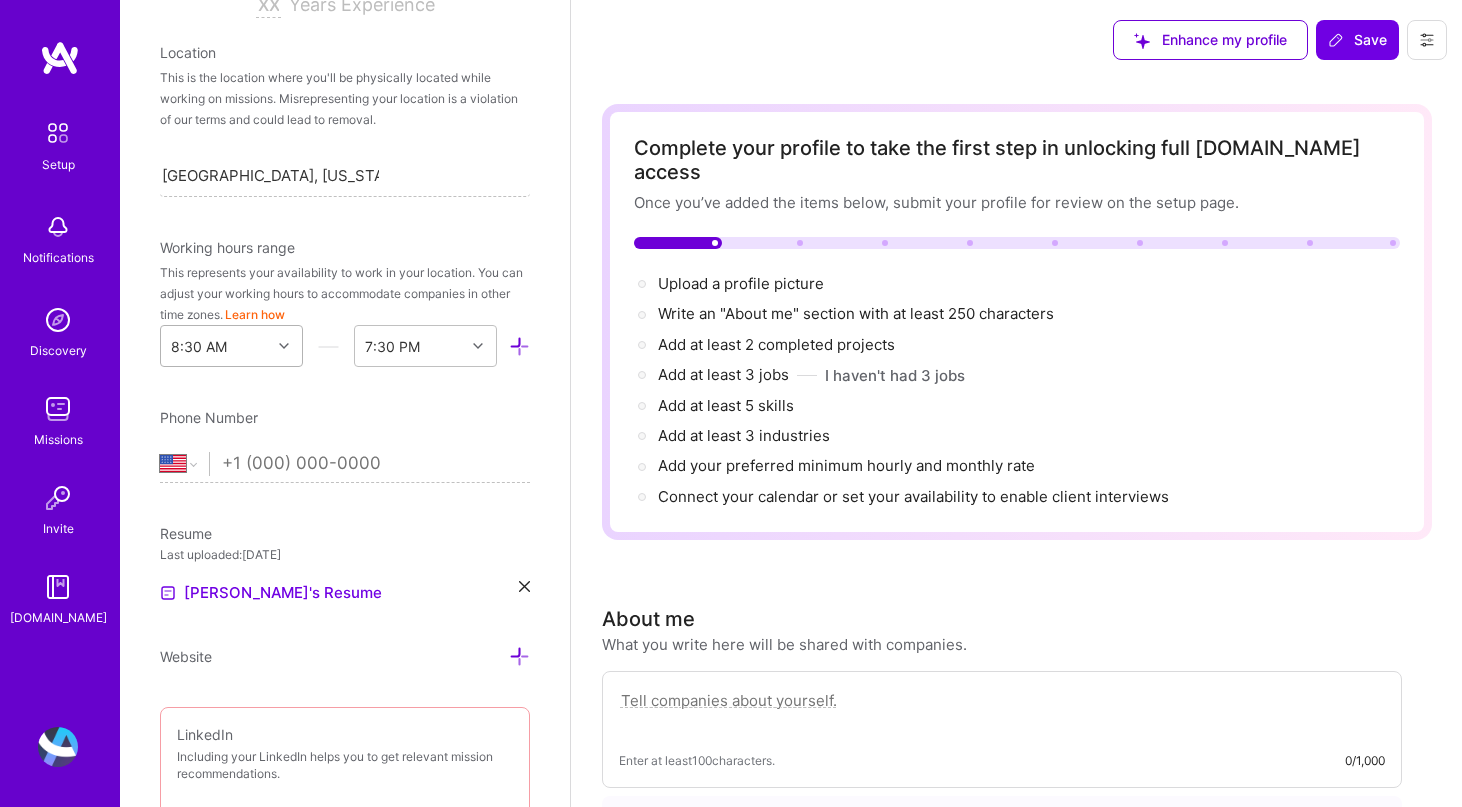 click at bounding box center (284, 346) 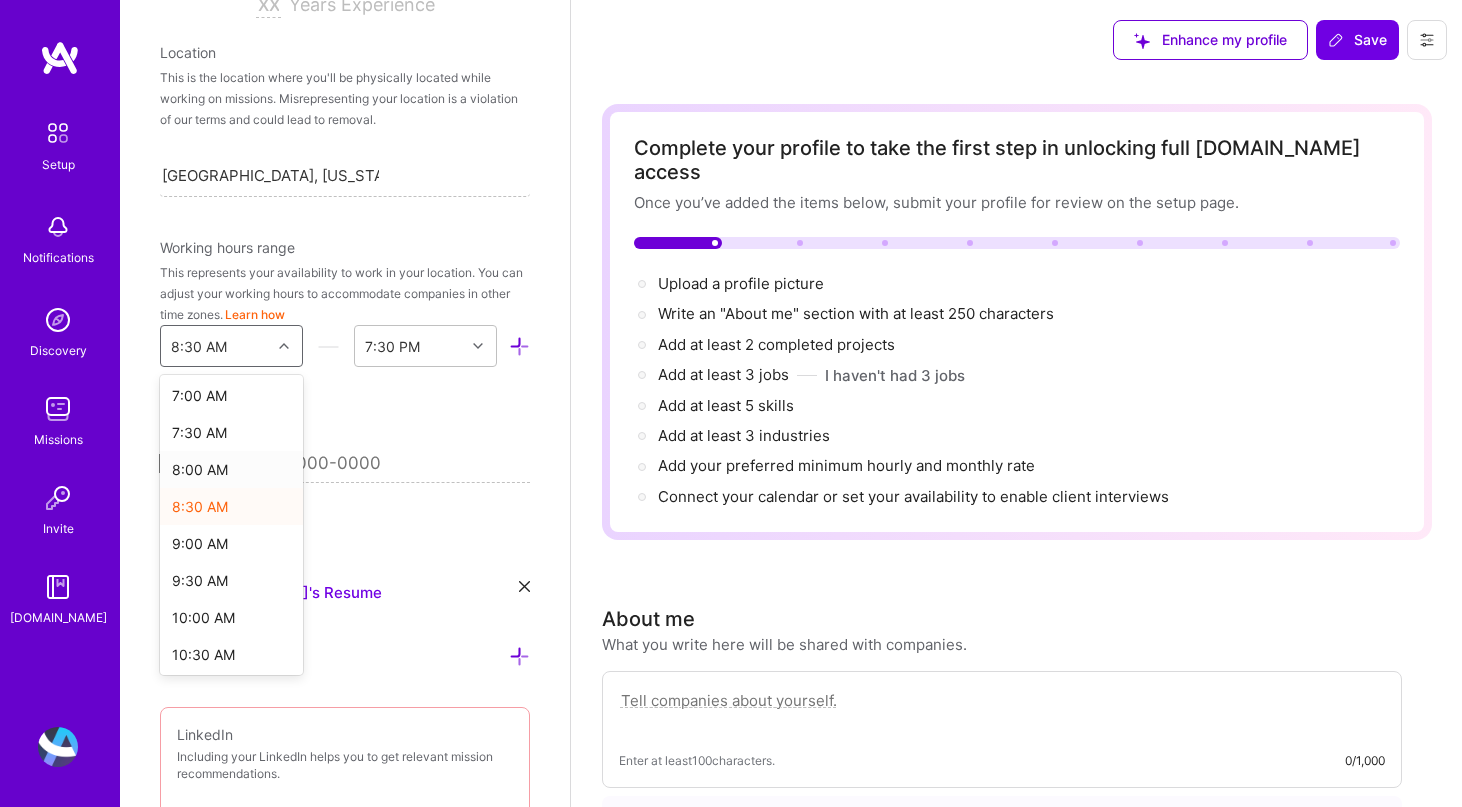 scroll, scrollTop: 528, scrollLeft: 0, axis: vertical 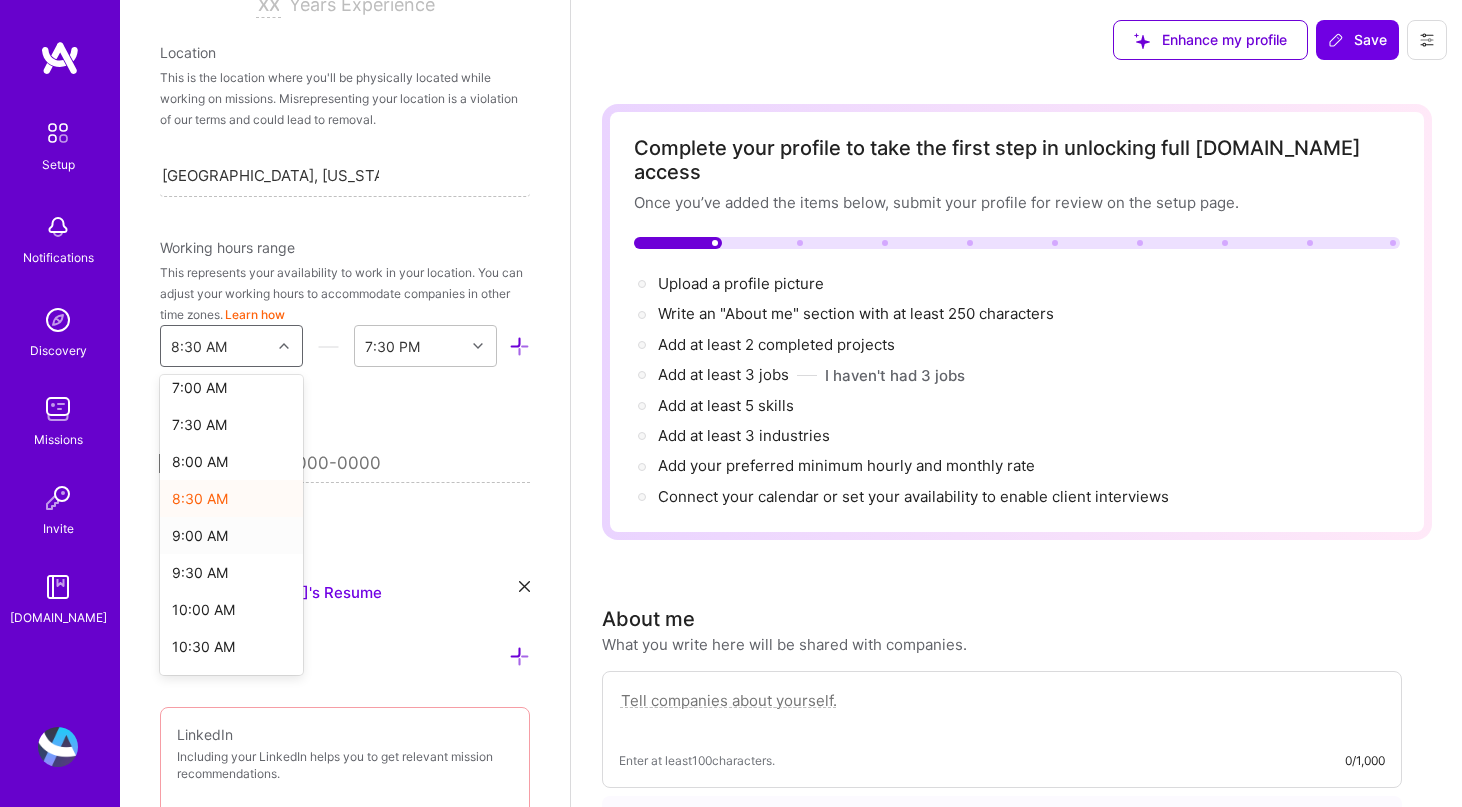 click on "9:00 AM" at bounding box center [231, 535] 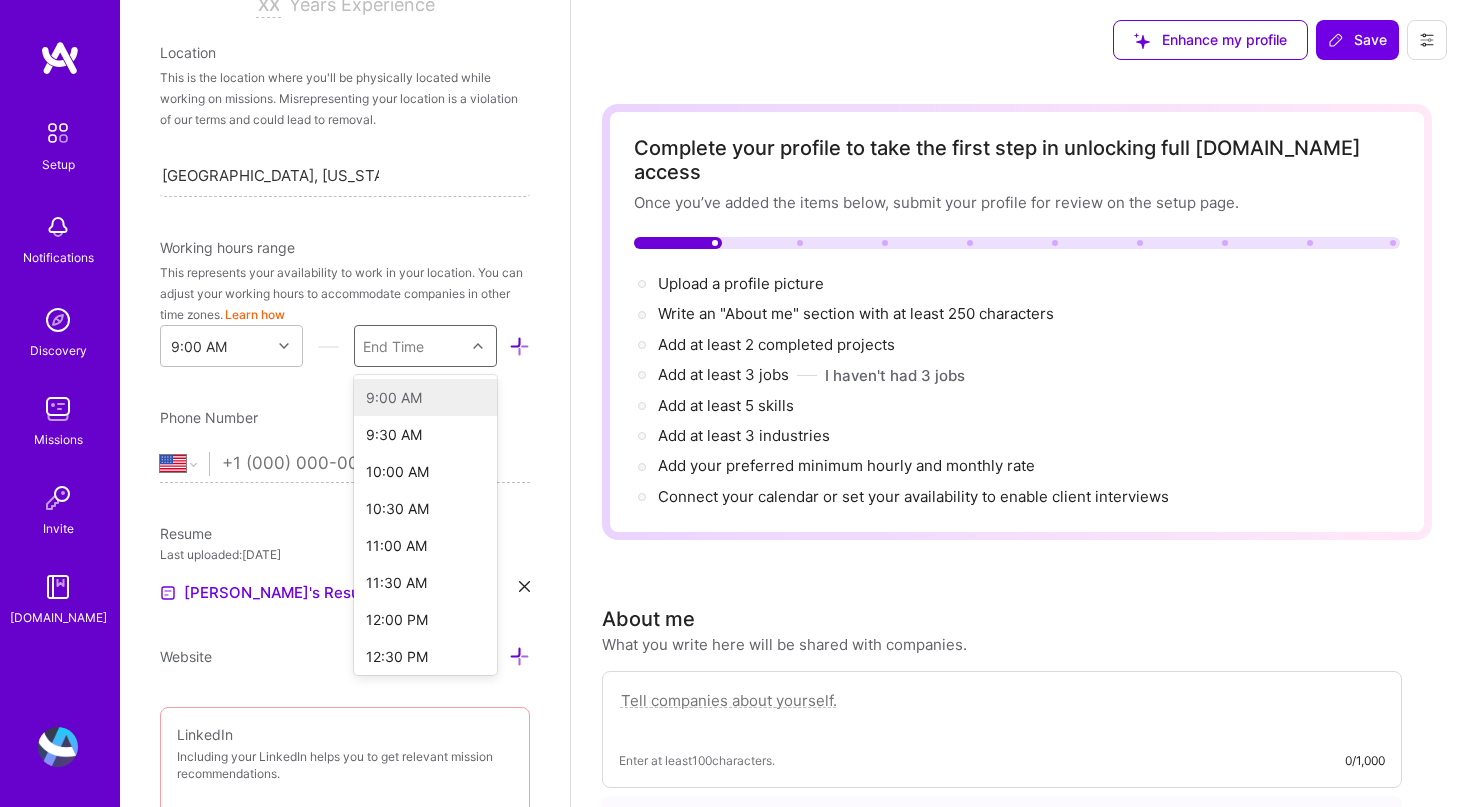 click at bounding box center [480, 346] 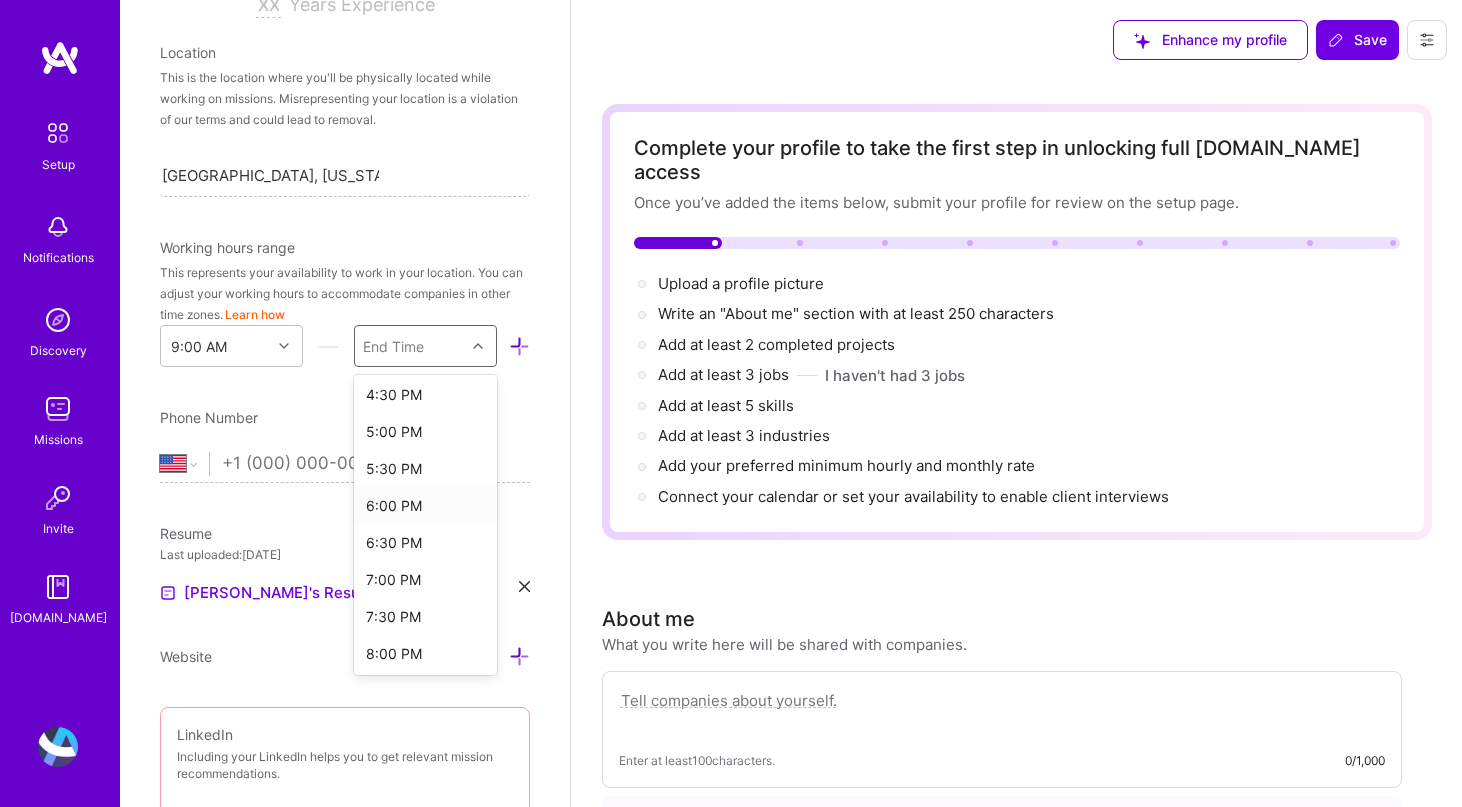scroll, scrollTop: 533, scrollLeft: 0, axis: vertical 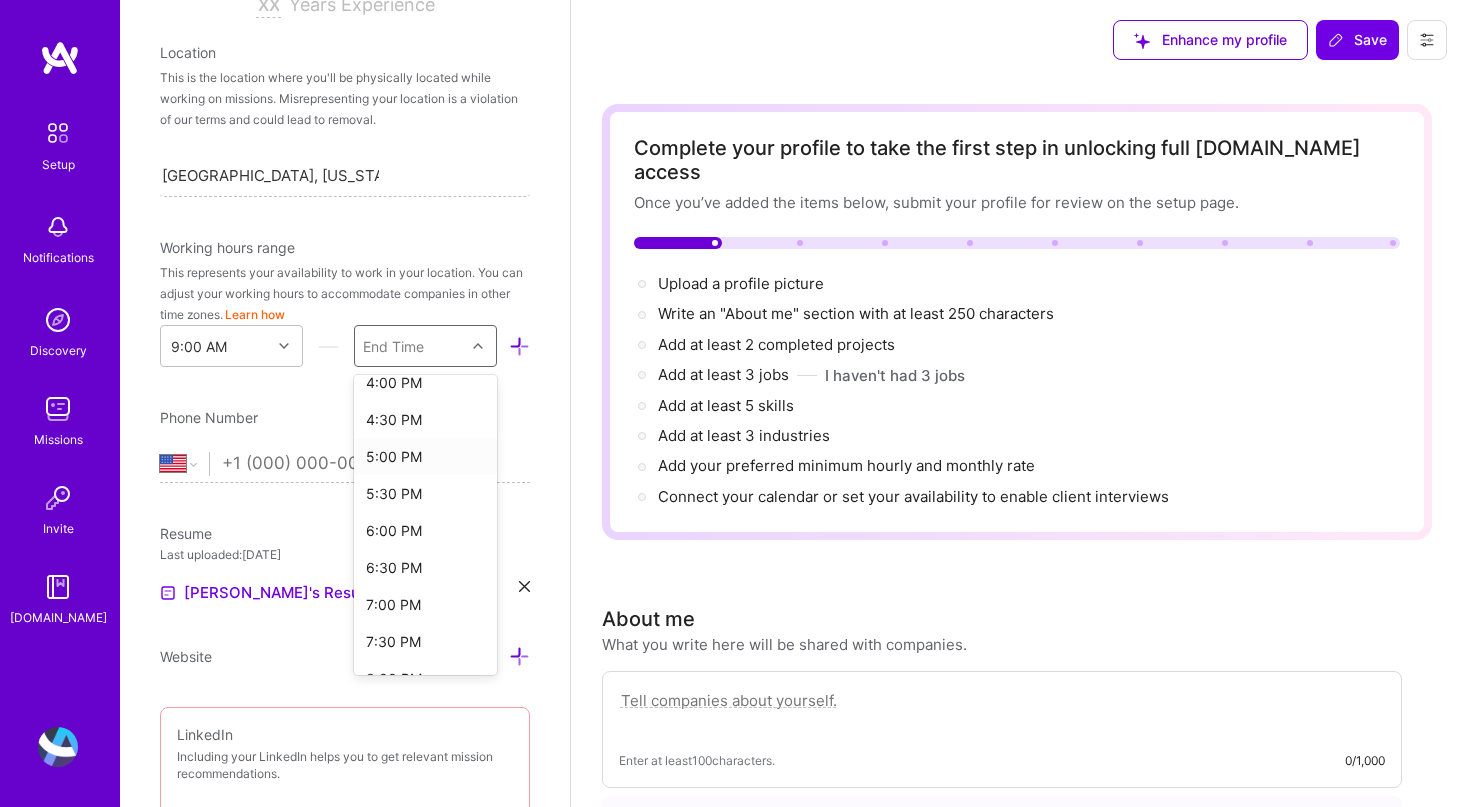 click on "5:00 PM" at bounding box center [425, 456] 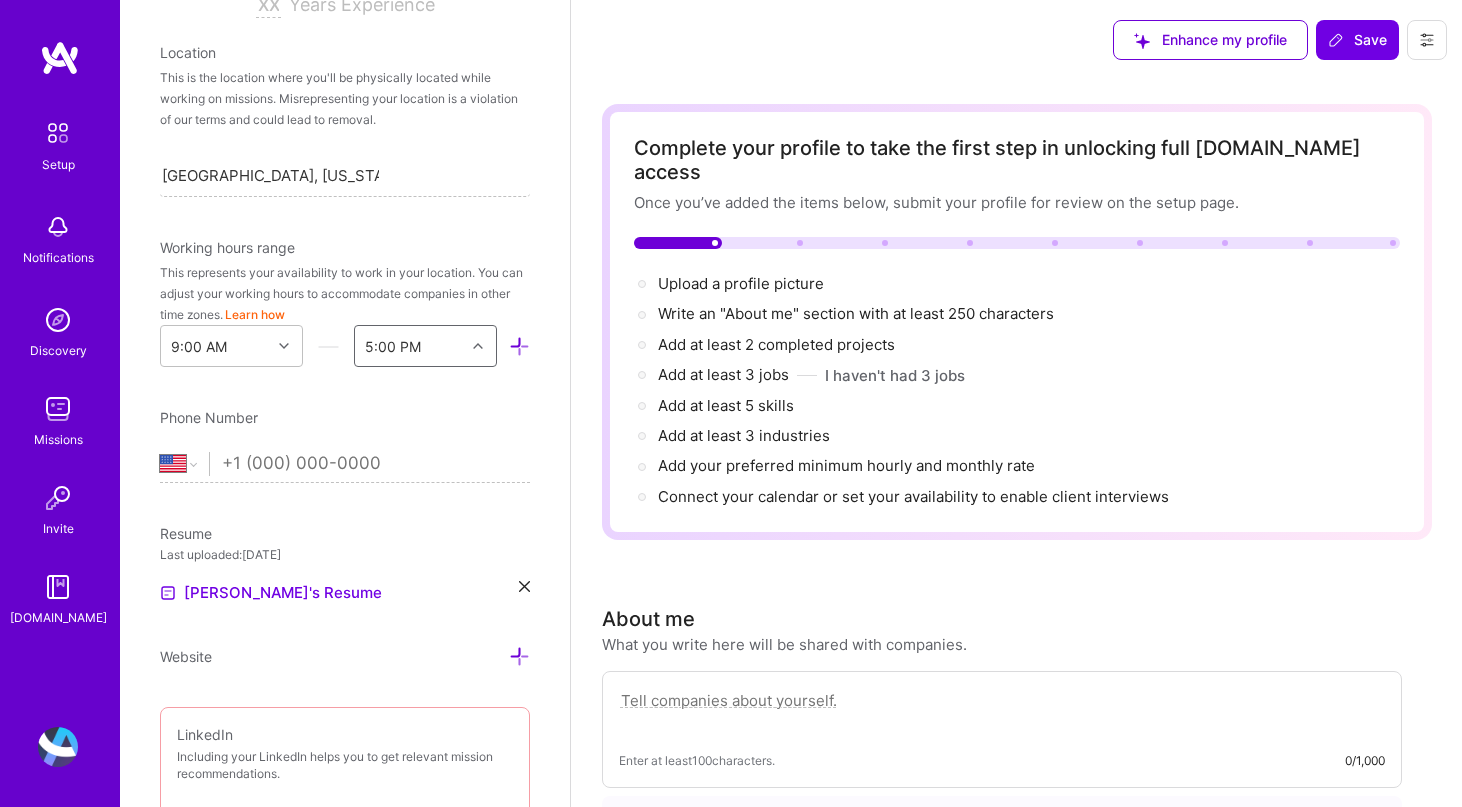 click at bounding box center (376, 464) 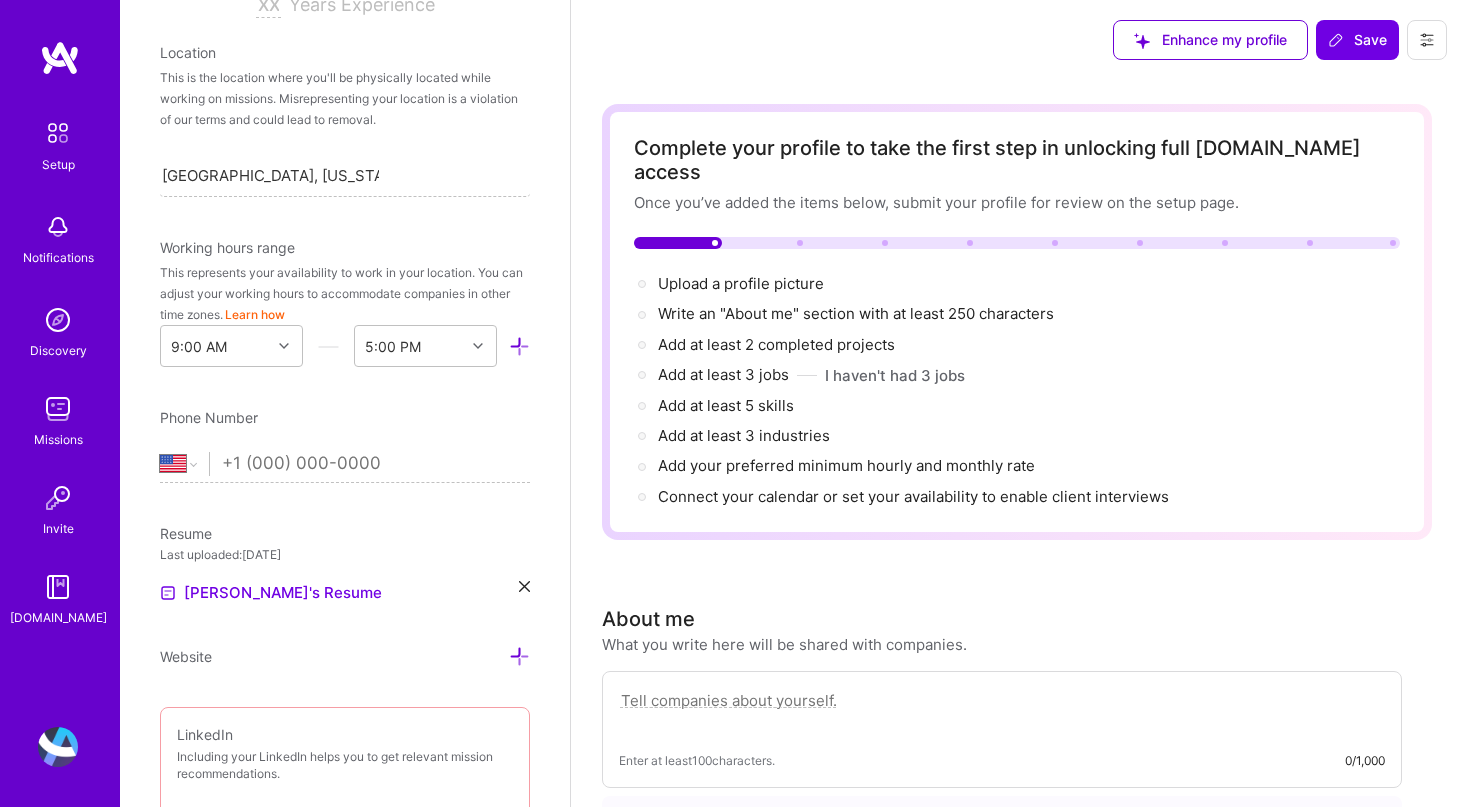 type on "[PHONE_NUMBER]" 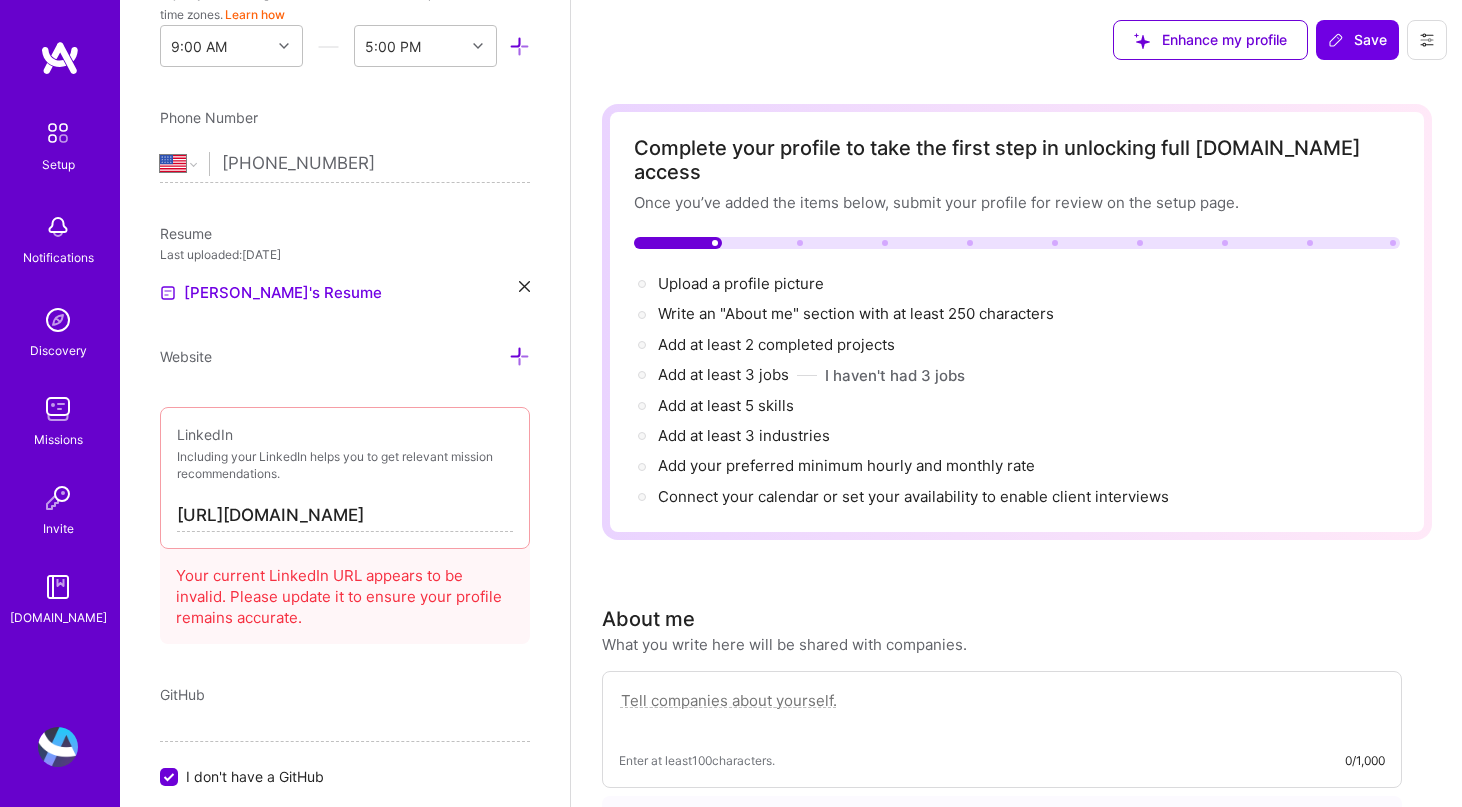 scroll, scrollTop: 675, scrollLeft: 0, axis: vertical 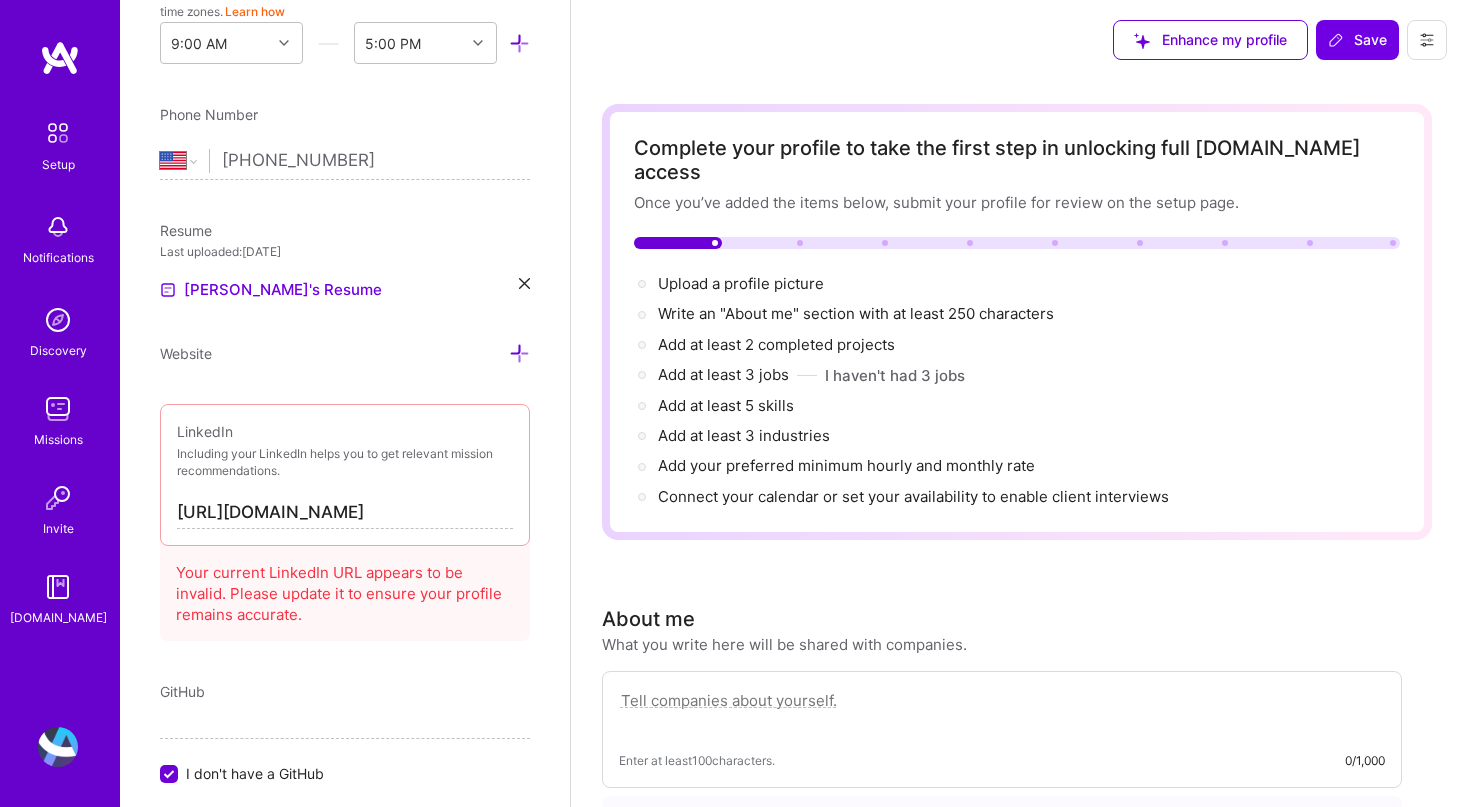 click on "LinkedIn Including your LinkedIn helps you to get relevant mission recommendations. [URL][DOMAIN_NAME] Your current LinkedIn URL appears to be invalid. Please update it to ensure your profile remains accurate." at bounding box center (345, 522) 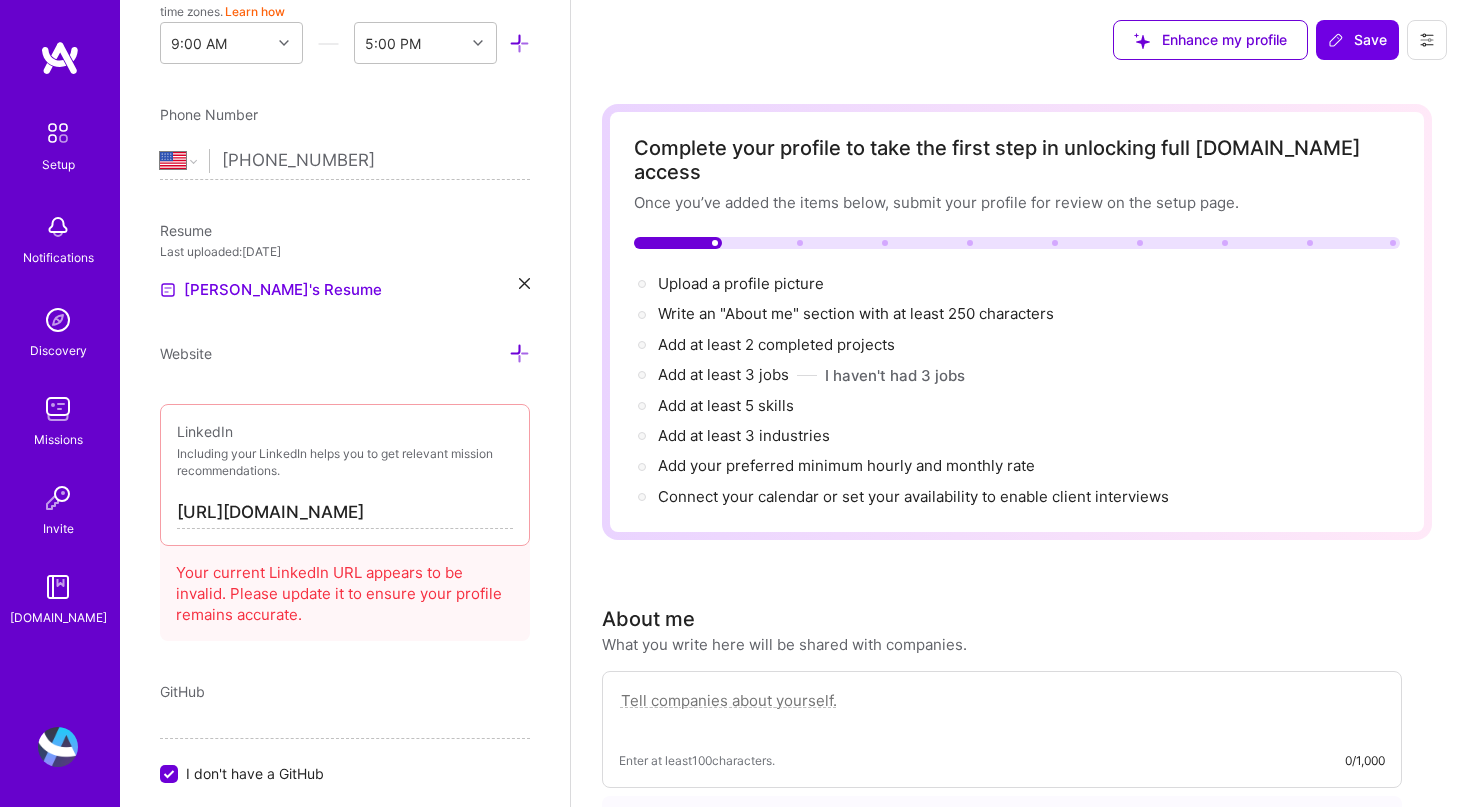 click on "[URL][DOMAIN_NAME]" at bounding box center [345, 513] 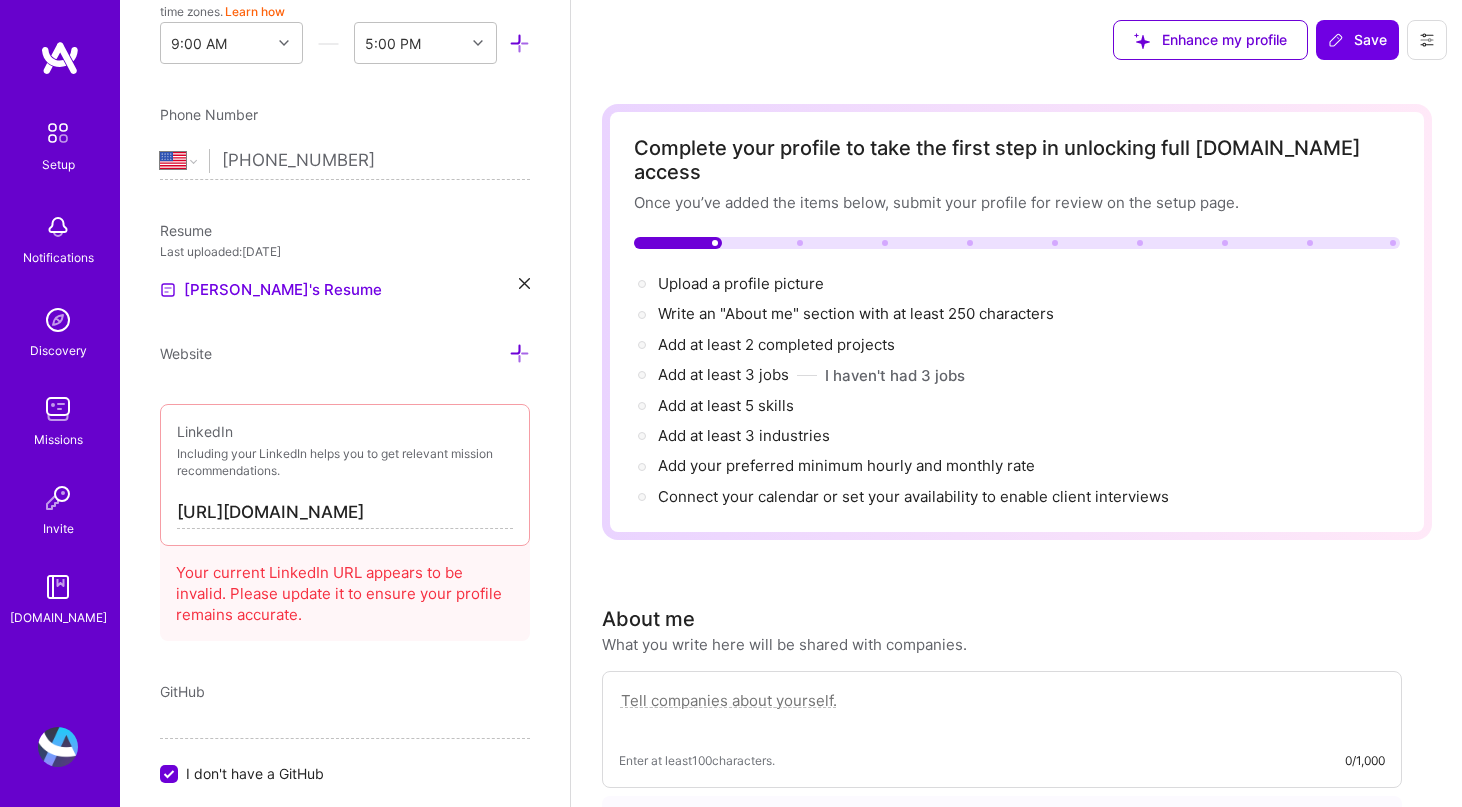 type on "[URL][DOMAIN_NAME]" 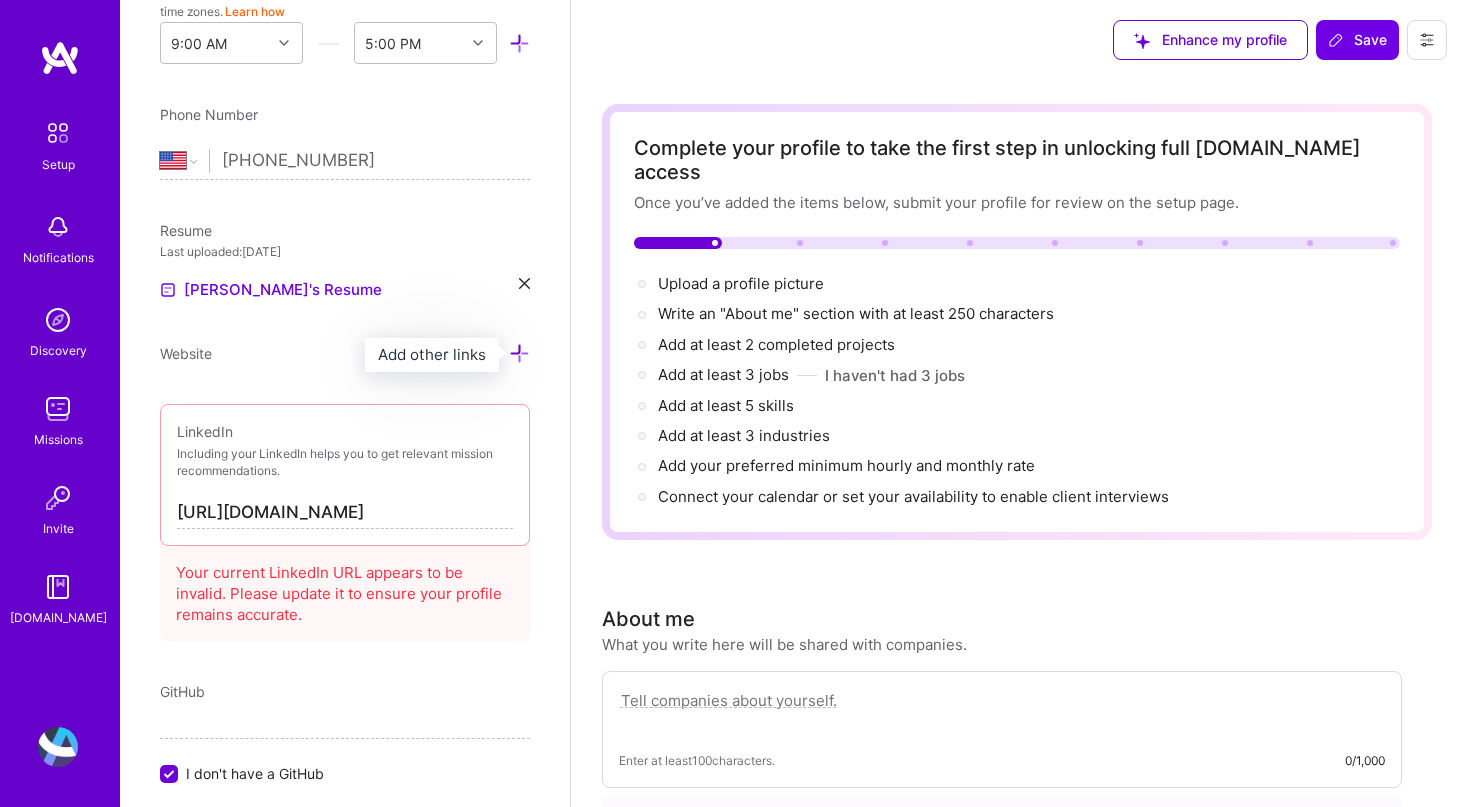 click at bounding box center (519, 353) 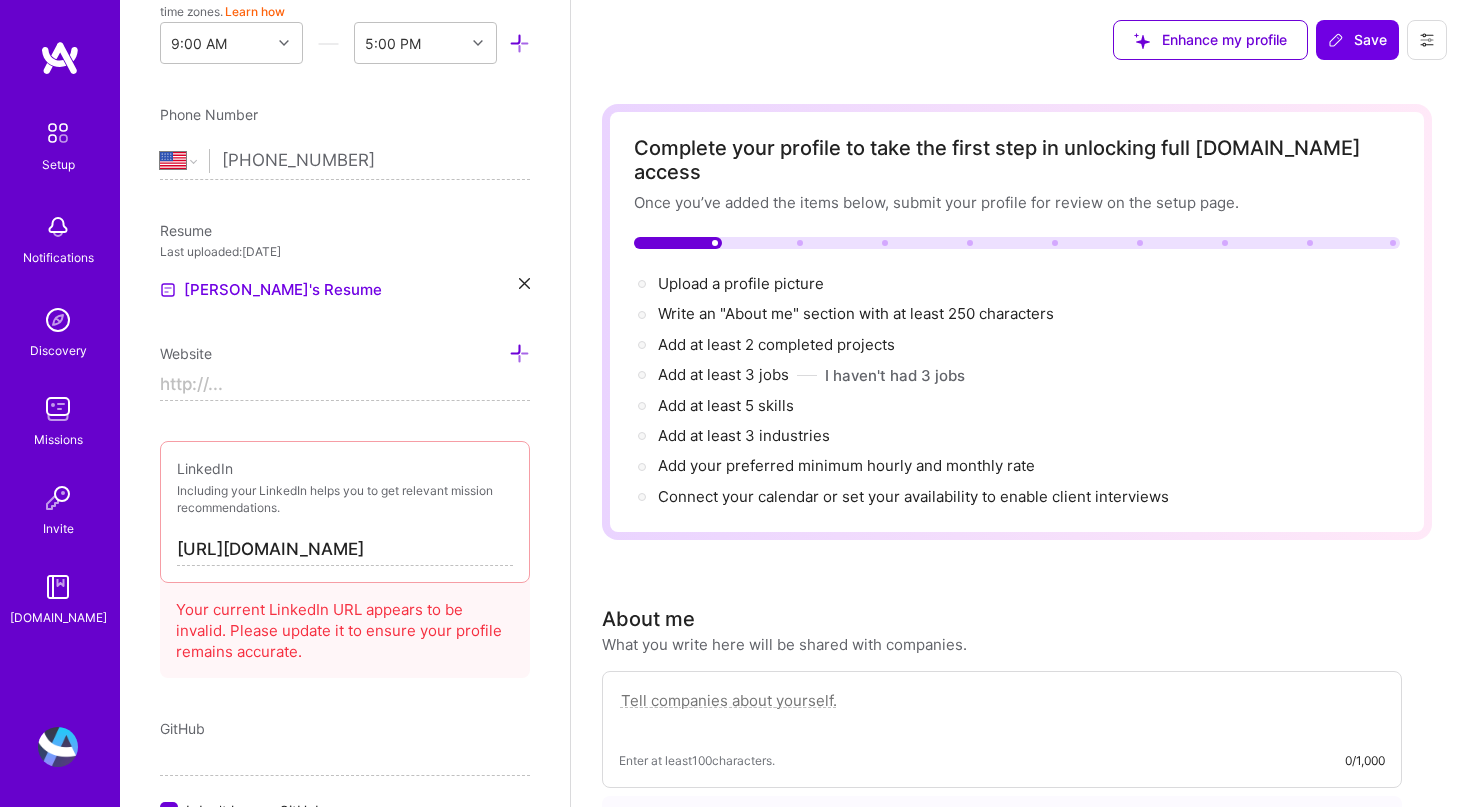 click at bounding box center [345, 385] 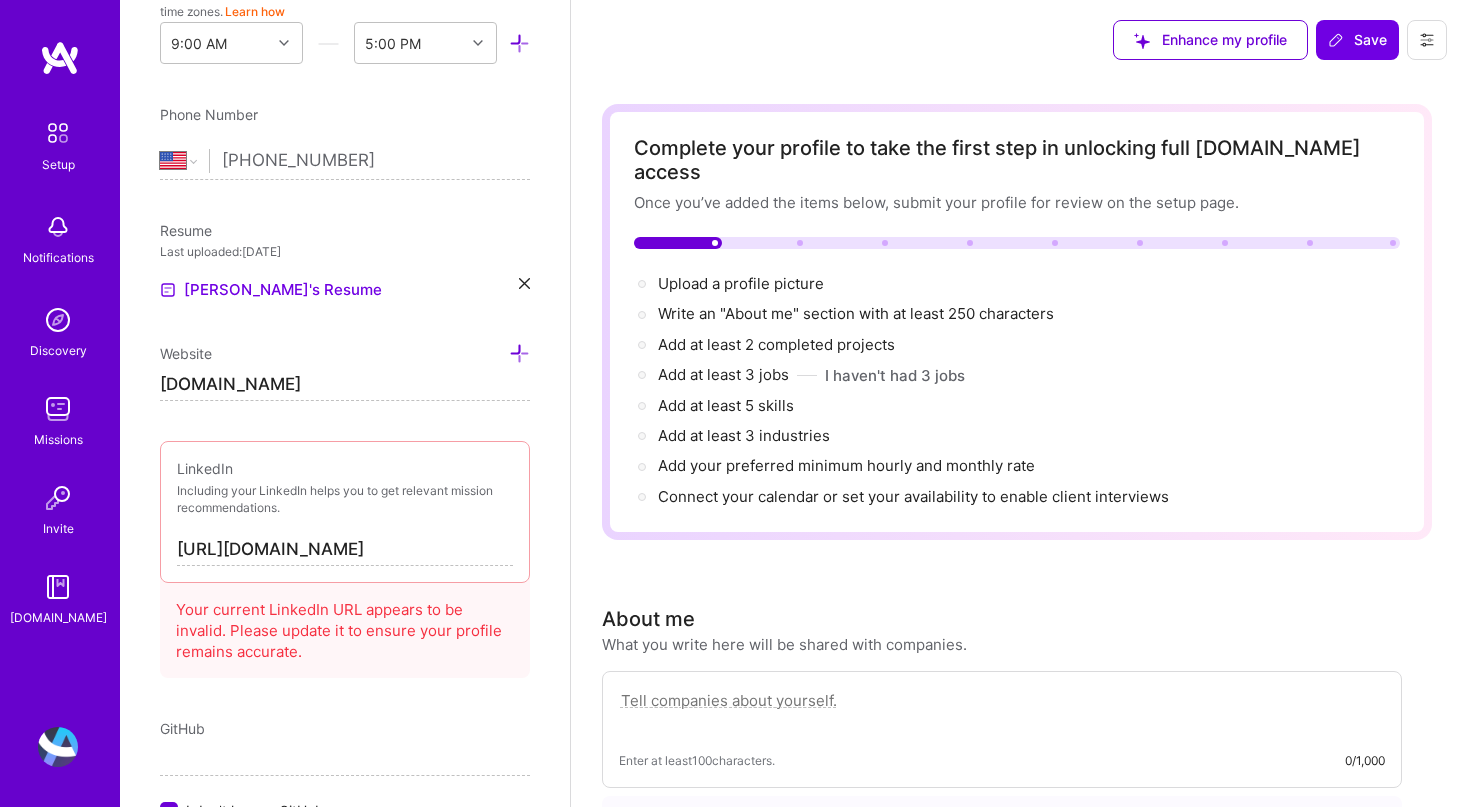 type on "[URL][DOMAIN_NAME]" 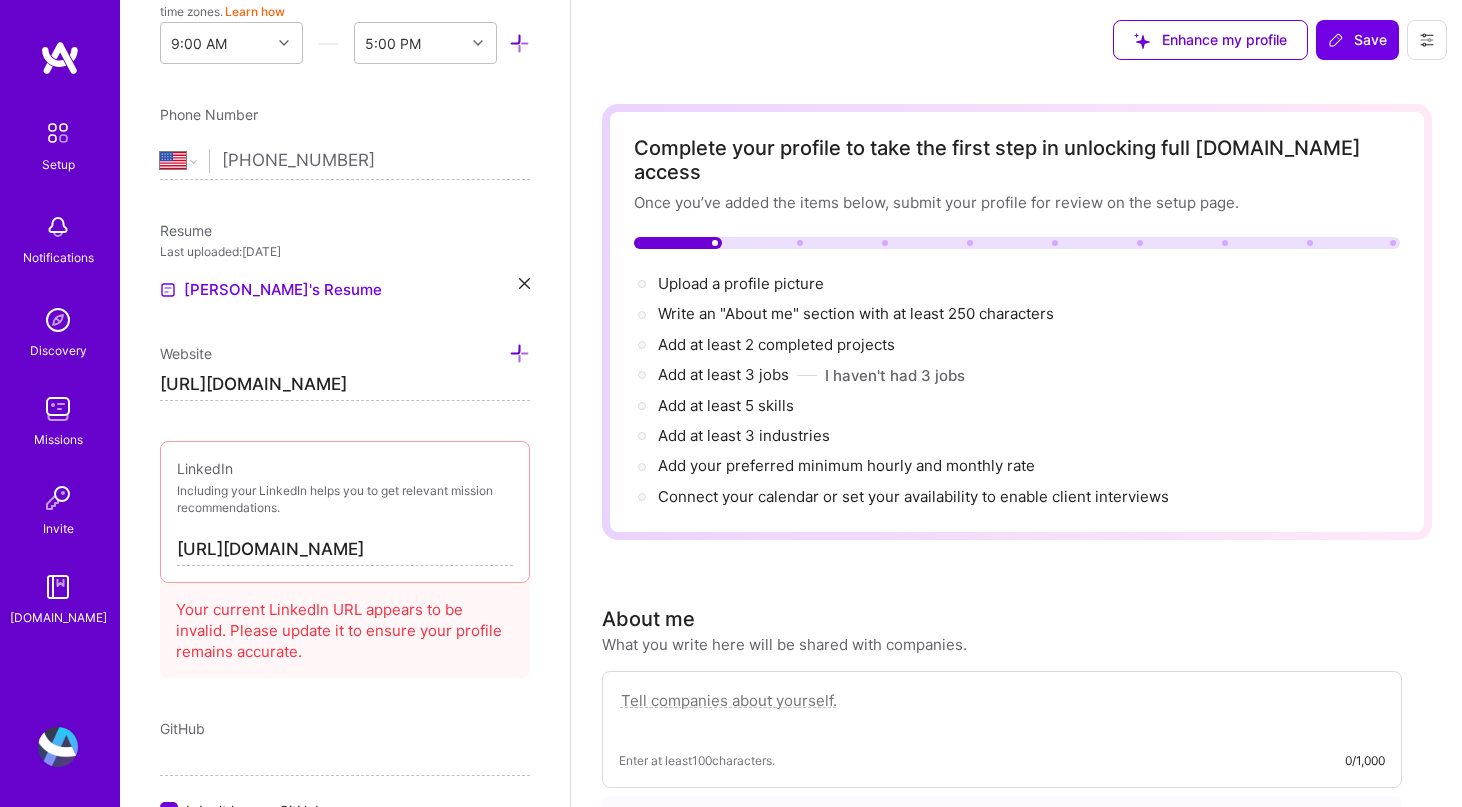 click on "LinkedIn Including your LinkedIn helps you to get relevant mission recommendations. [URL][DOMAIN_NAME]" at bounding box center [345, 512] 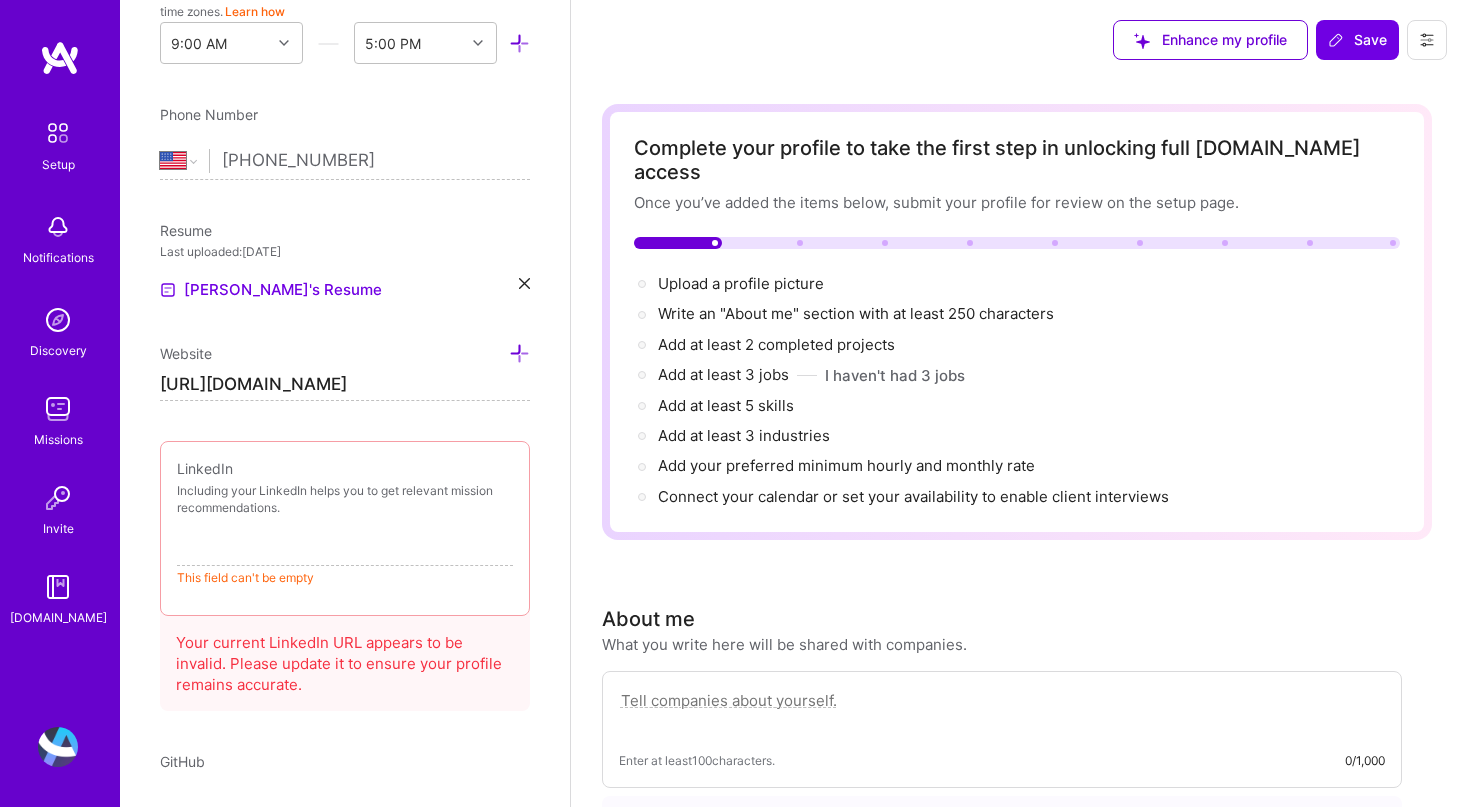 paste on "[URL][DOMAIN_NAME]" 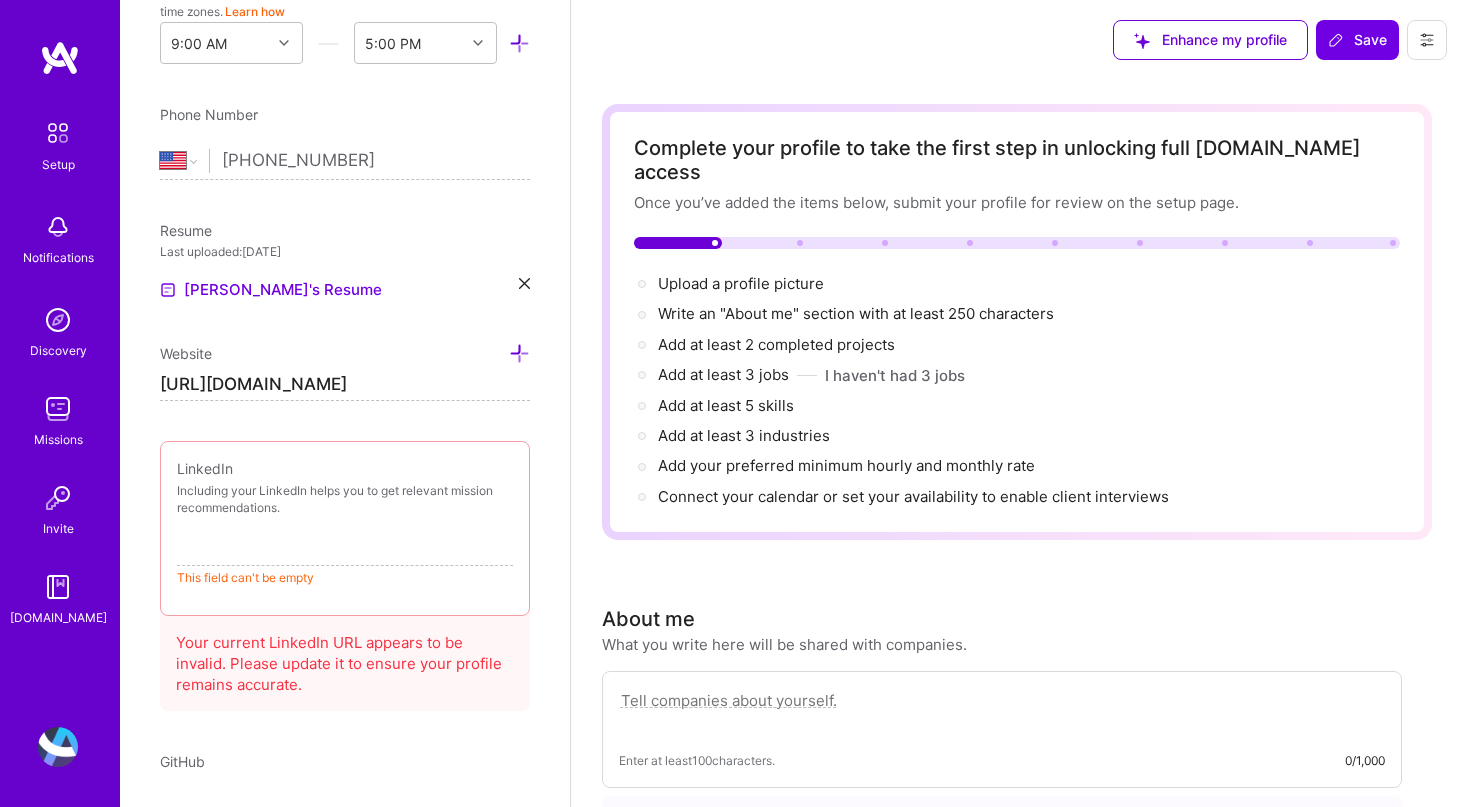 type on "[URL][DOMAIN_NAME]" 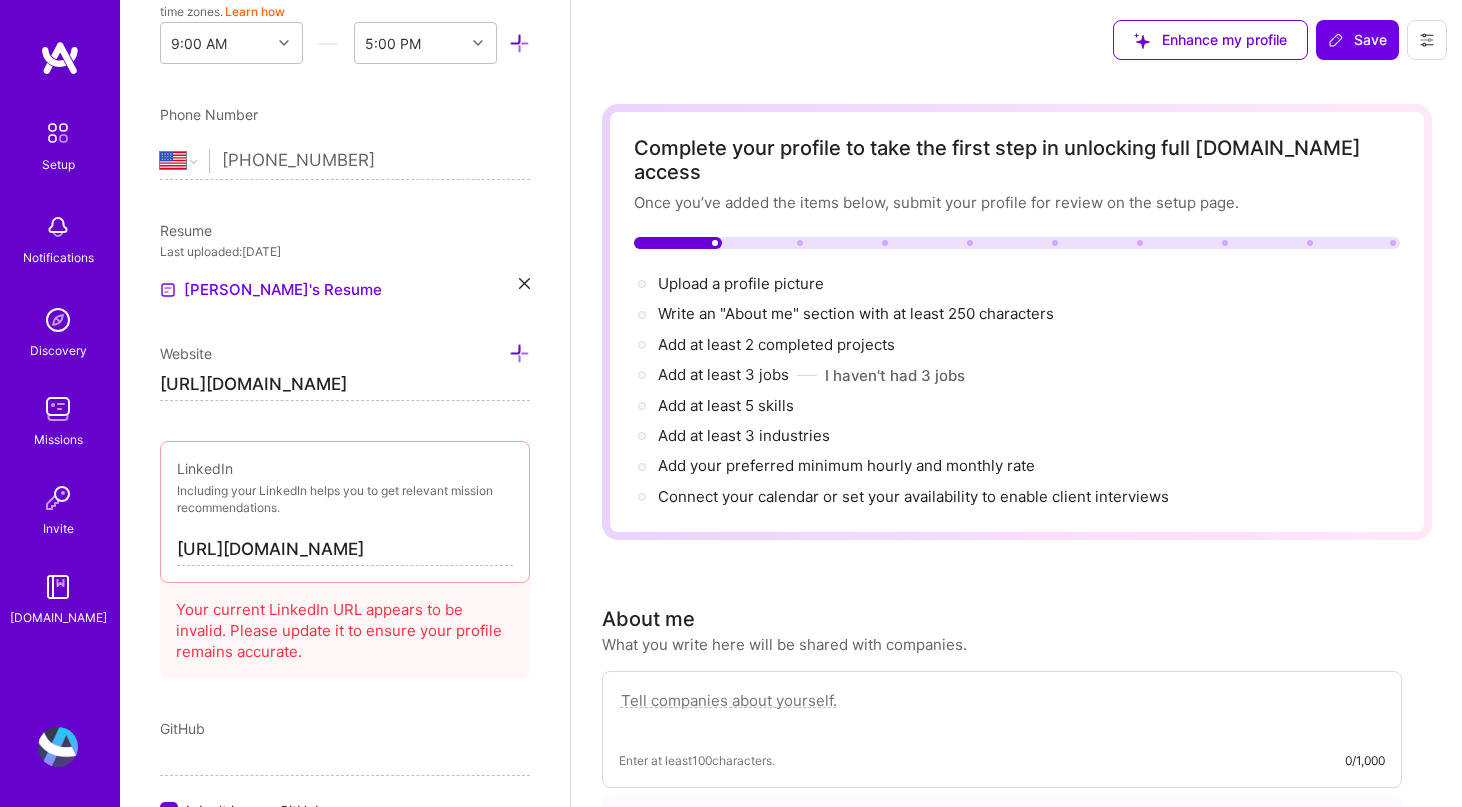 click on "Add photo [PERSON_NAME] Copywriter Years Experience Location  This is the location where you'll be physically located while working on missions. Misrepresenting your location is a violation of our terms and could lead to removal. [GEOGRAPHIC_DATA], [US_STATE], [GEOGRAPHIC_DATA] [GEOGRAPHIC_DATA], [US_STATE], [GEOGRAPHIC_DATA] Working hours range This represents your availability to work in your location. You can adjust your working hours to accommodate companies in other time zones. Learn how 9:00 AM 5:00 PM Phone Number [GEOGRAPHIC_DATA] [GEOGRAPHIC_DATA] [GEOGRAPHIC_DATA] [GEOGRAPHIC_DATA] [US_STATE] [GEOGRAPHIC_DATA] [GEOGRAPHIC_DATA] [GEOGRAPHIC_DATA] [GEOGRAPHIC_DATA] [GEOGRAPHIC_DATA] [GEOGRAPHIC_DATA] [GEOGRAPHIC_DATA] [DATE][GEOGRAPHIC_DATA] [GEOGRAPHIC_DATA] [GEOGRAPHIC_DATA] [GEOGRAPHIC_DATA] [GEOGRAPHIC_DATA] [GEOGRAPHIC_DATA] [GEOGRAPHIC_DATA] [GEOGRAPHIC_DATA] [GEOGRAPHIC_DATA] [GEOGRAPHIC_DATA] [GEOGRAPHIC_DATA] [GEOGRAPHIC_DATA] [GEOGRAPHIC_DATA] [GEOGRAPHIC_DATA] [GEOGRAPHIC_DATA] [GEOGRAPHIC_DATA] [GEOGRAPHIC_DATA] [GEOGRAPHIC_DATA] [GEOGRAPHIC_DATA] [GEOGRAPHIC_DATA] [GEOGRAPHIC_DATA] [GEOGRAPHIC_DATA] [GEOGRAPHIC_DATA] [GEOGRAPHIC_DATA] [GEOGRAPHIC_DATA] [GEOGRAPHIC_DATA] [GEOGRAPHIC_DATA] [GEOGRAPHIC_DATA] [GEOGRAPHIC_DATA] [GEOGRAPHIC_DATA] [GEOGRAPHIC_DATA] [GEOGRAPHIC_DATA] [GEOGRAPHIC_DATA] [GEOGRAPHIC_DATA] [GEOGRAPHIC_DATA]" at bounding box center [345, 403] 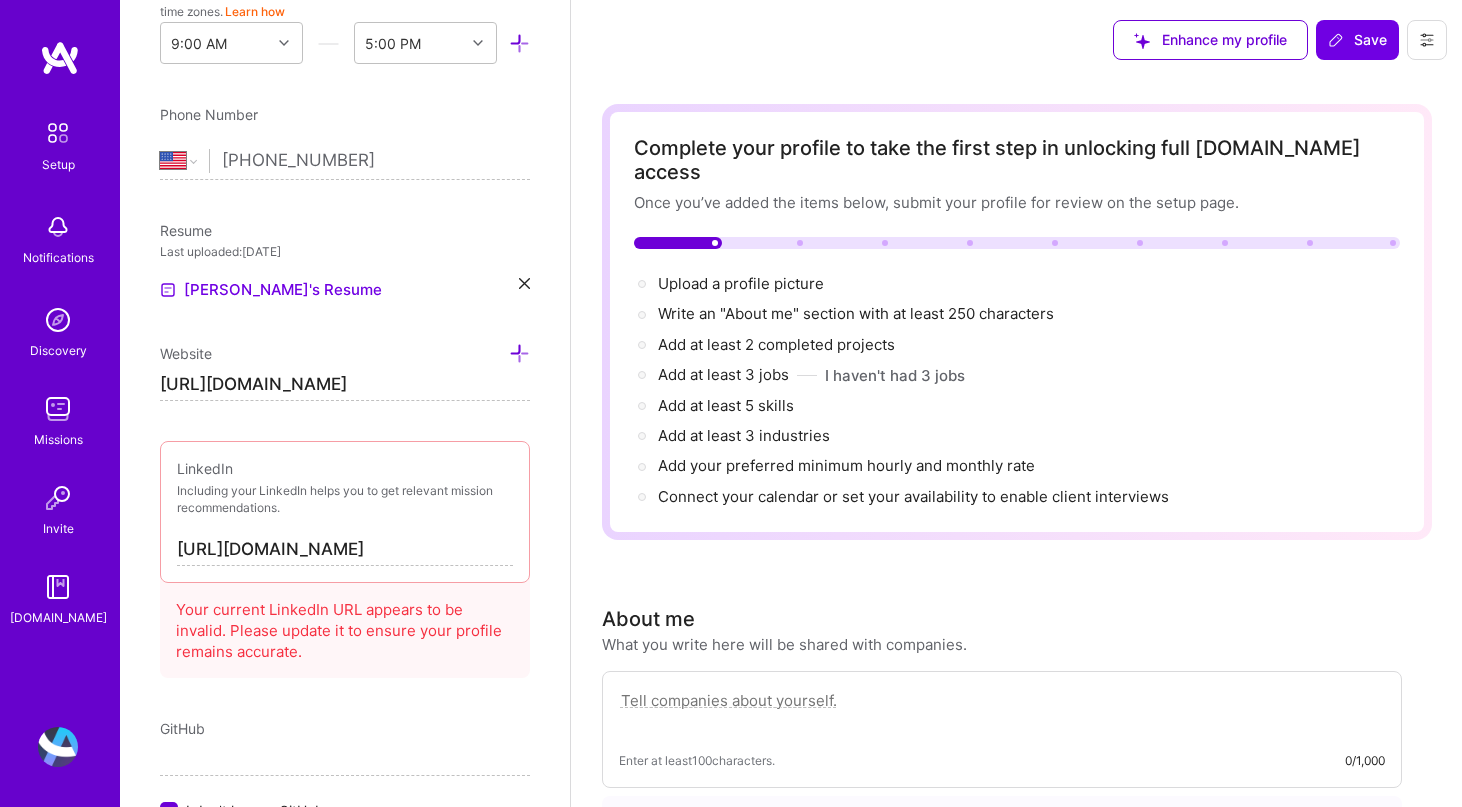 scroll, scrollTop: 1003, scrollLeft: 0, axis: vertical 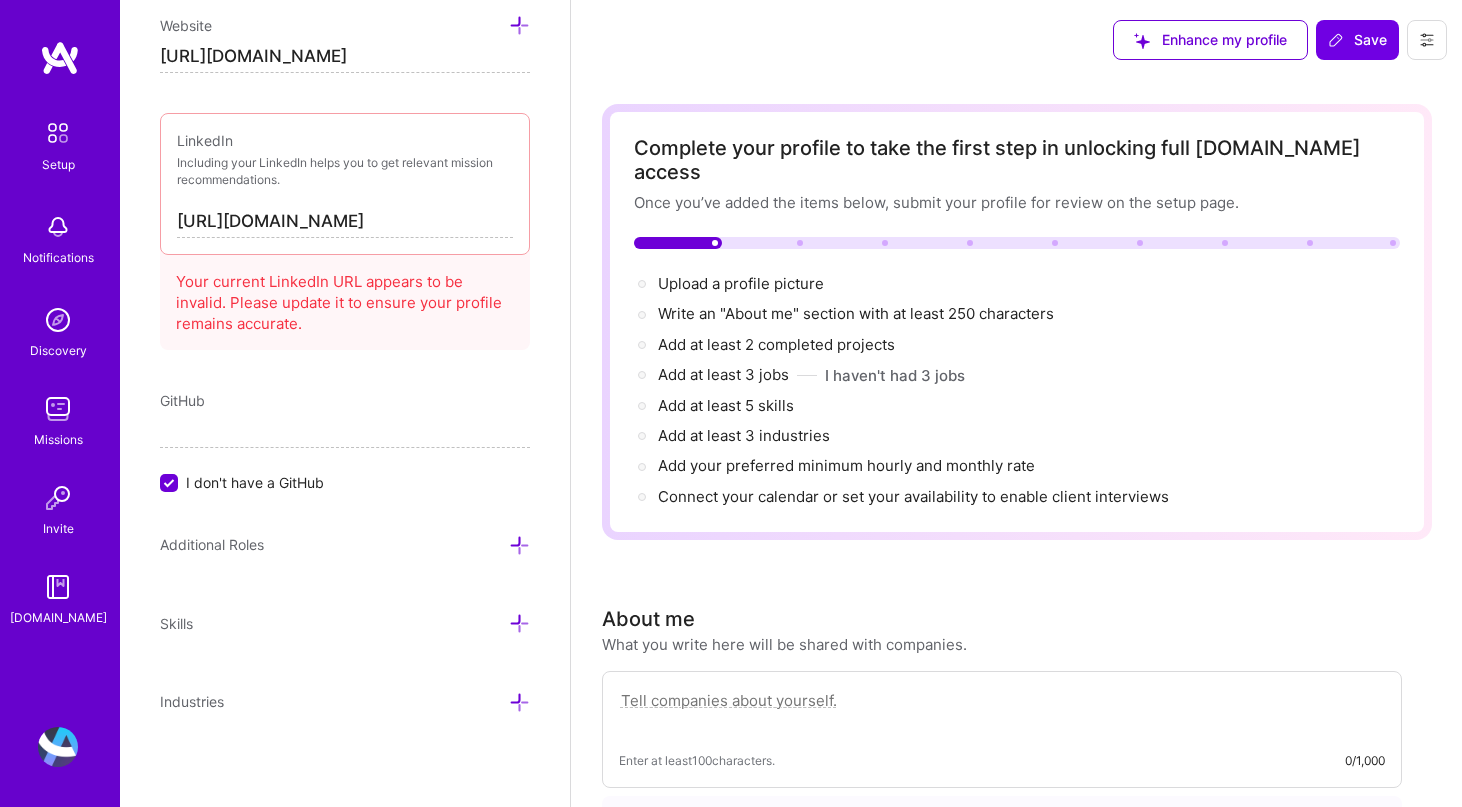 click at bounding box center [519, 545] 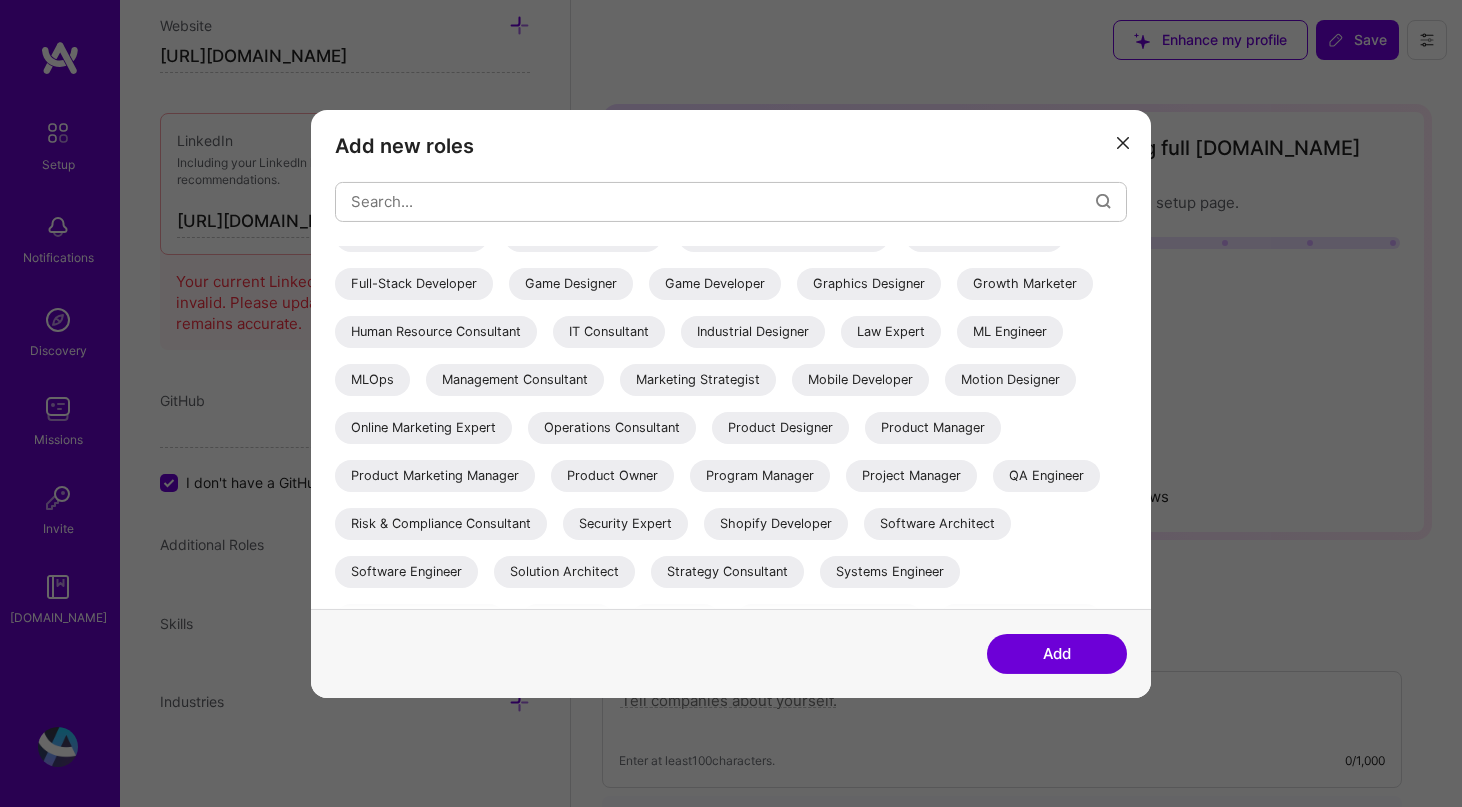 scroll, scrollTop: 315, scrollLeft: 0, axis: vertical 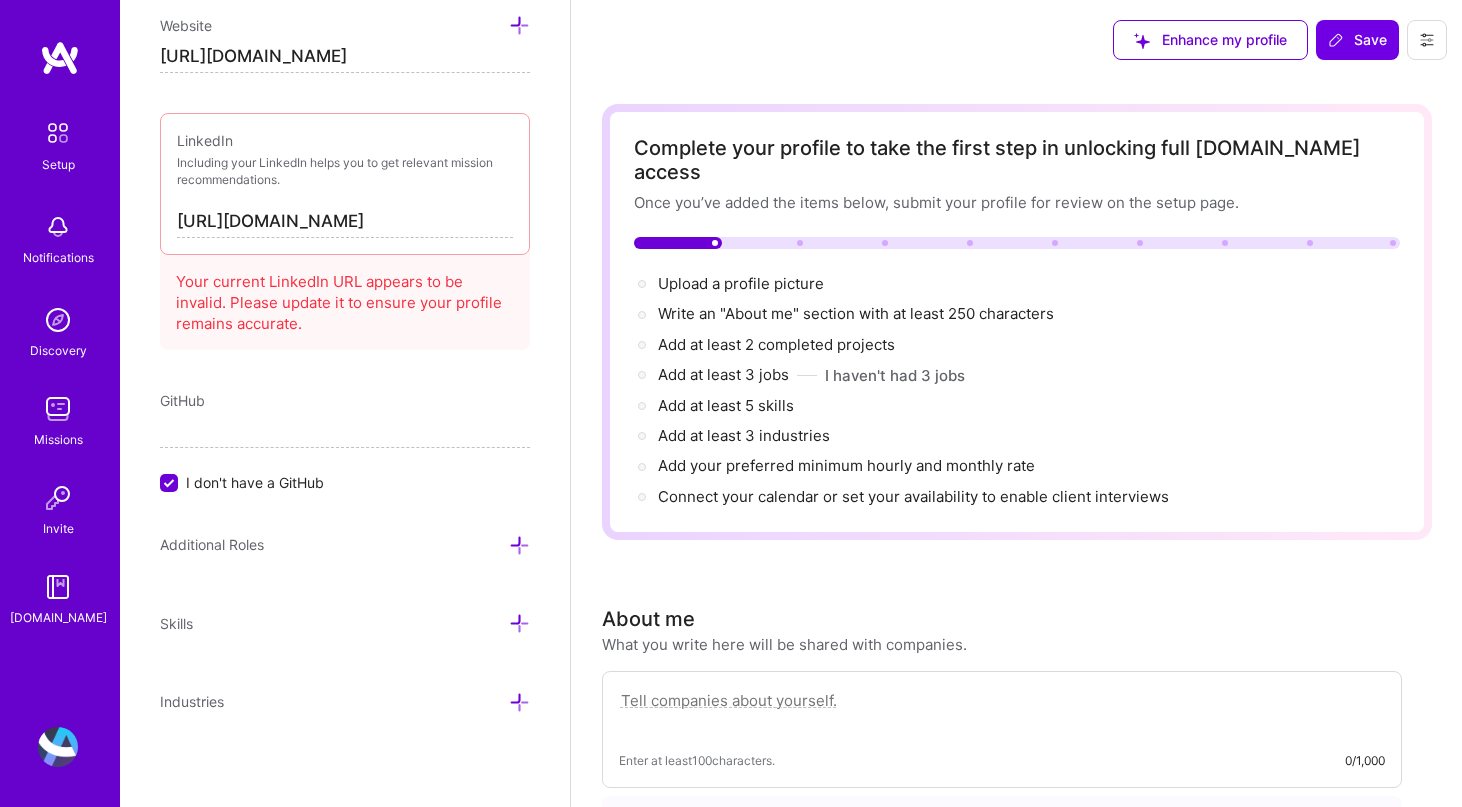 click at bounding box center [519, 623] 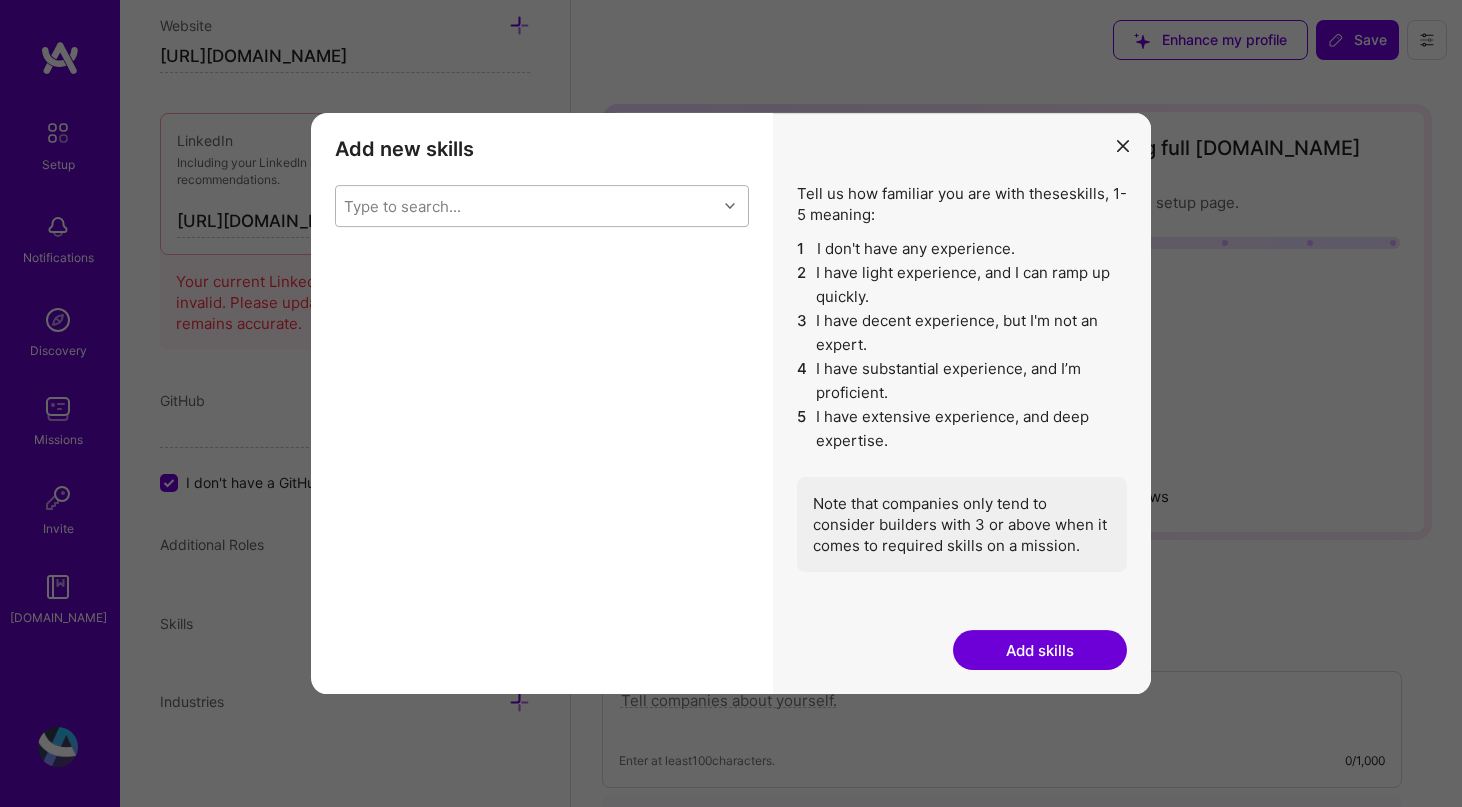 click at bounding box center [730, 206] 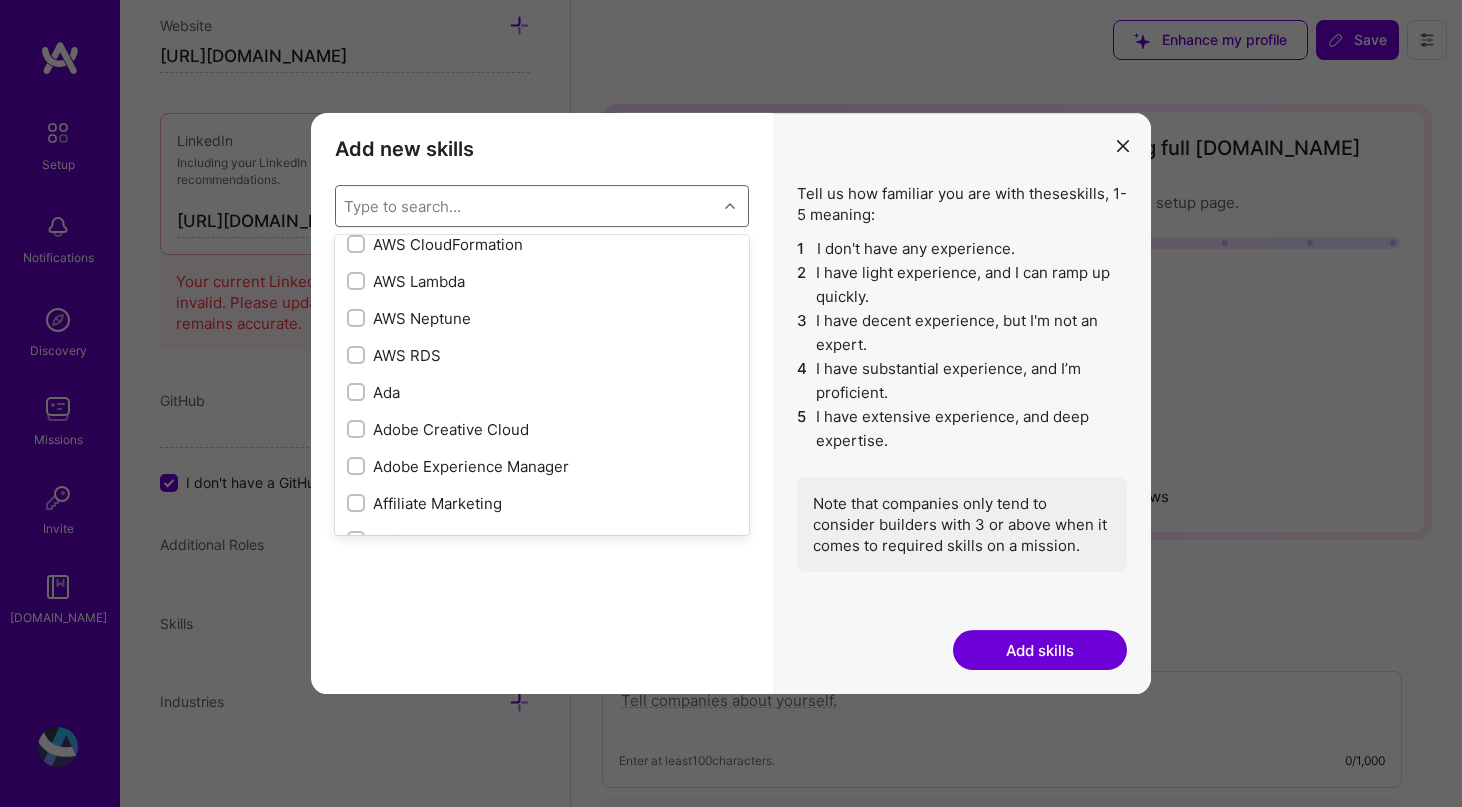 scroll, scrollTop: 498, scrollLeft: 0, axis: vertical 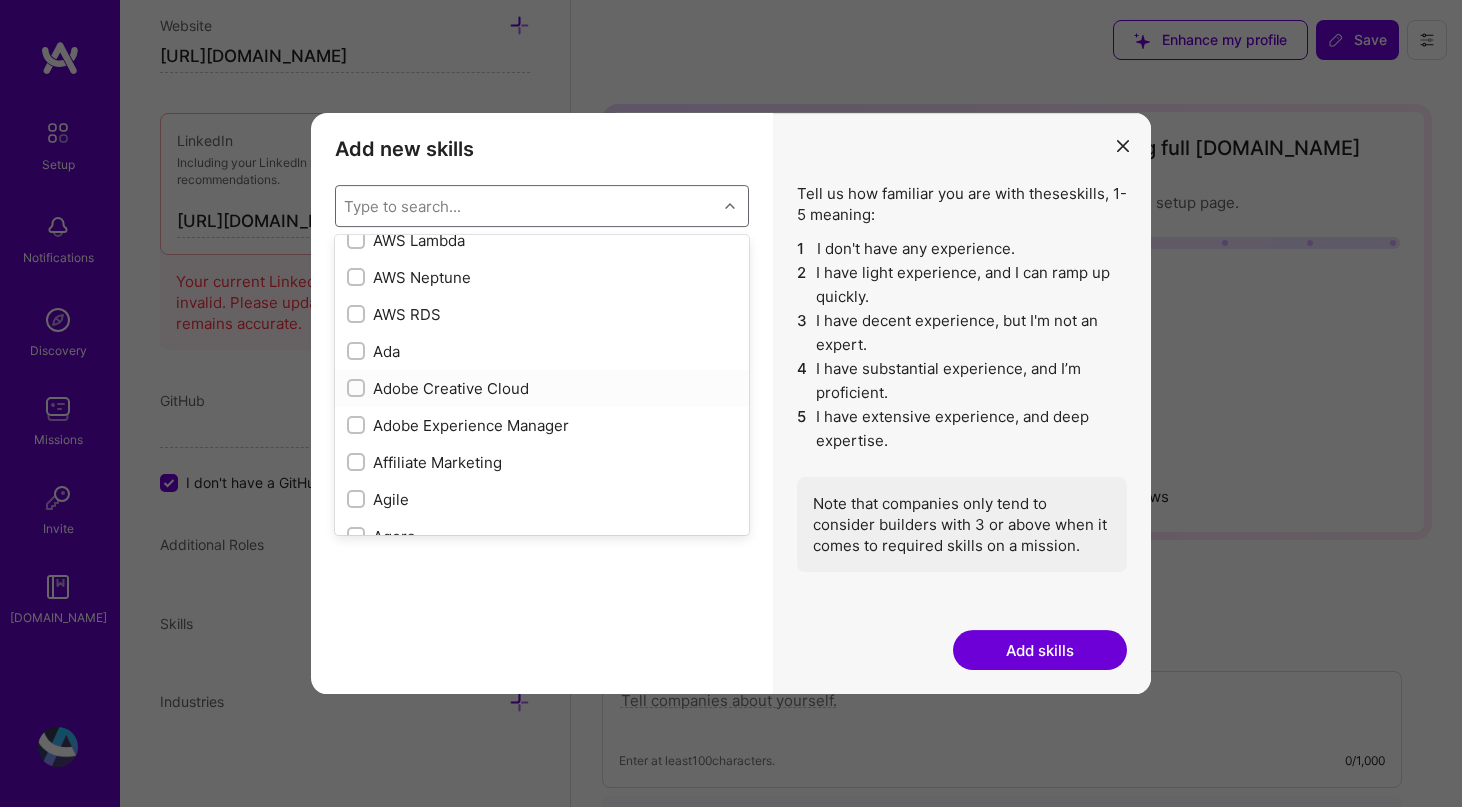 click at bounding box center [358, 389] 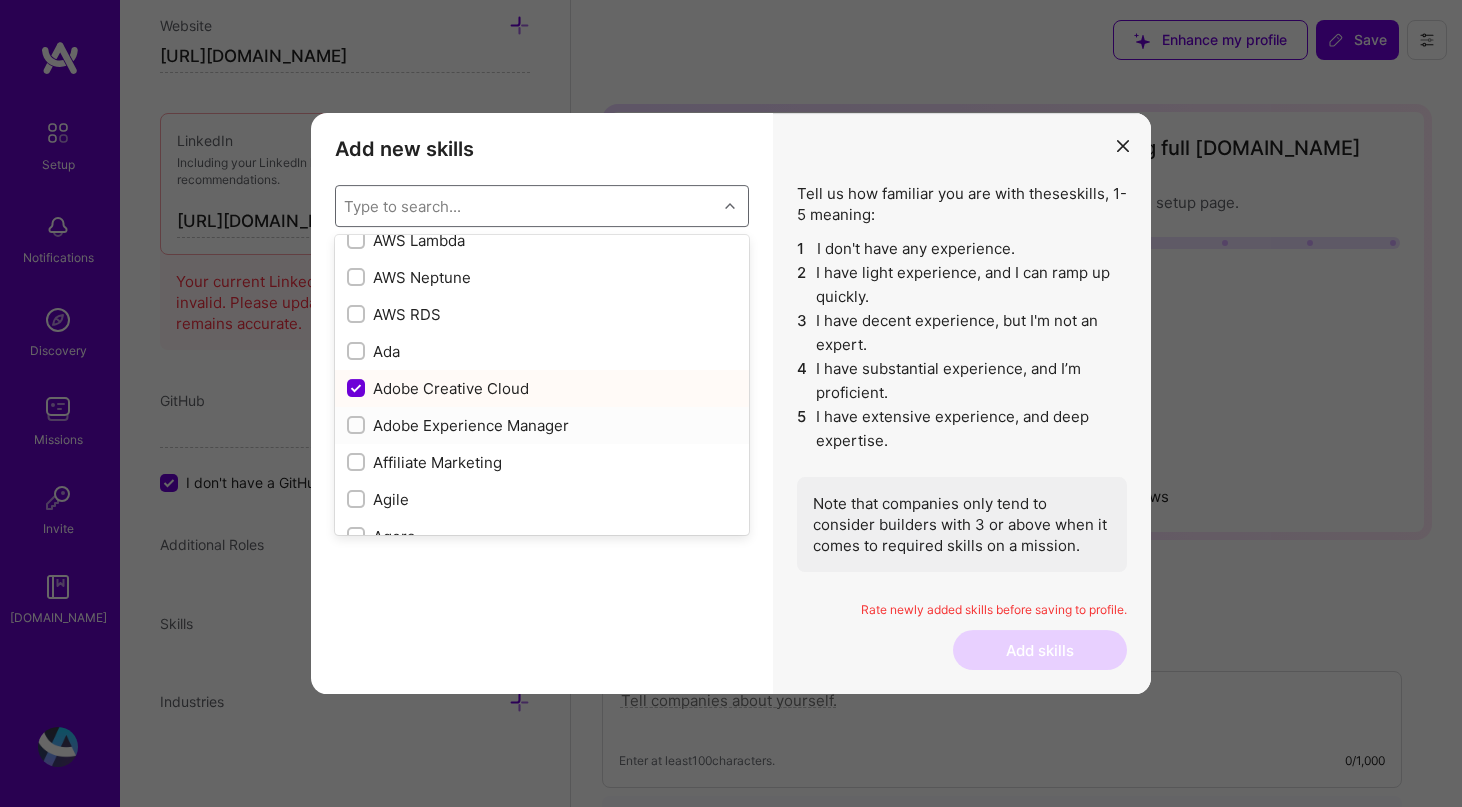 click at bounding box center [358, 426] 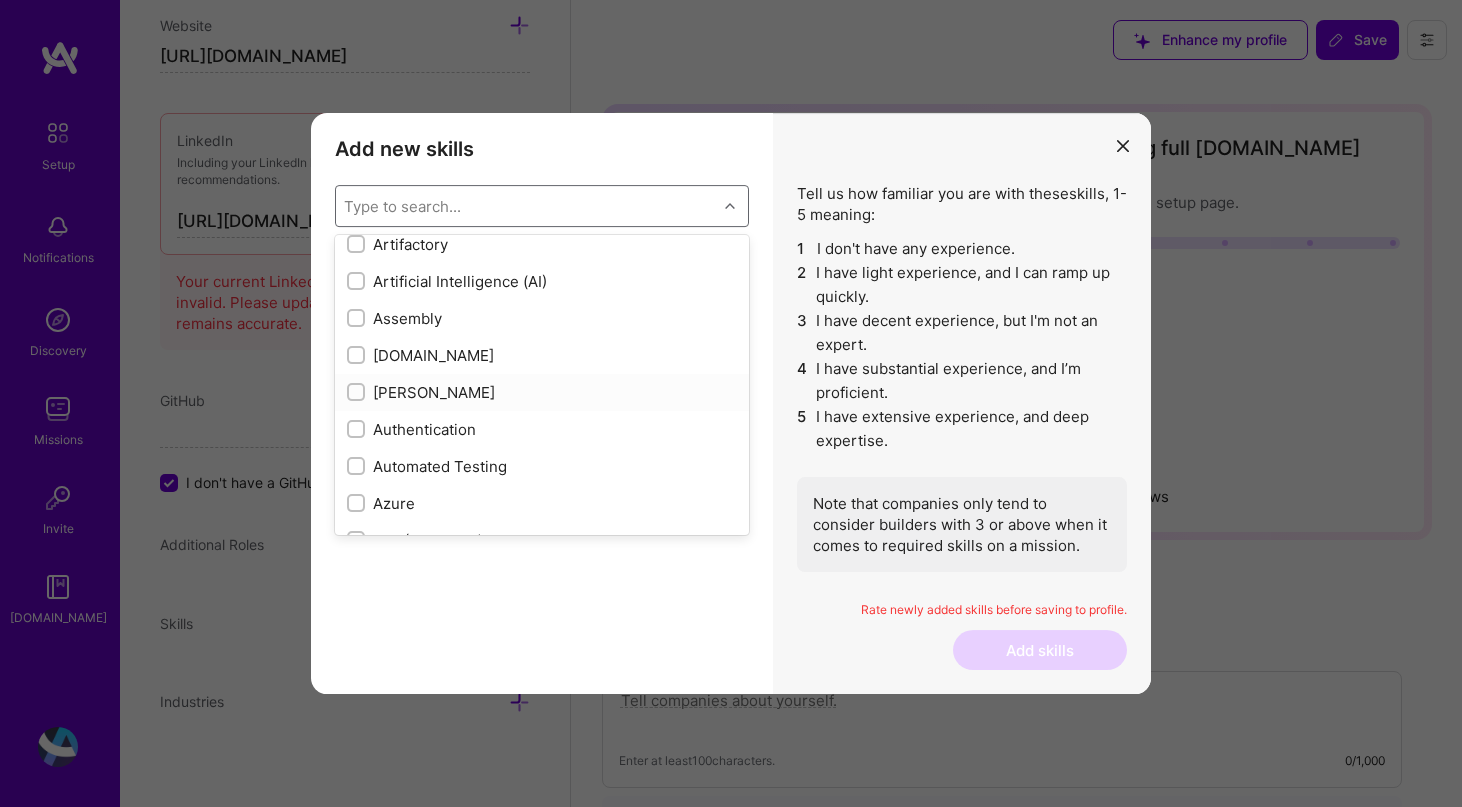 scroll, scrollTop: 1370, scrollLeft: 0, axis: vertical 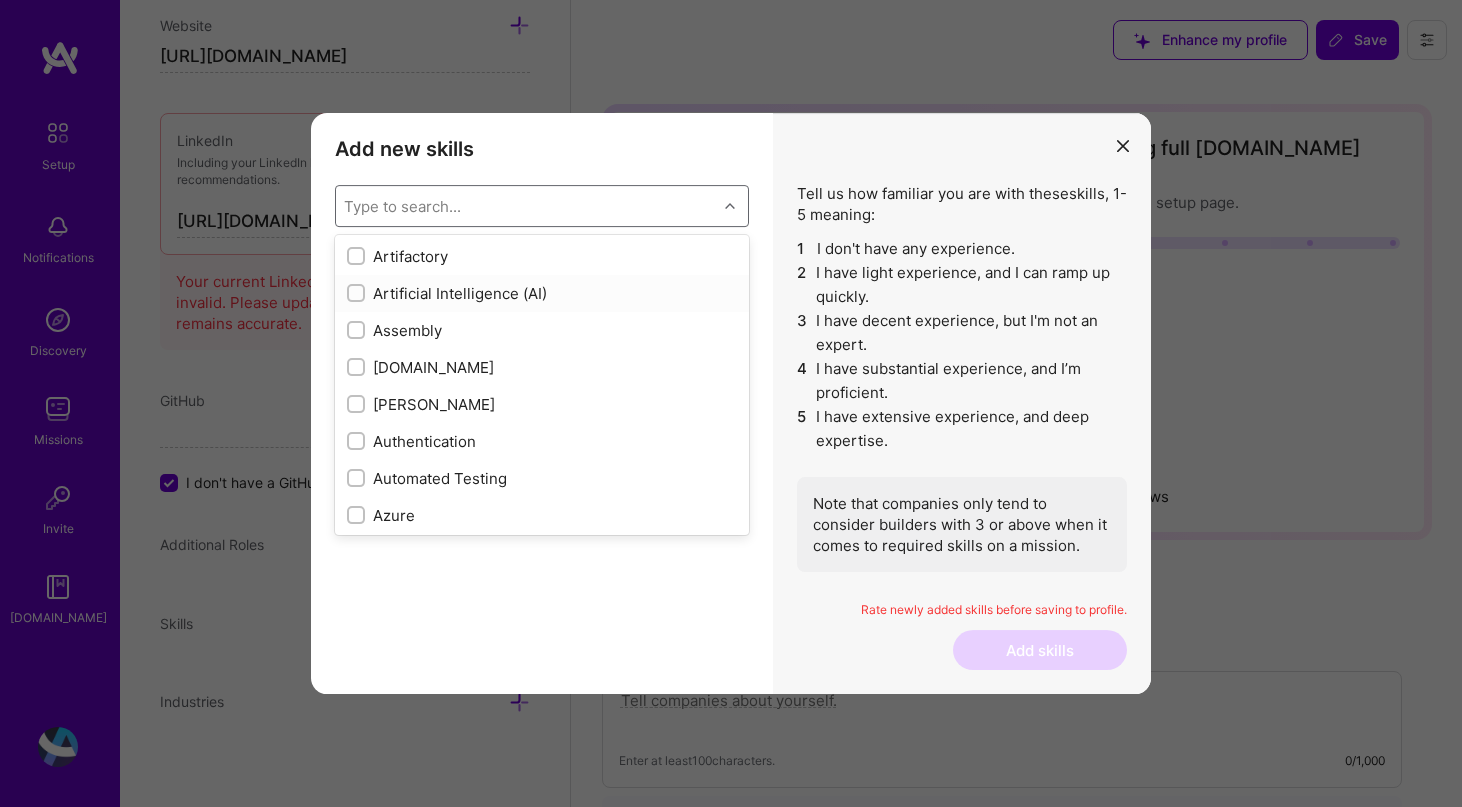 click at bounding box center (358, 294) 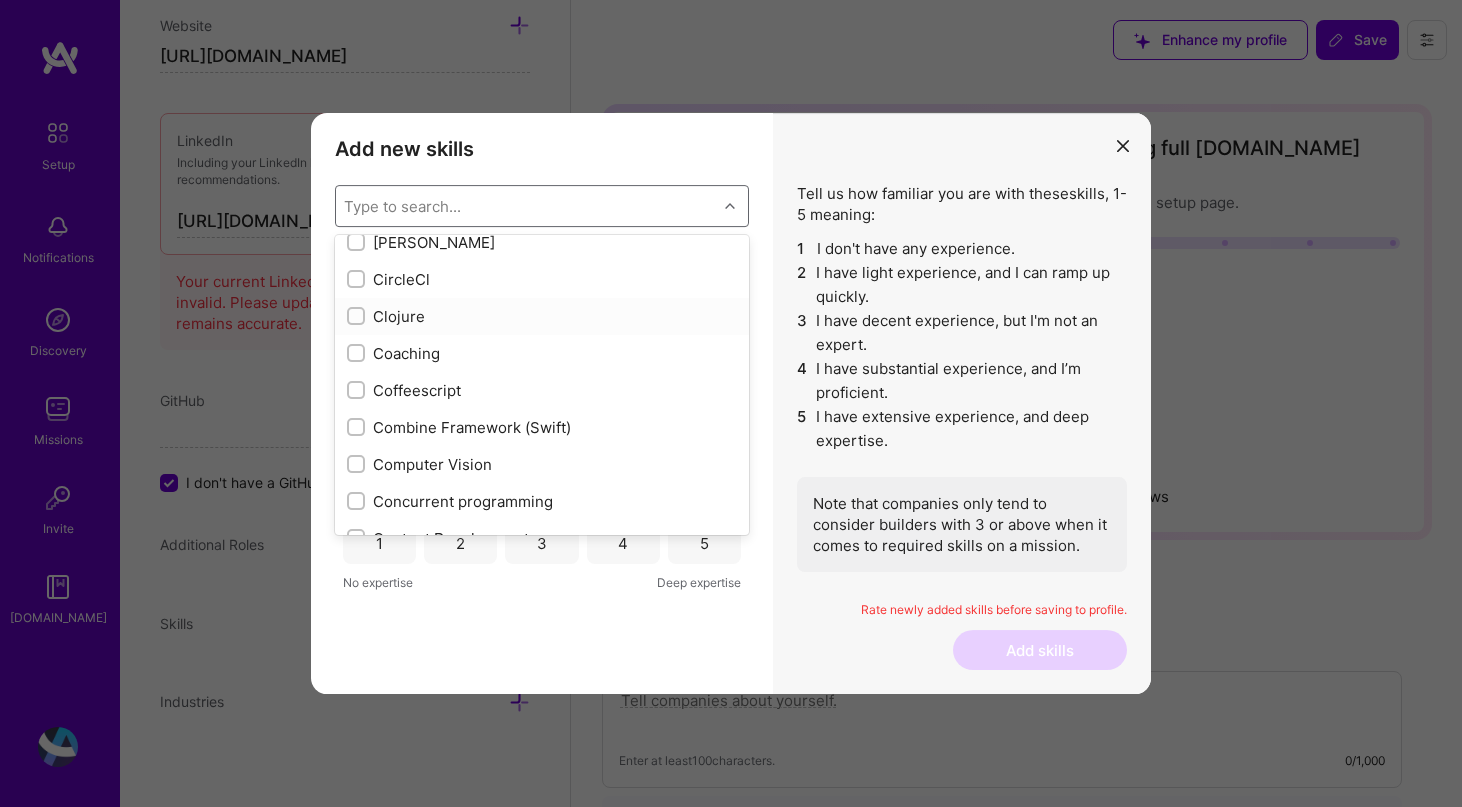 scroll, scrollTop: 2444, scrollLeft: 0, axis: vertical 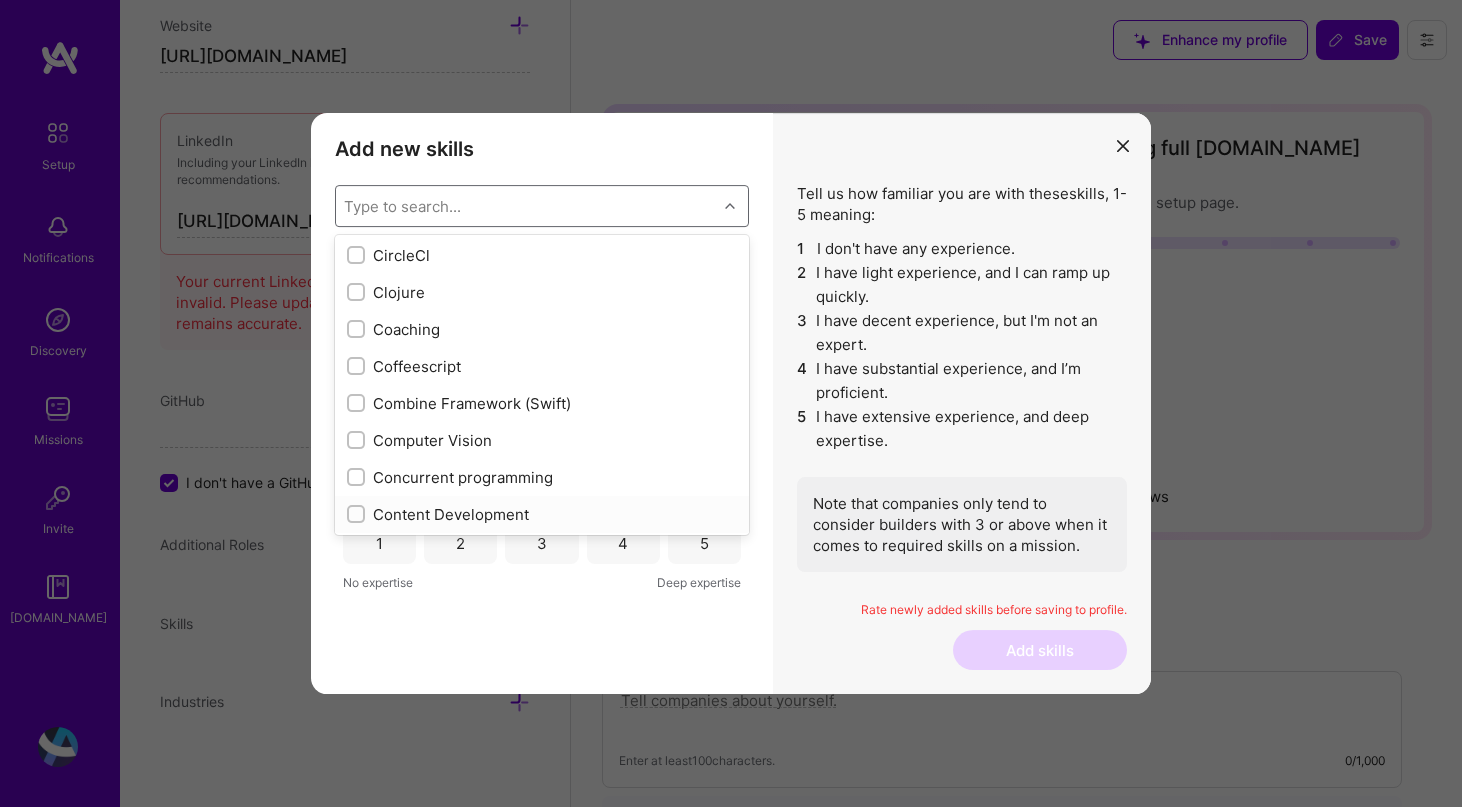 click at bounding box center (358, 515) 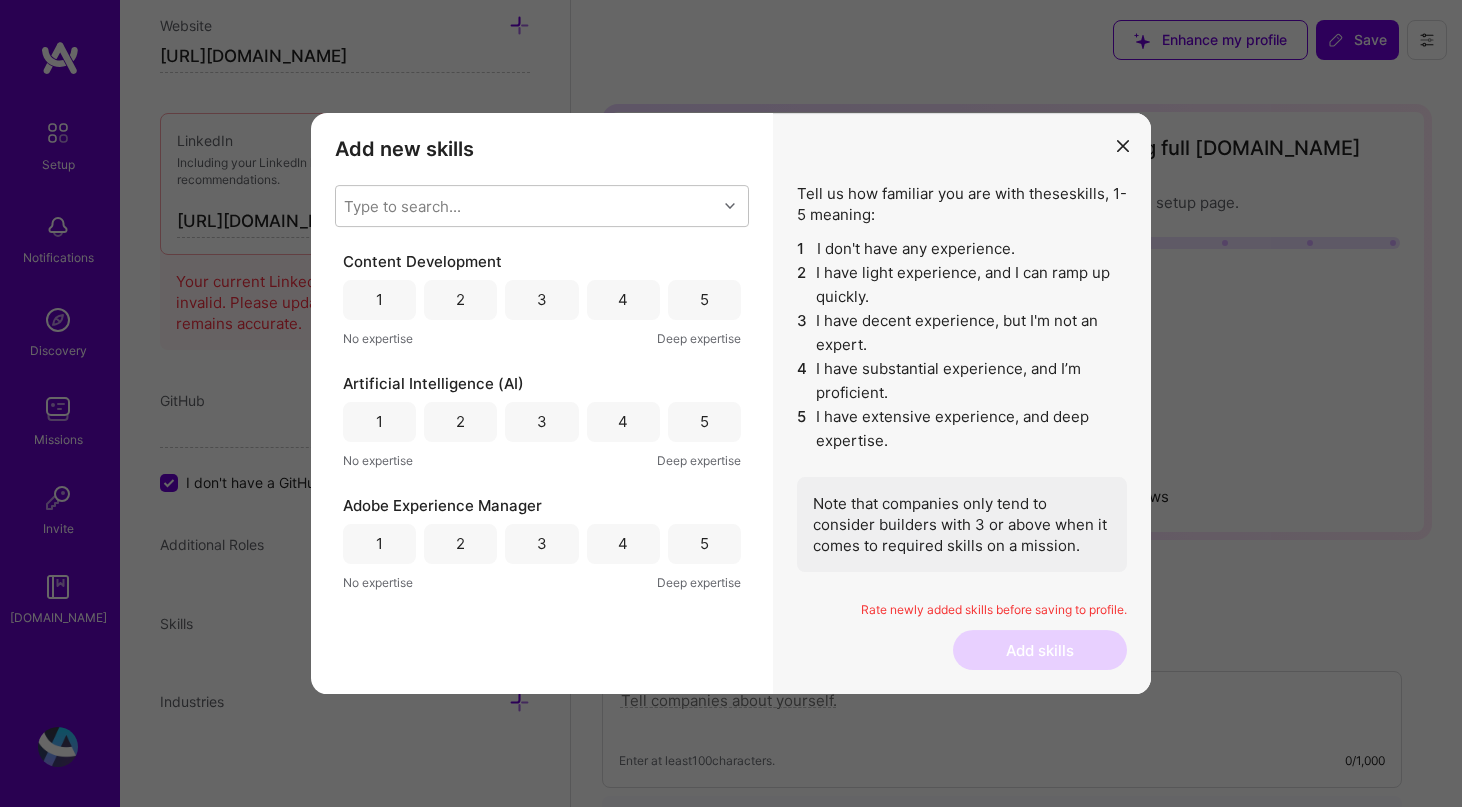 click on "Add new skills Tell us how familiar you are with given skills, using between 1 (No experience) and 5 (Expert). Type to search... Content Development 1 2 3 4 5 No expertise Deep expertise Artificial Intelligence (AI) 1 2 3 4 5 No expertise Deep expertise Adobe Experience Manager 1 2 3 4 5 No expertise Deep expertise Adobe Creative Cloud 1 2 3 4 5 No expertise Deep expertise" at bounding box center (542, 404) 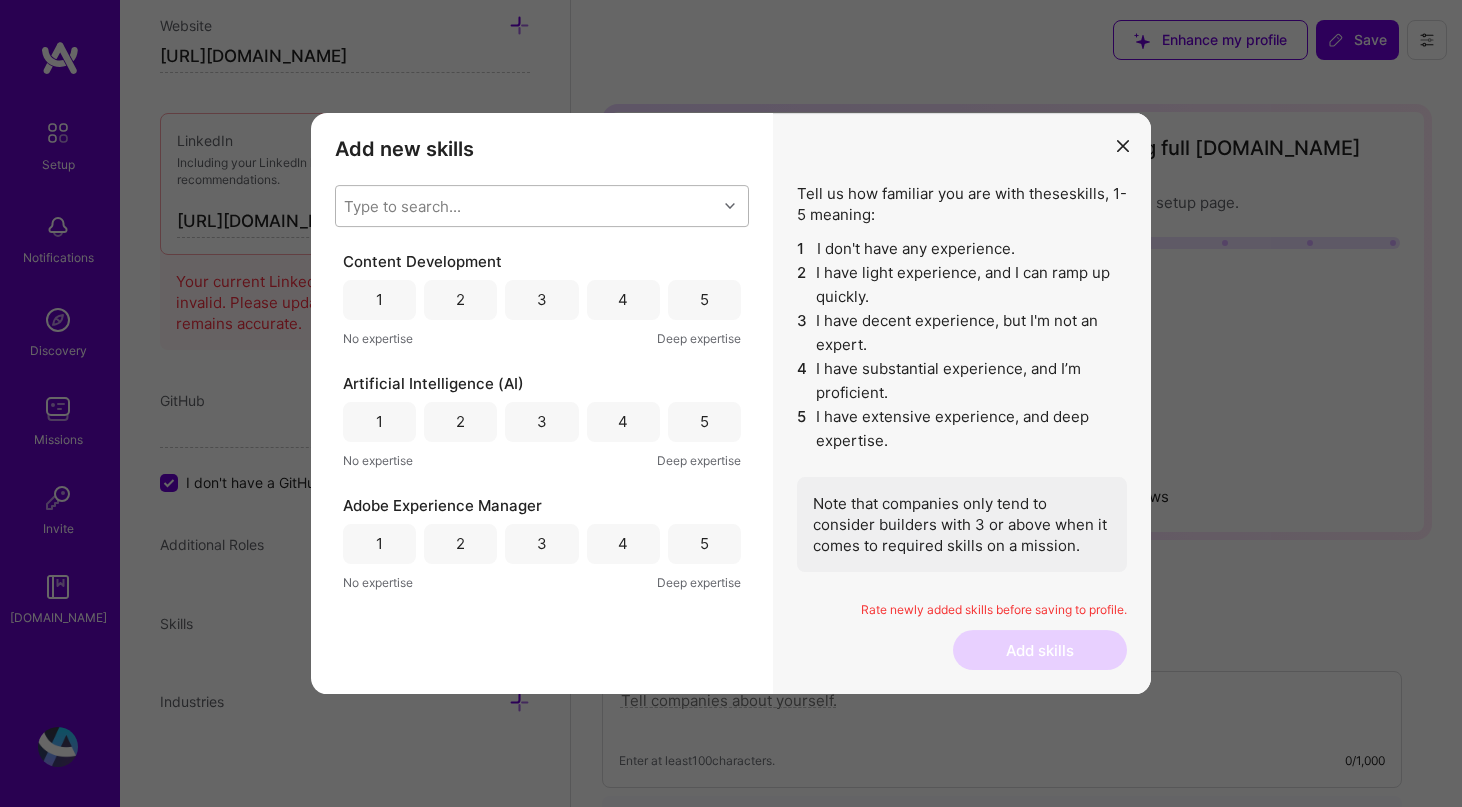 click on "Type to search..." at bounding box center (526, 206) 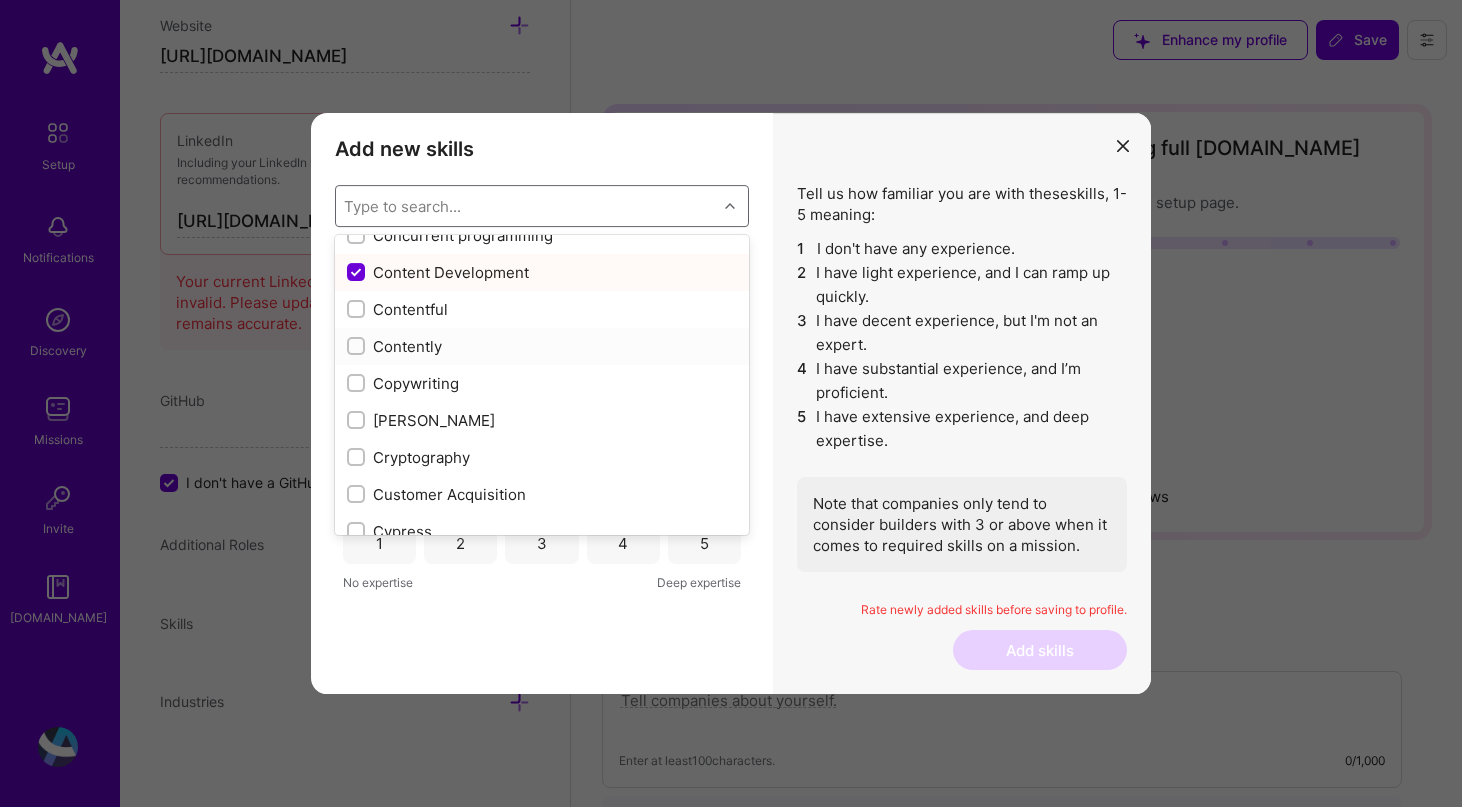 scroll, scrollTop: 2687, scrollLeft: 0, axis: vertical 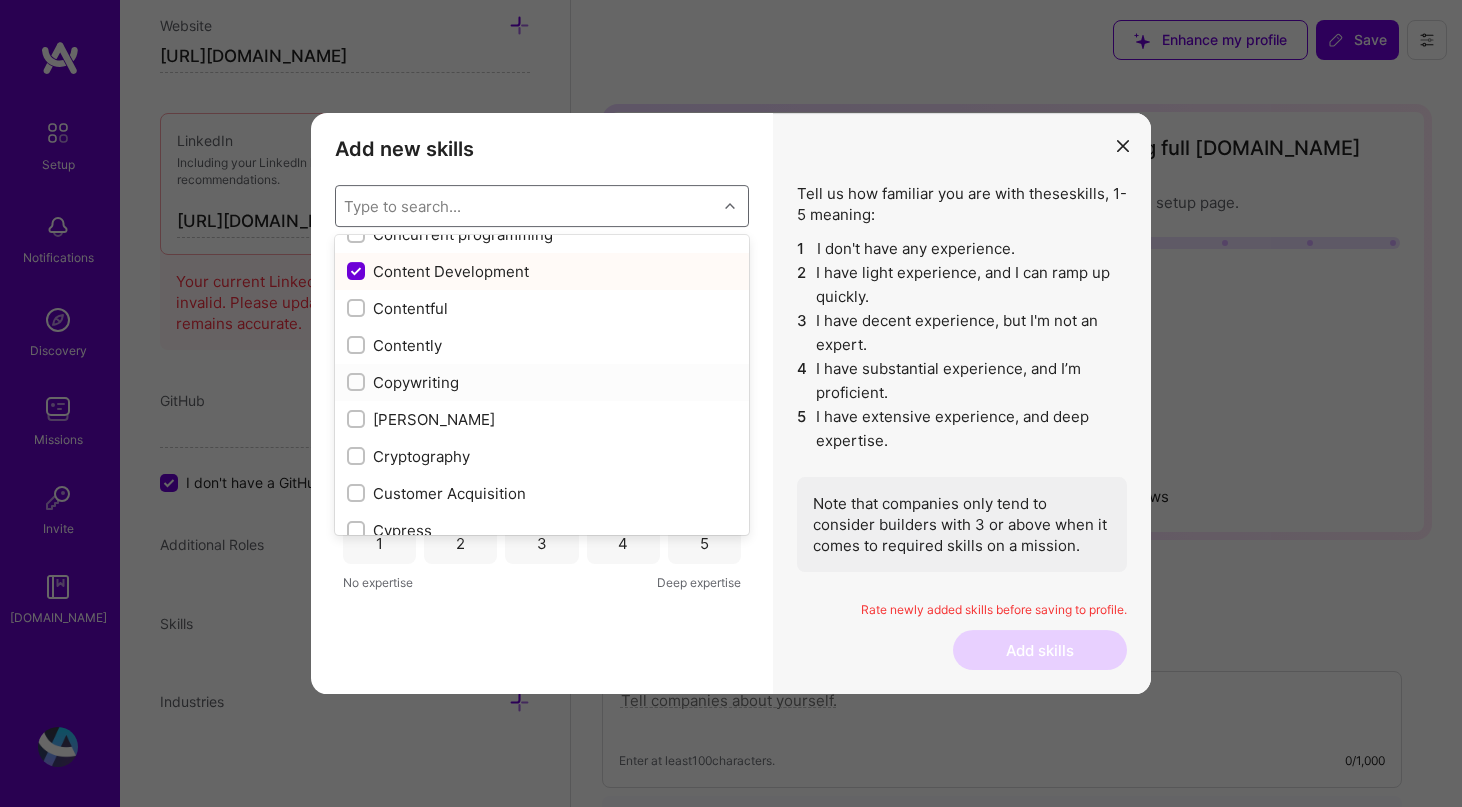 click at bounding box center [358, 383] 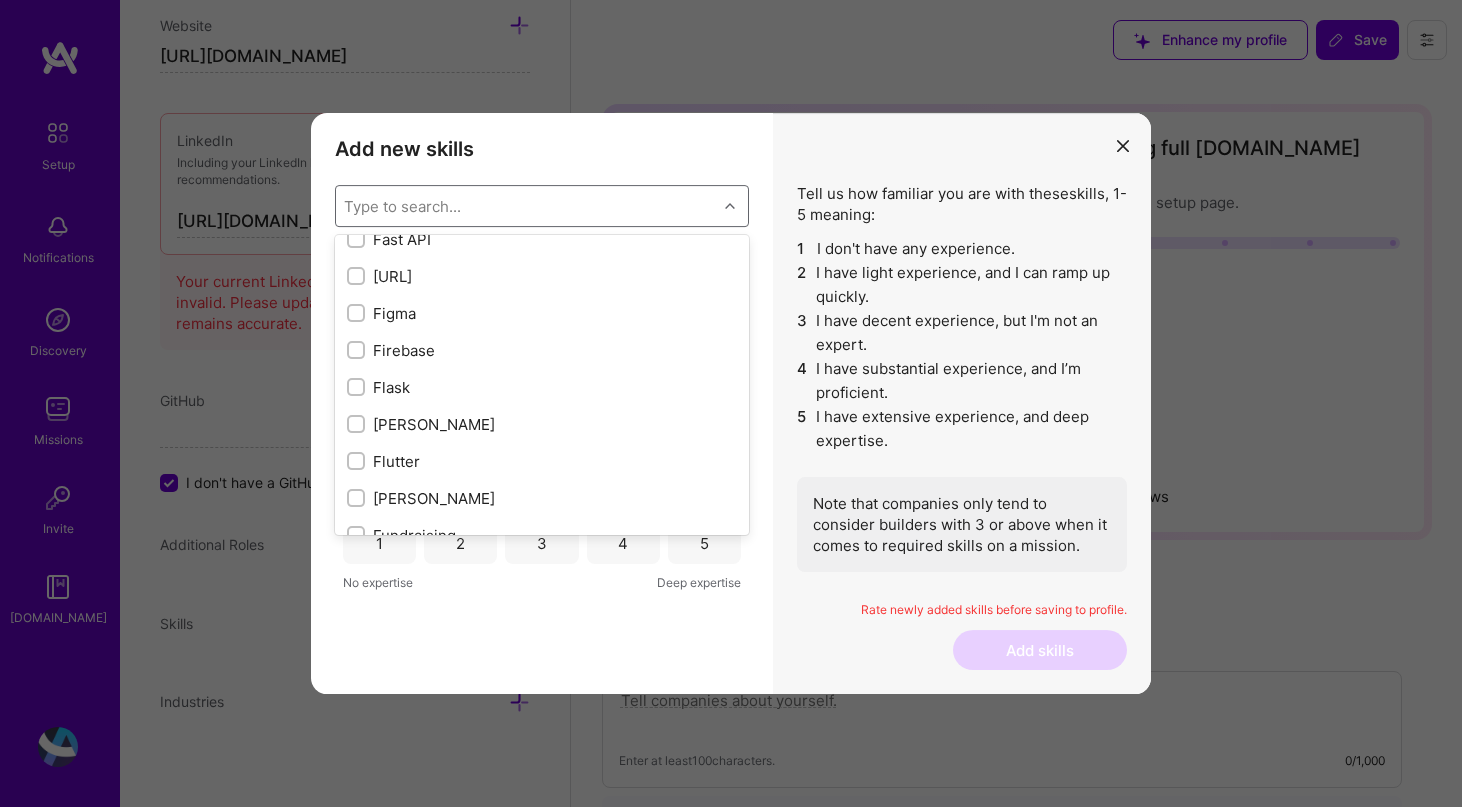 scroll, scrollTop: 4792, scrollLeft: 0, axis: vertical 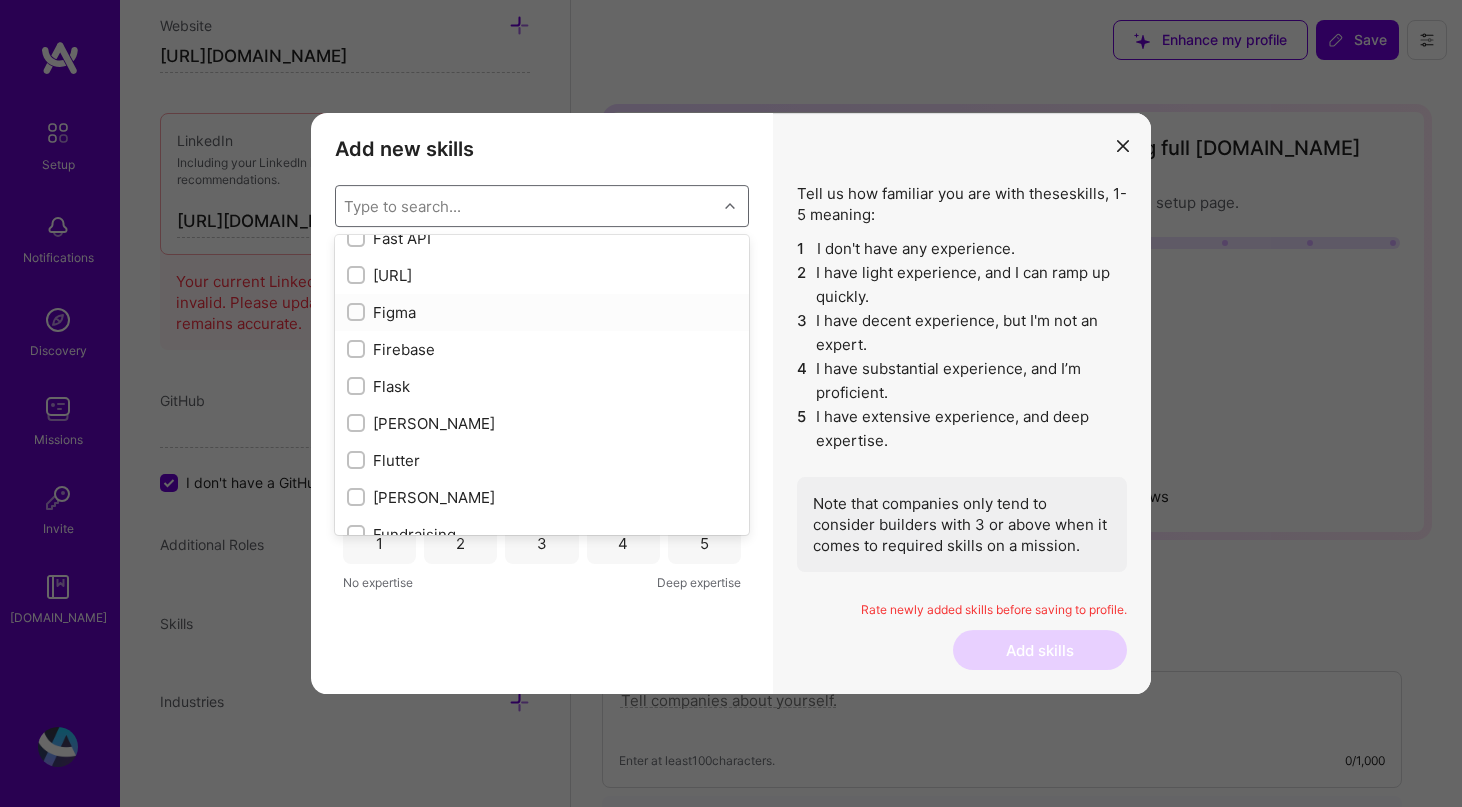 click at bounding box center (356, 312) 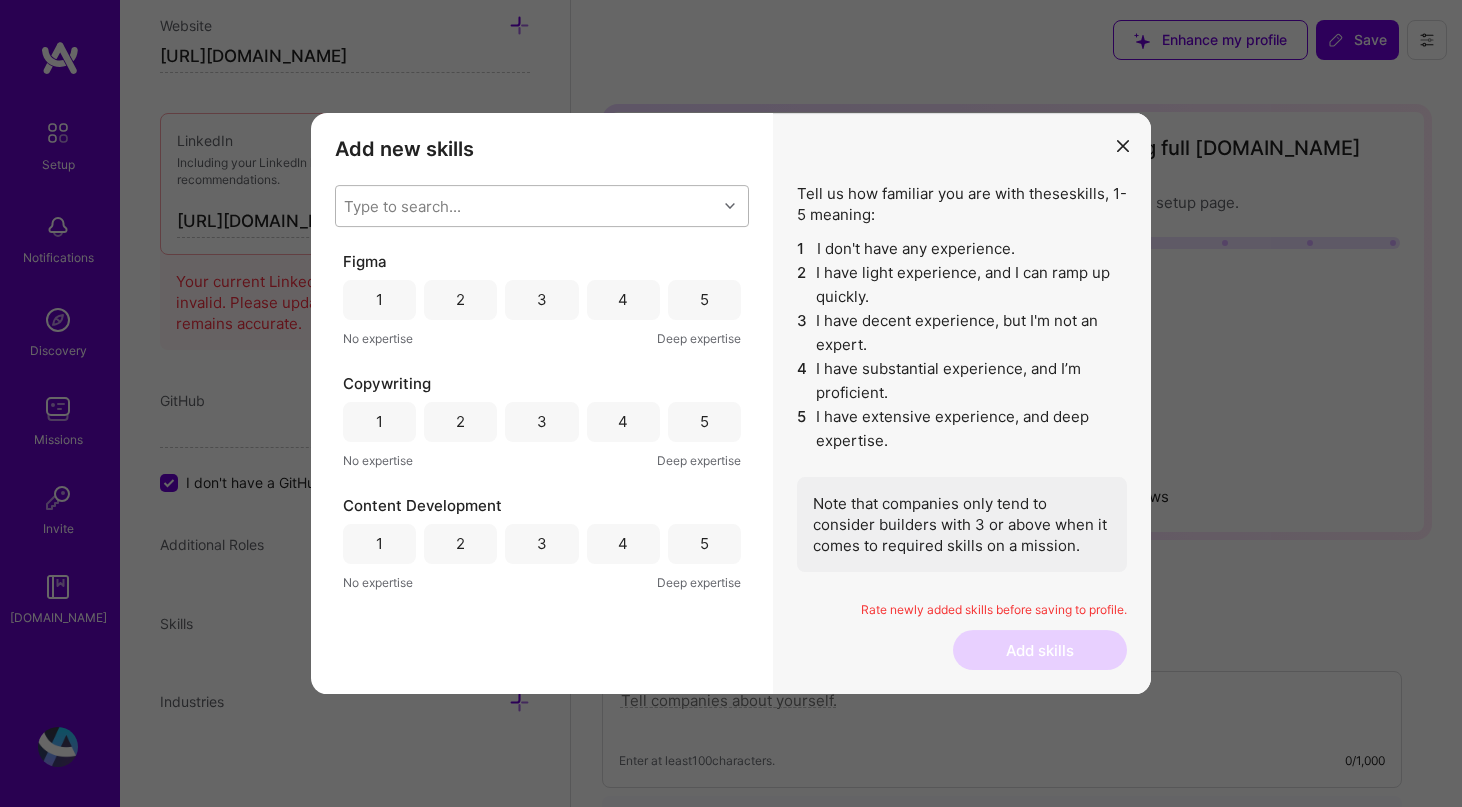 click on "Type to search..." at bounding box center [526, 206] 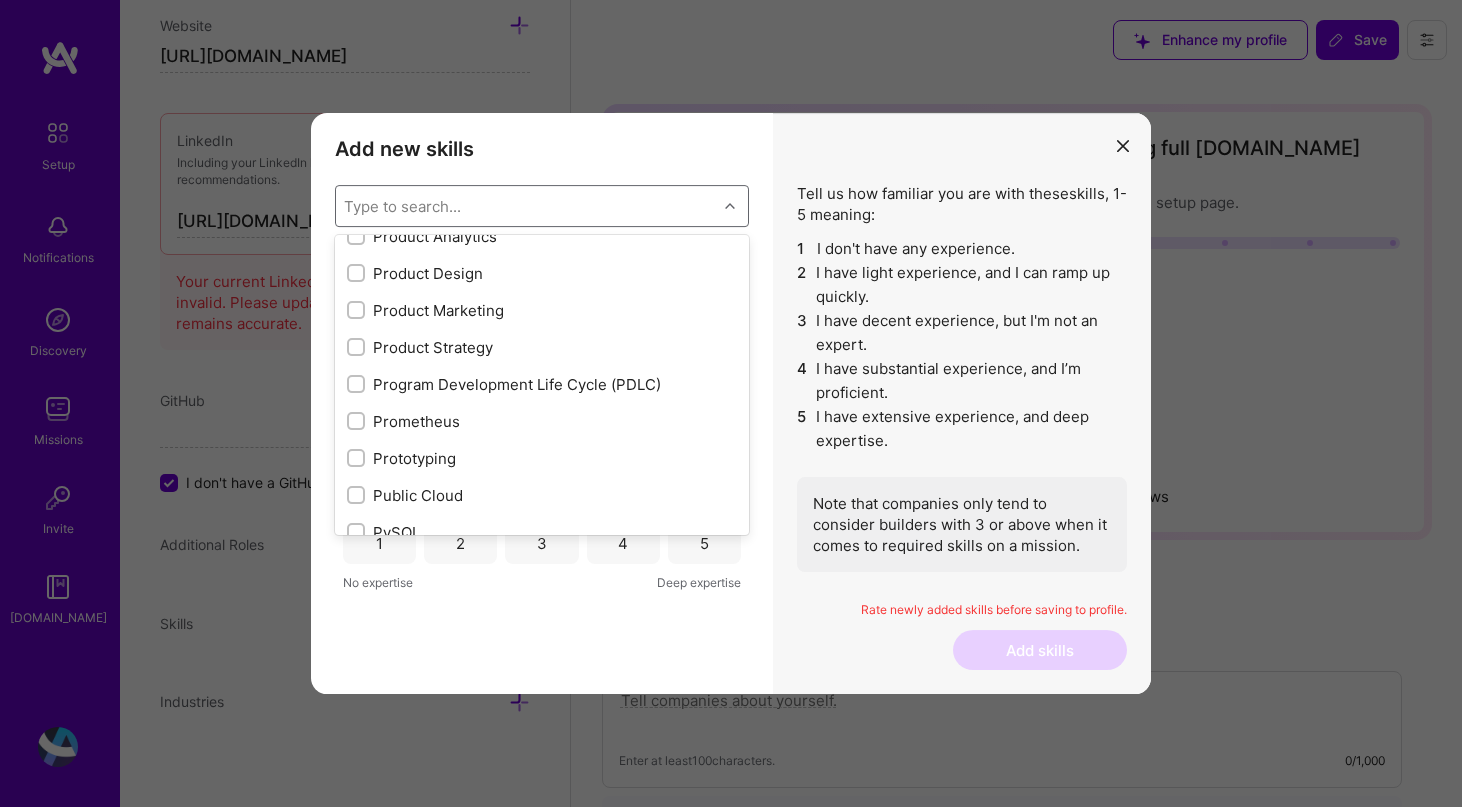 scroll, scrollTop: 9113, scrollLeft: 0, axis: vertical 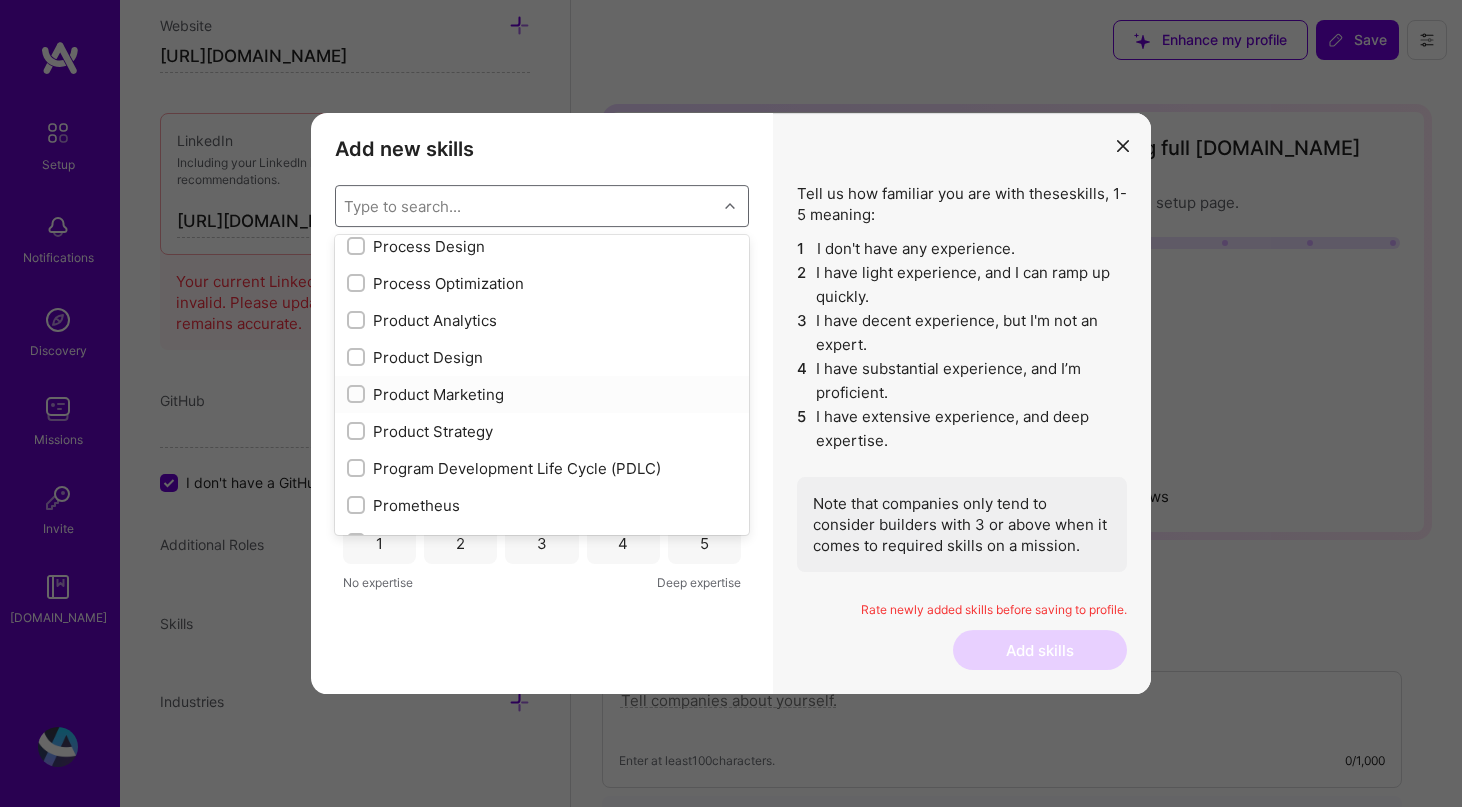 click at bounding box center (358, 395) 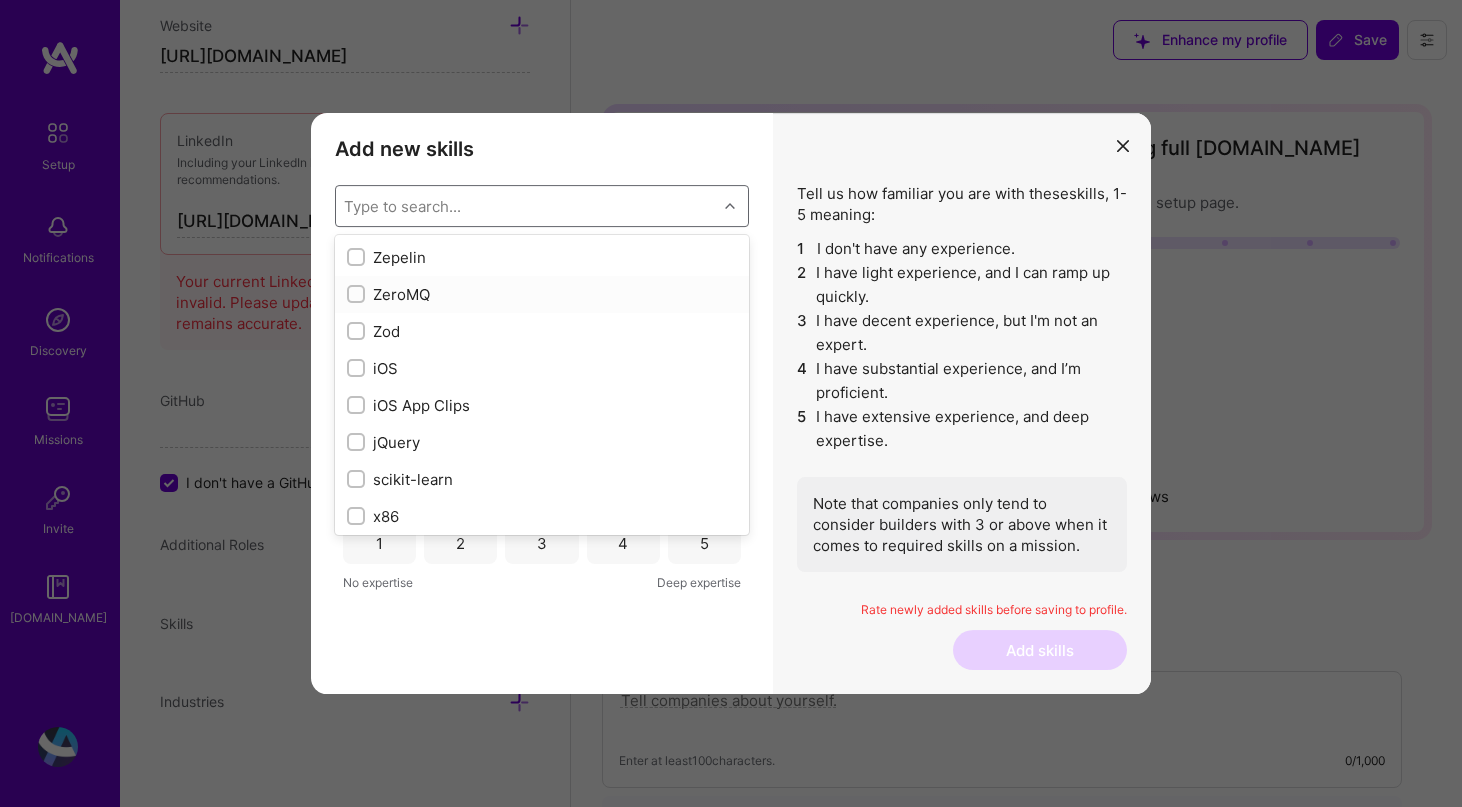 scroll, scrollTop: 13694, scrollLeft: 0, axis: vertical 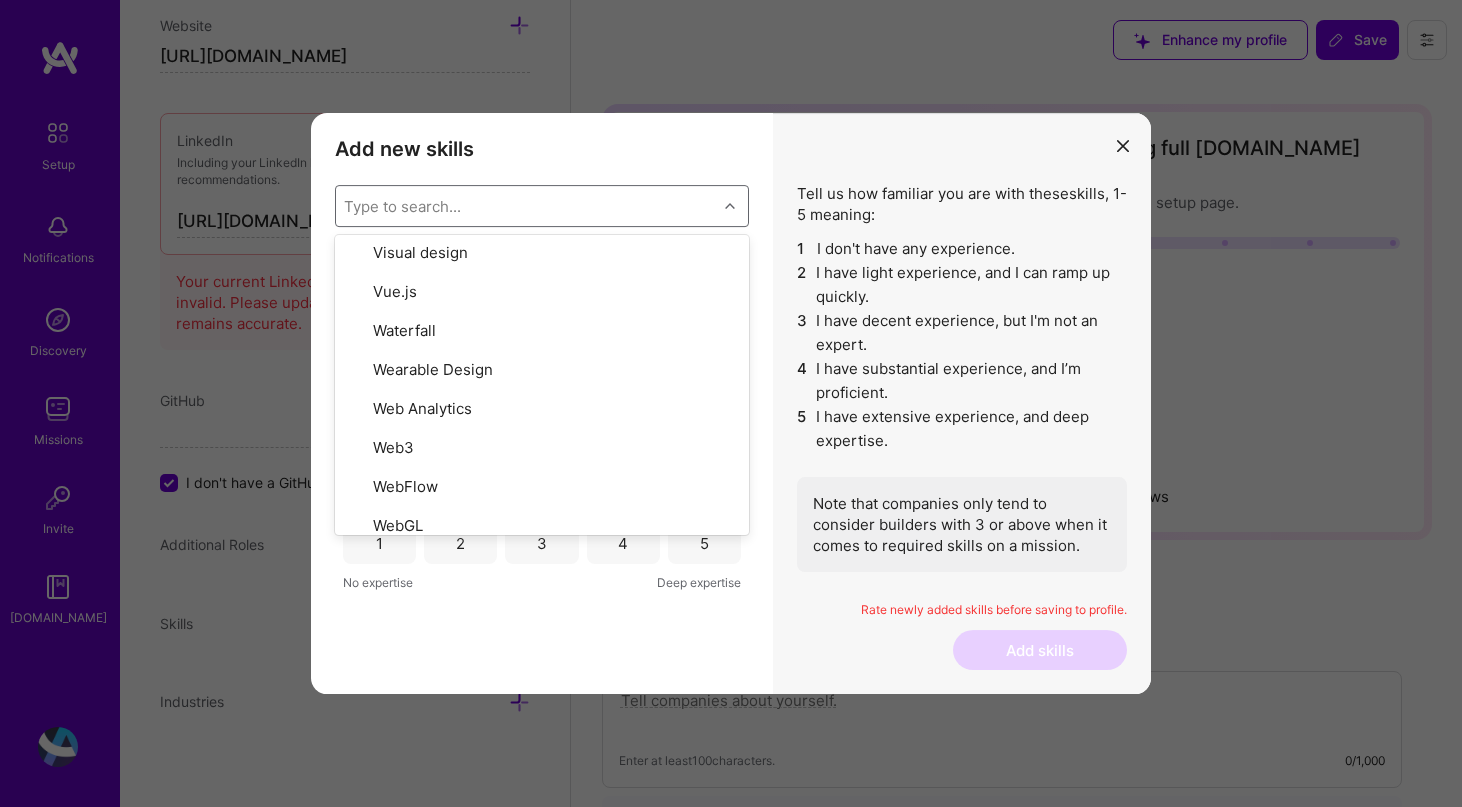 click on "Add new skills Tell us how familiar you are with given skills, using between 1 (No experience) and 5 (Expert). option Product Marketing, selected. option x86 focused, 378 of 378. 378 results available. Use Up and Down to choose options, press Enter to select the currently focused option, press Escape to exit the menu, press Tab to select the option and exit the menu. Type to search... .NET 3D Engineering 3D Modeling API Design API Integration APNS ARM [DOMAIN_NAME] AWS AWS Aurora AWS BETA AWS CDK AWS CloudFormation AWS Lambda AWS Neptune AWS RDS Ada Adobe Creative Cloud Adobe Experience Manager Affiliate Marketing Agile Agora Airflow Airtable Algorithm Design Amazon Athena Amplitude Analytics Android Angular Angular.js Ansible Apache [PERSON_NAME] Apex (Salesforce) Apollo App Clip (iOS) ArangoDB Artifactory Artificial Intelligence (AI) Assembly [DOMAIN_NAME] [PERSON_NAME] Authentication Automated Testing Azure BLE (Bluetooth) Babylon.js Backbone.js Backlog Prioritization BigQuery Blockchain / Crypto Blog Bloomreach Bootstrap JS Boto3" at bounding box center [542, 404] 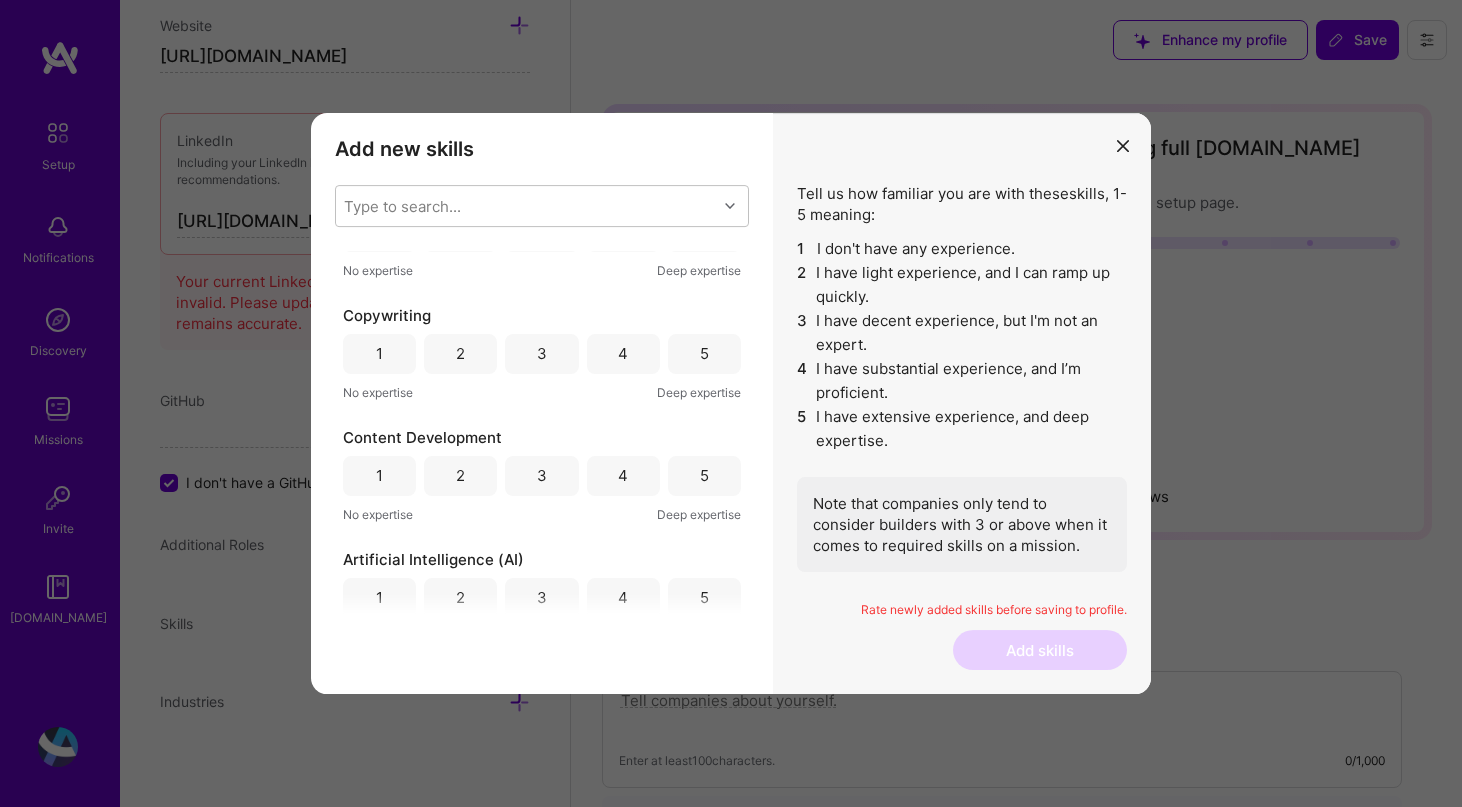 scroll, scrollTop: 467, scrollLeft: 0, axis: vertical 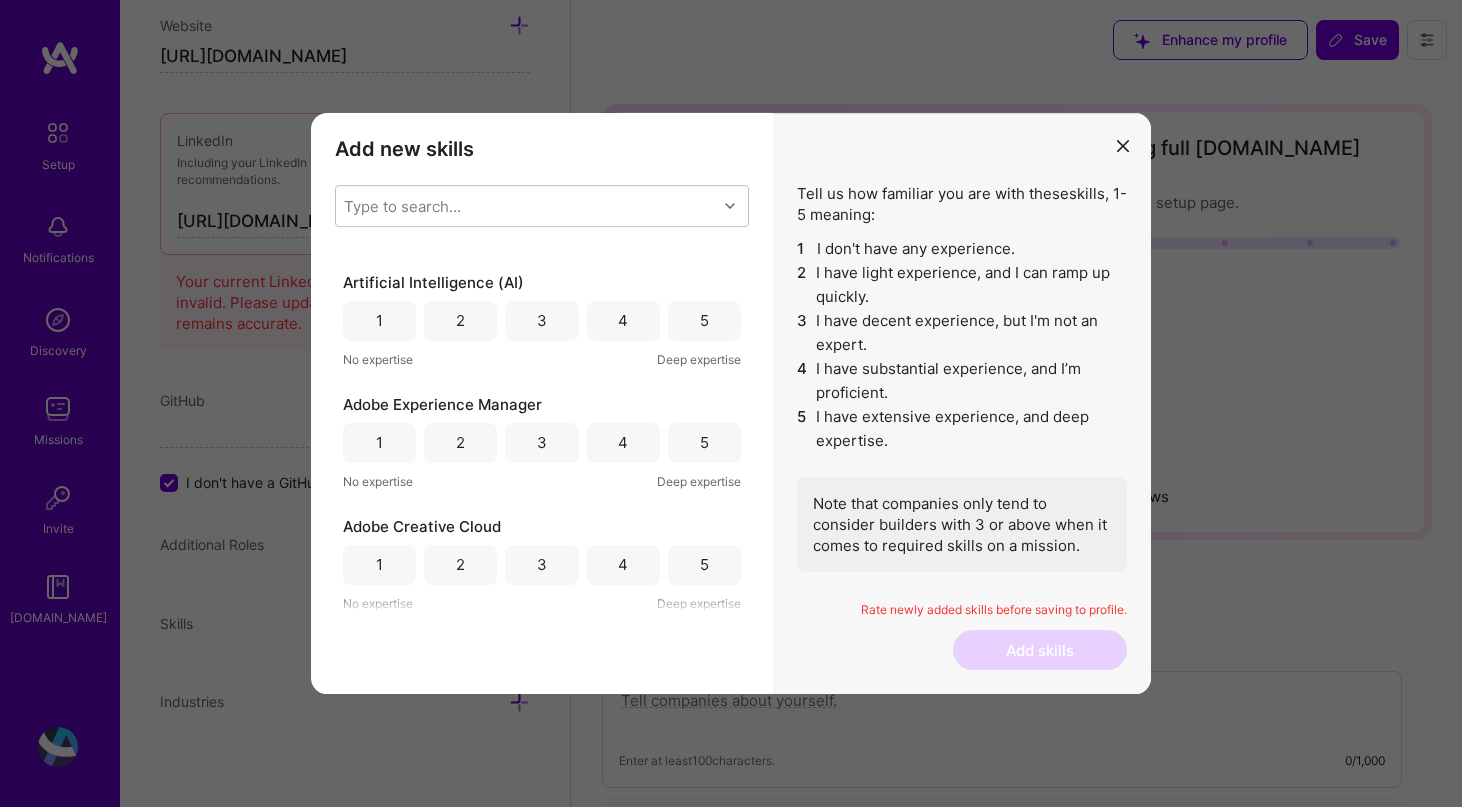 click on "3" at bounding box center (541, 565) 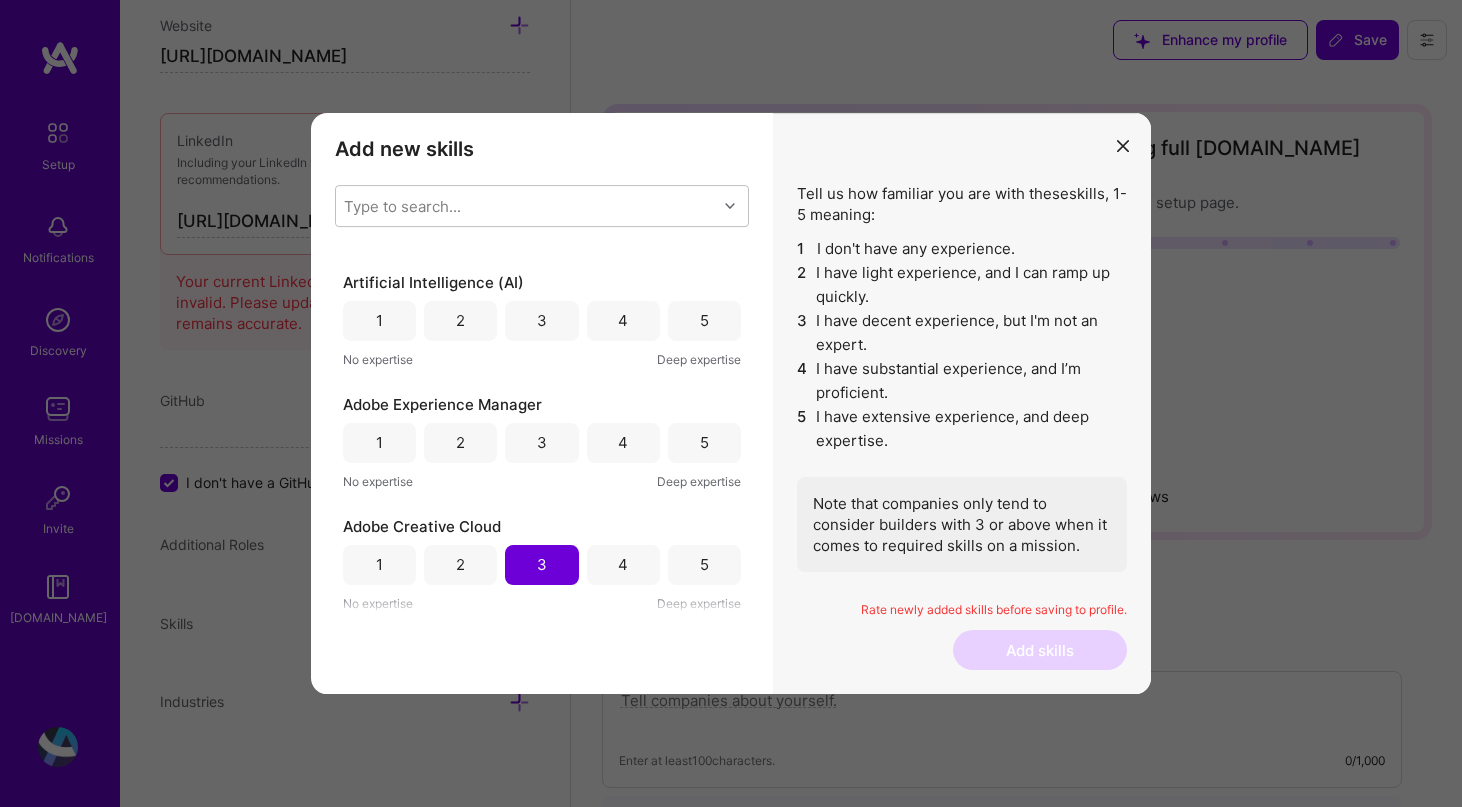 click on "3" at bounding box center (542, 442) 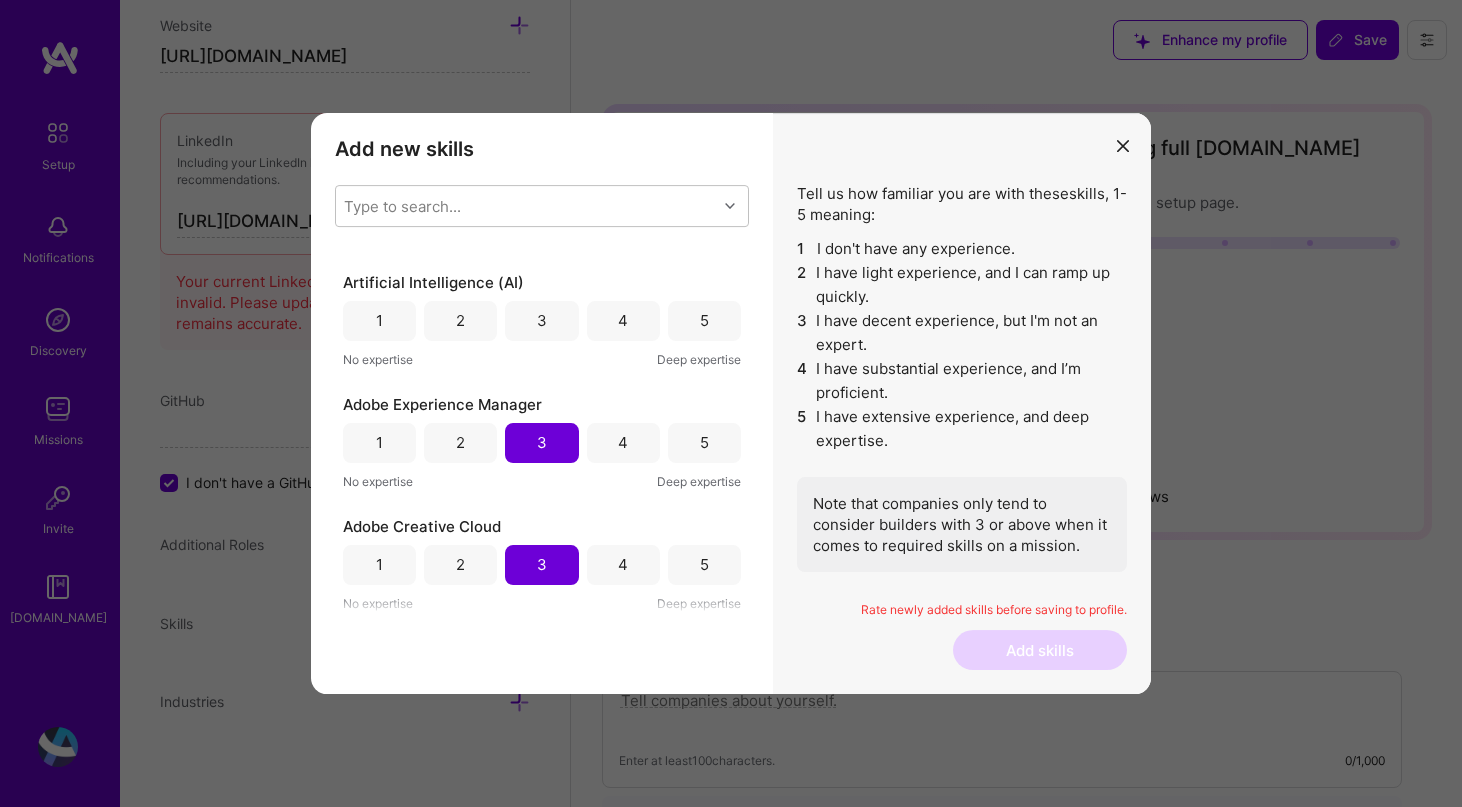 click on "3" at bounding box center [542, 320] 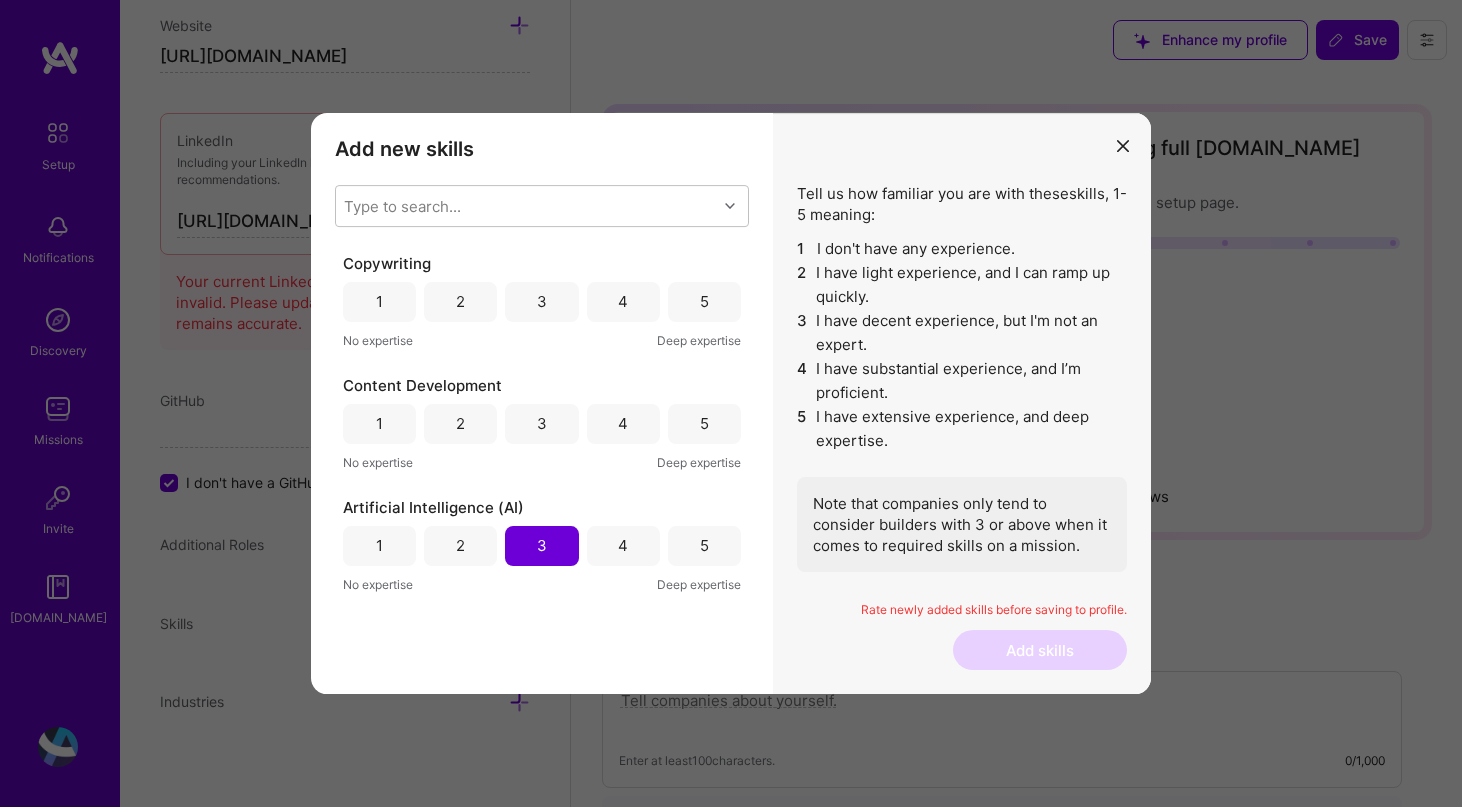 scroll, scrollTop: 199, scrollLeft: 0, axis: vertical 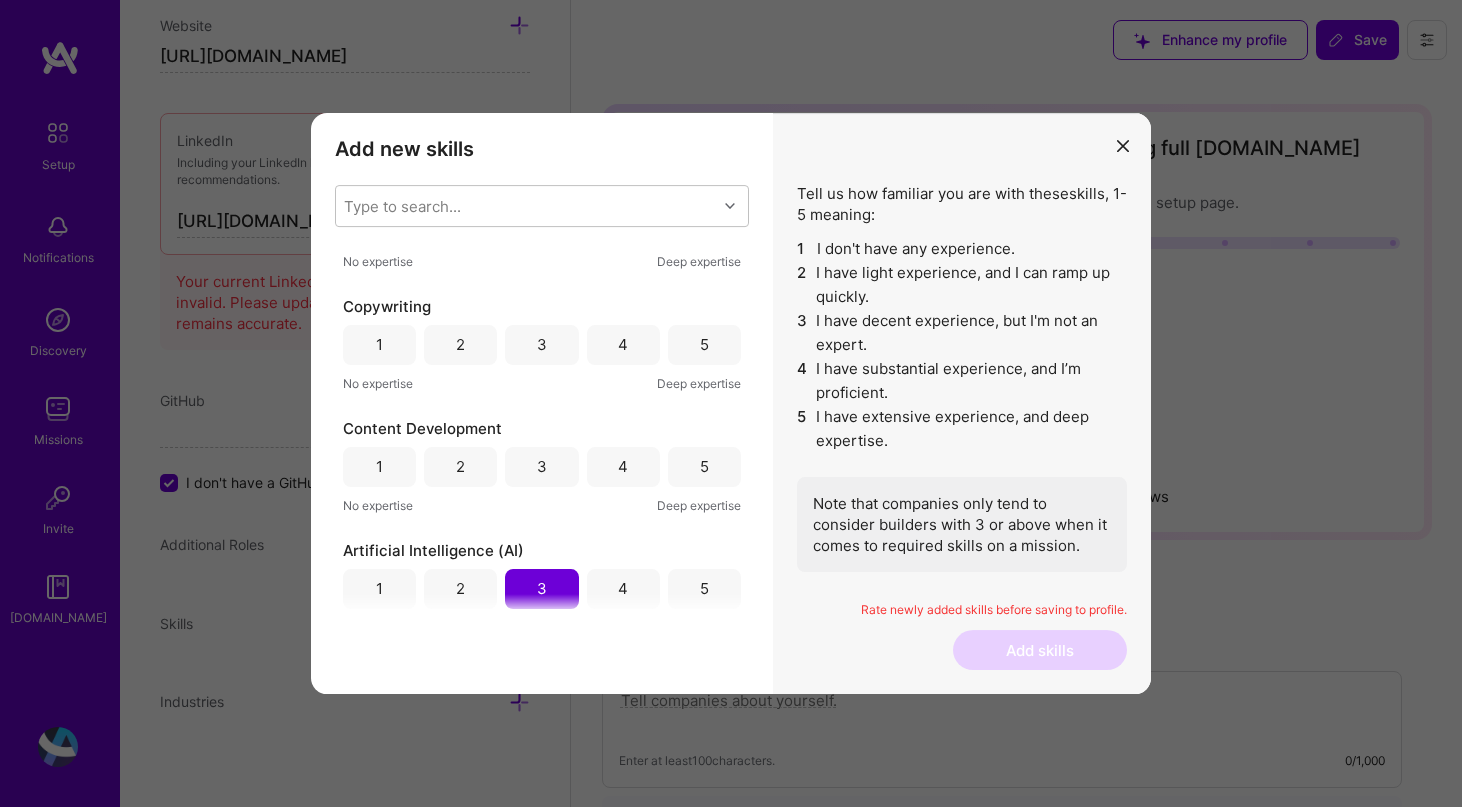 click on "5" at bounding box center (704, 467) 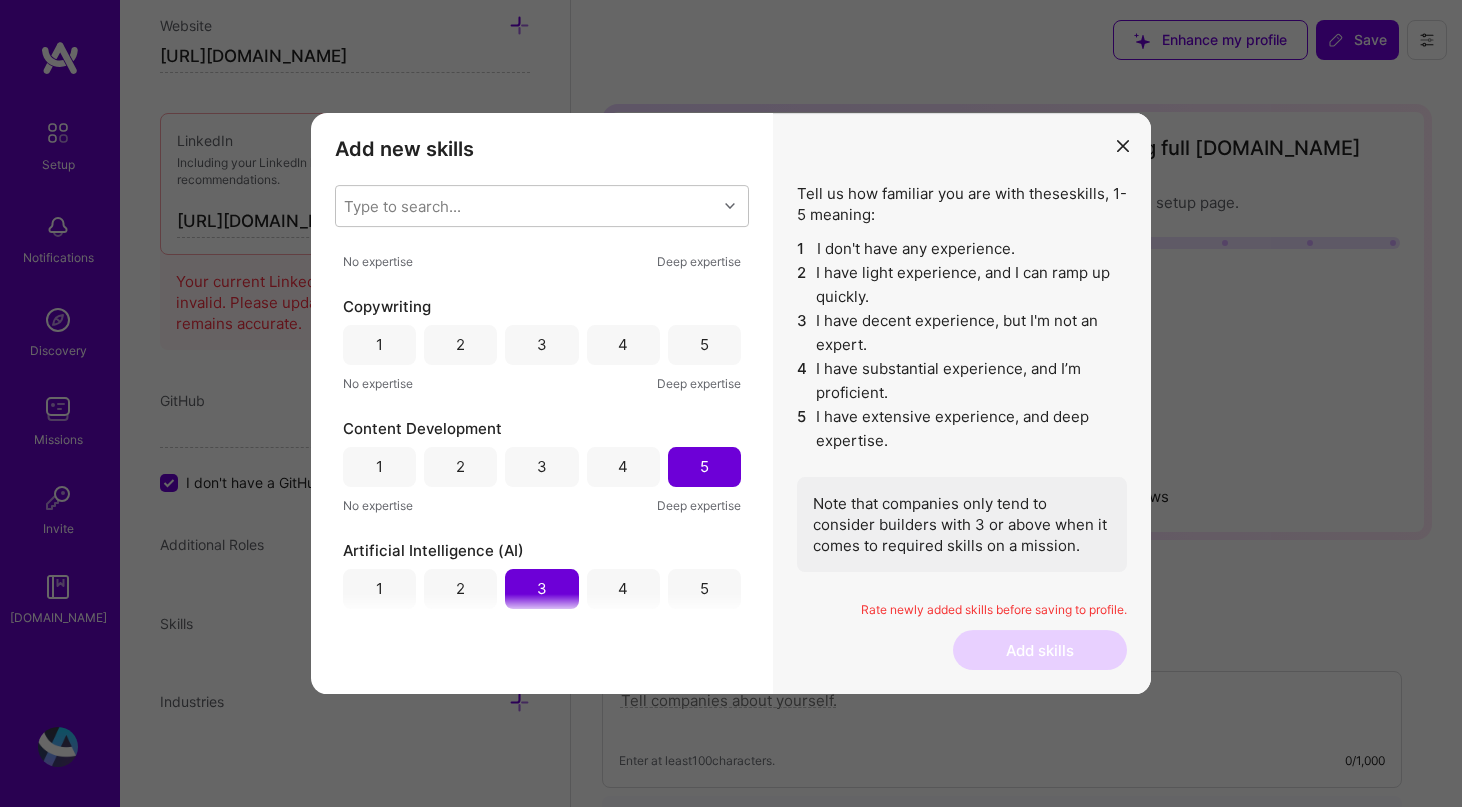 click on "5" at bounding box center [704, 344] 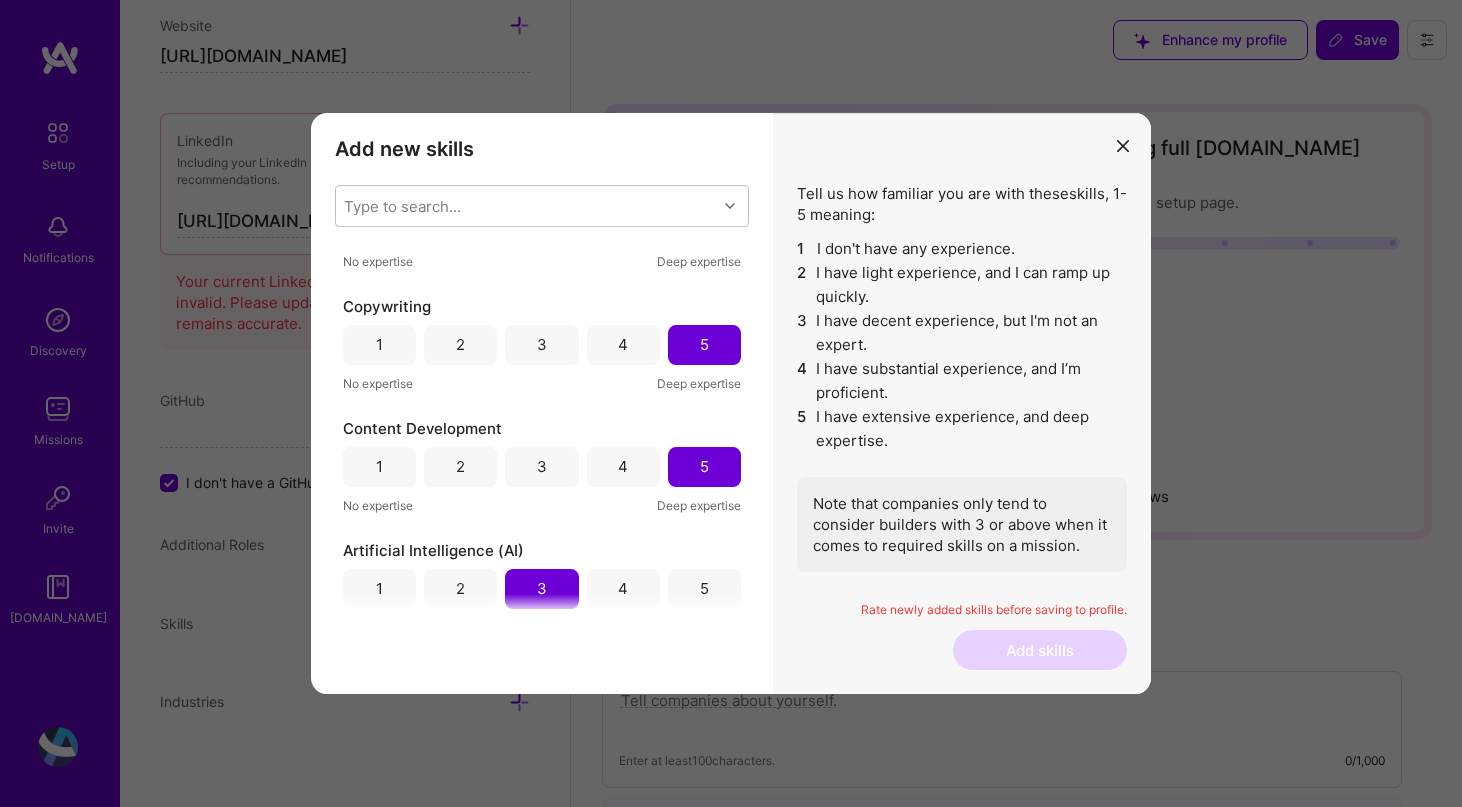 scroll, scrollTop: 0, scrollLeft: 0, axis: both 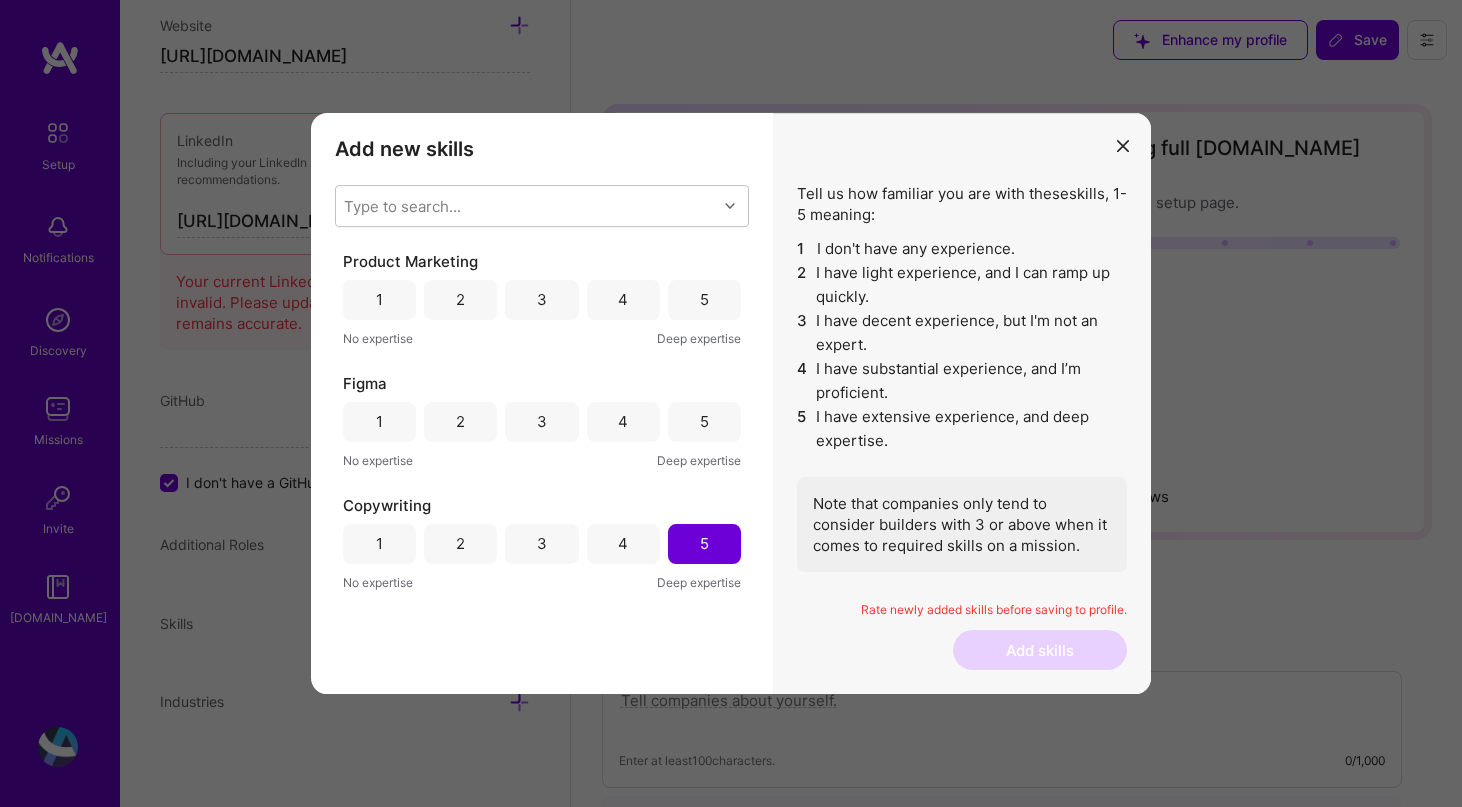 click on "2" at bounding box center (460, 422) 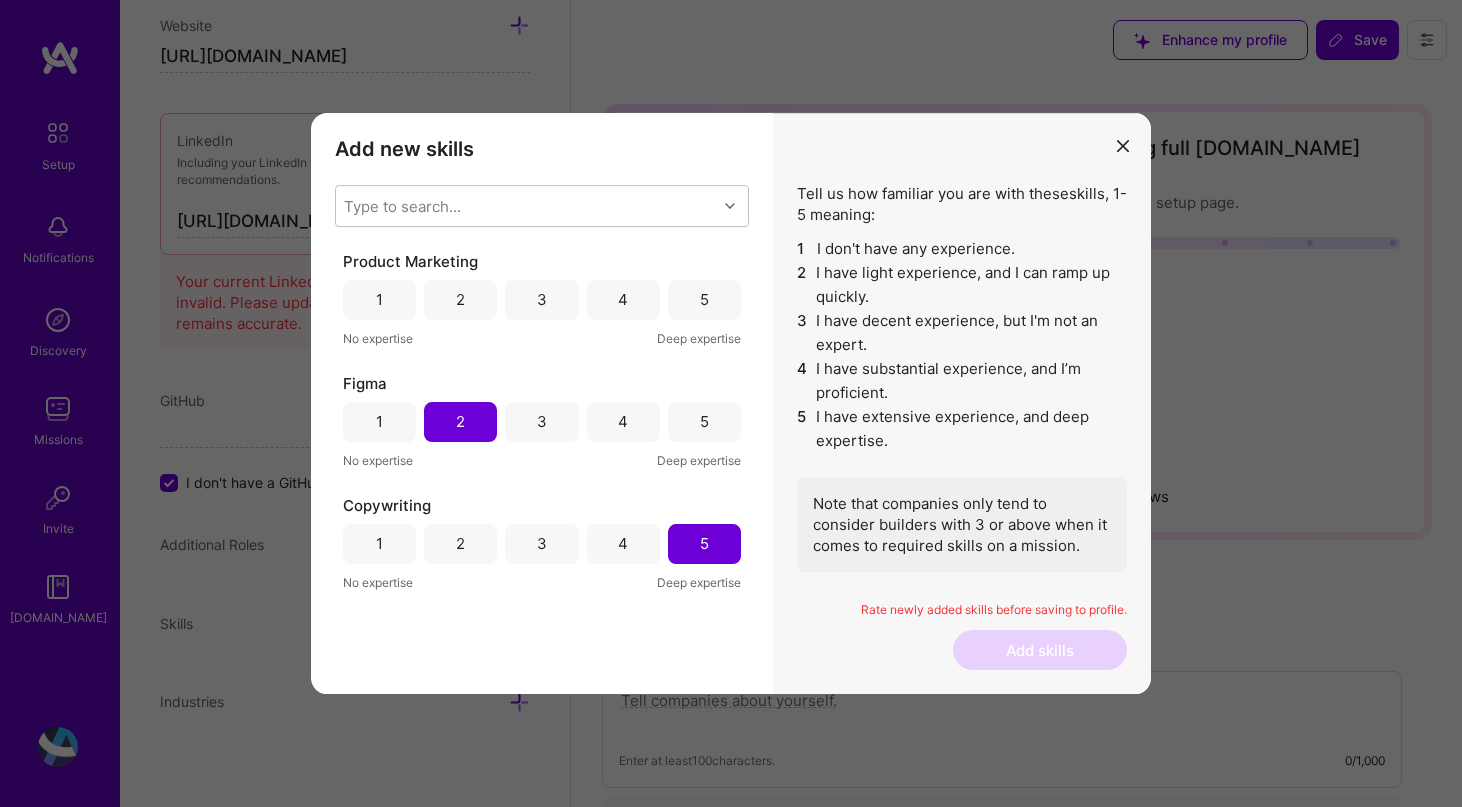 click on "4" at bounding box center (623, 300) 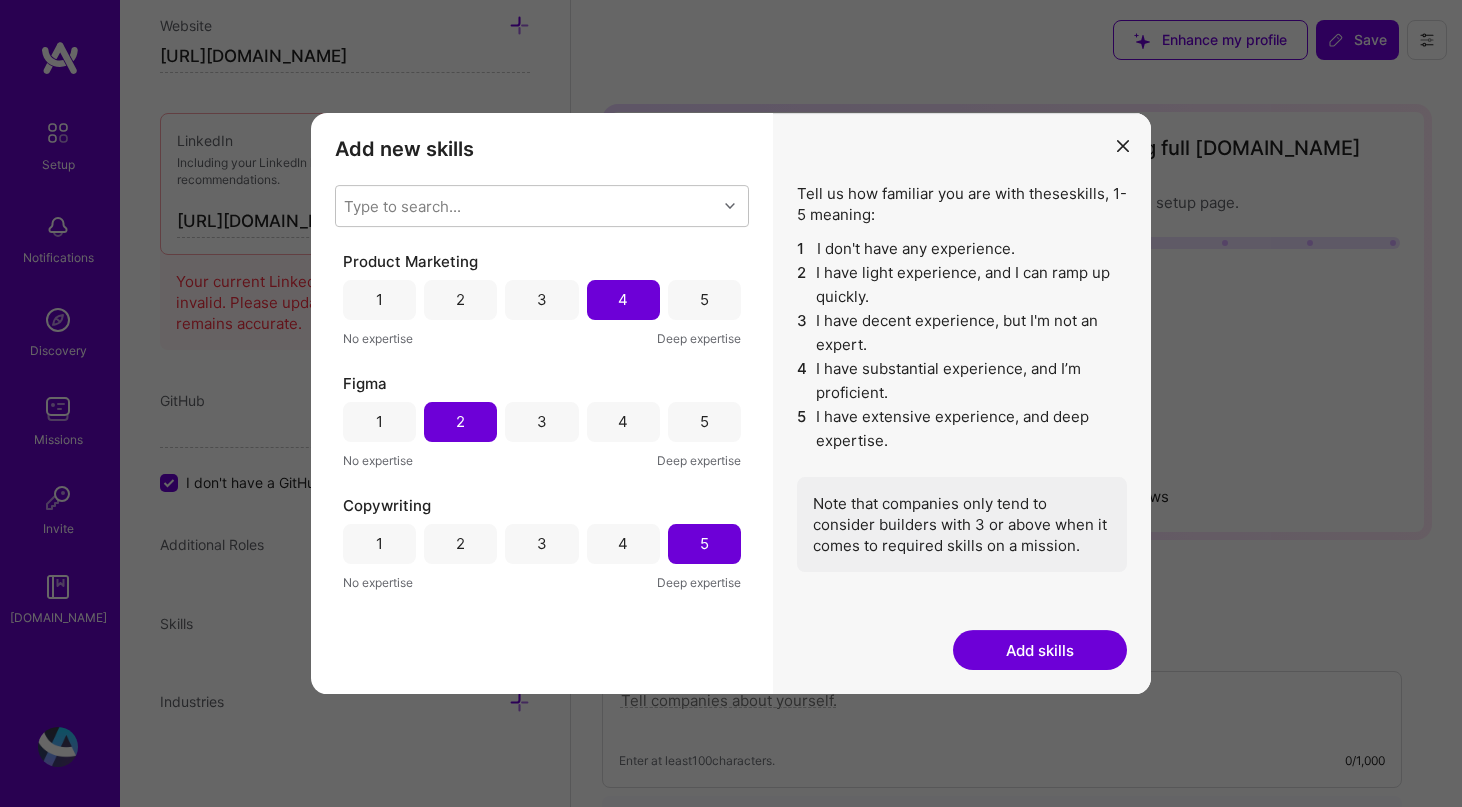 click on "Add skills" at bounding box center (1040, 650) 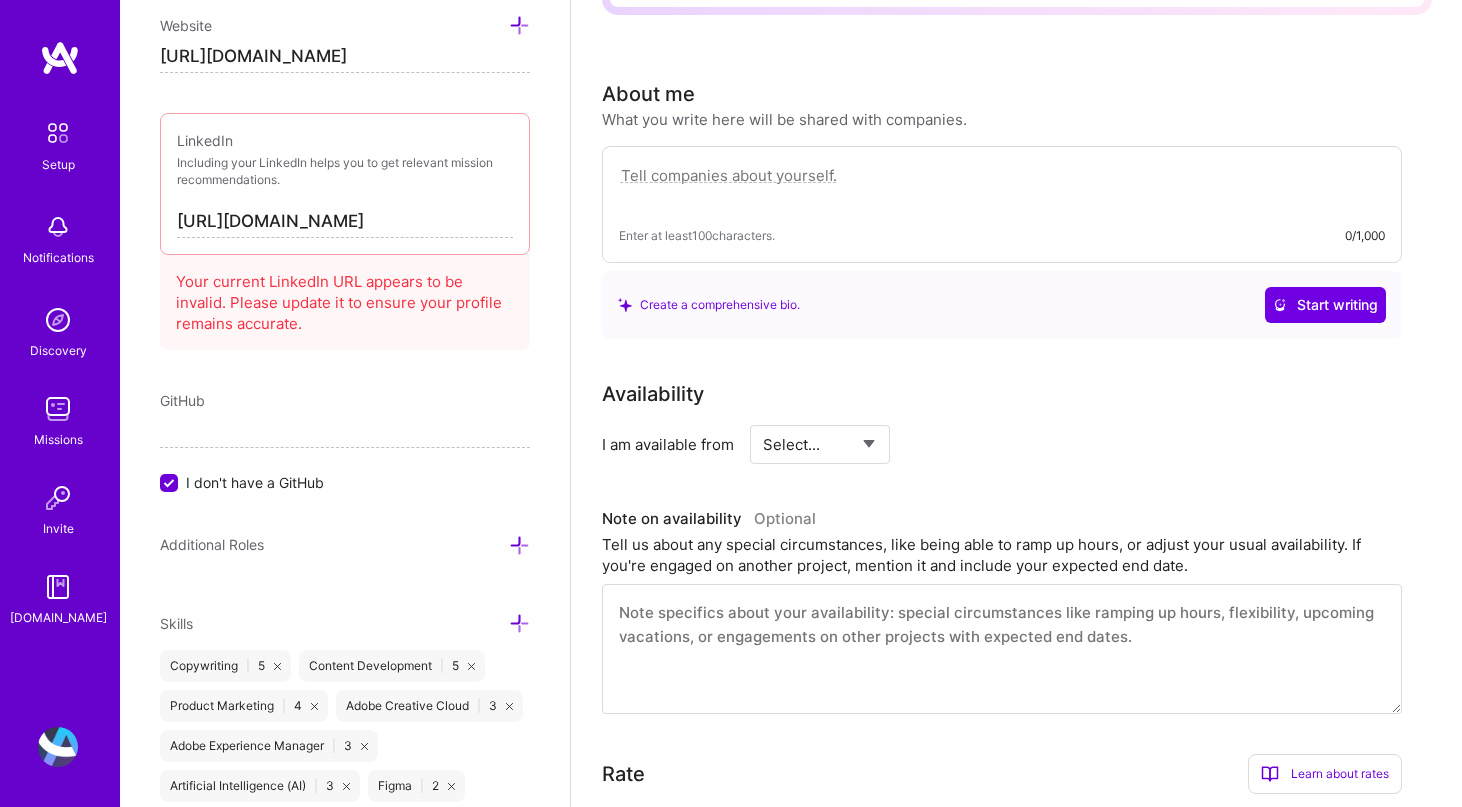 scroll, scrollTop: 497, scrollLeft: 0, axis: vertical 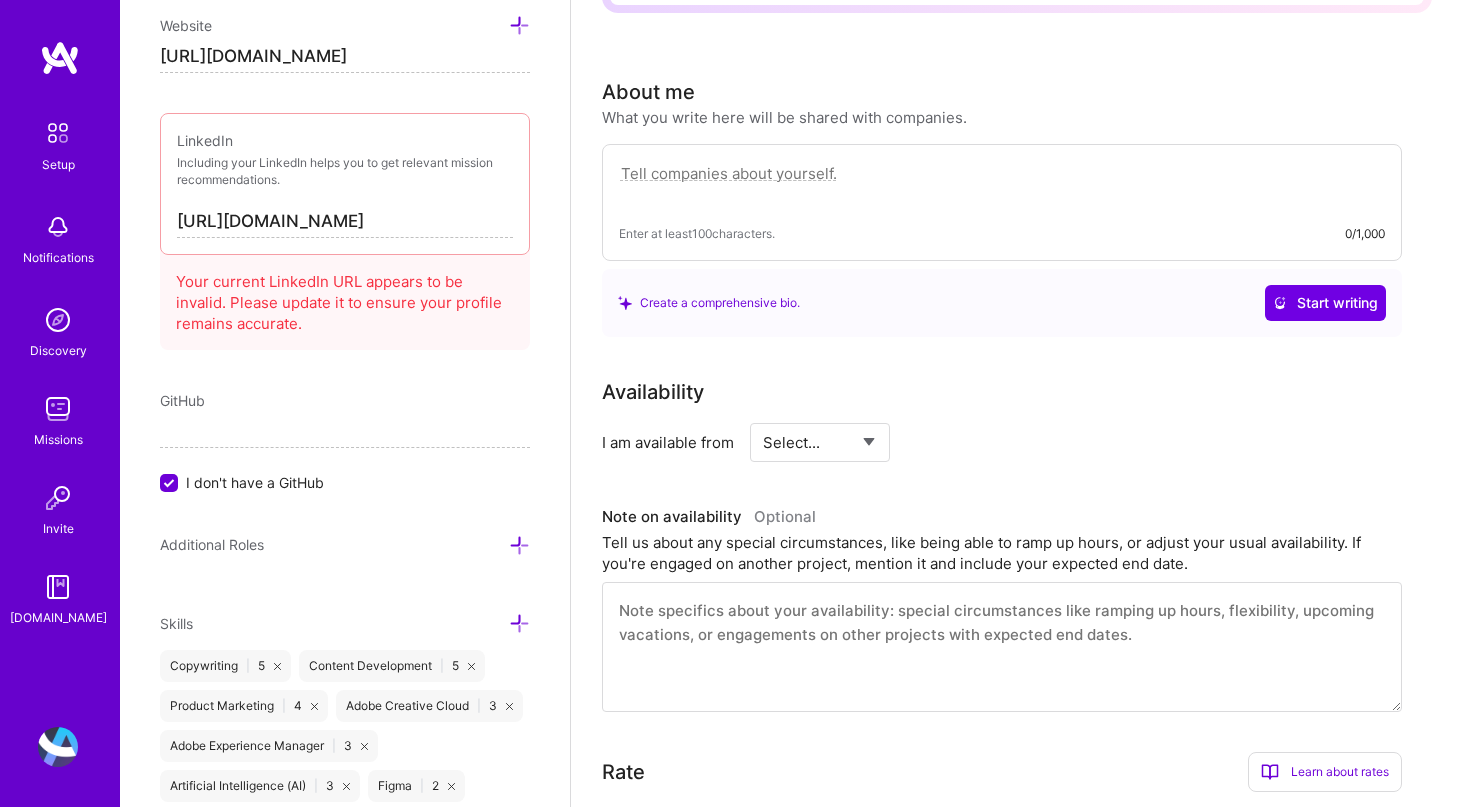 click on "Select... Right Now Future Date Not Available" at bounding box center (820, 442) 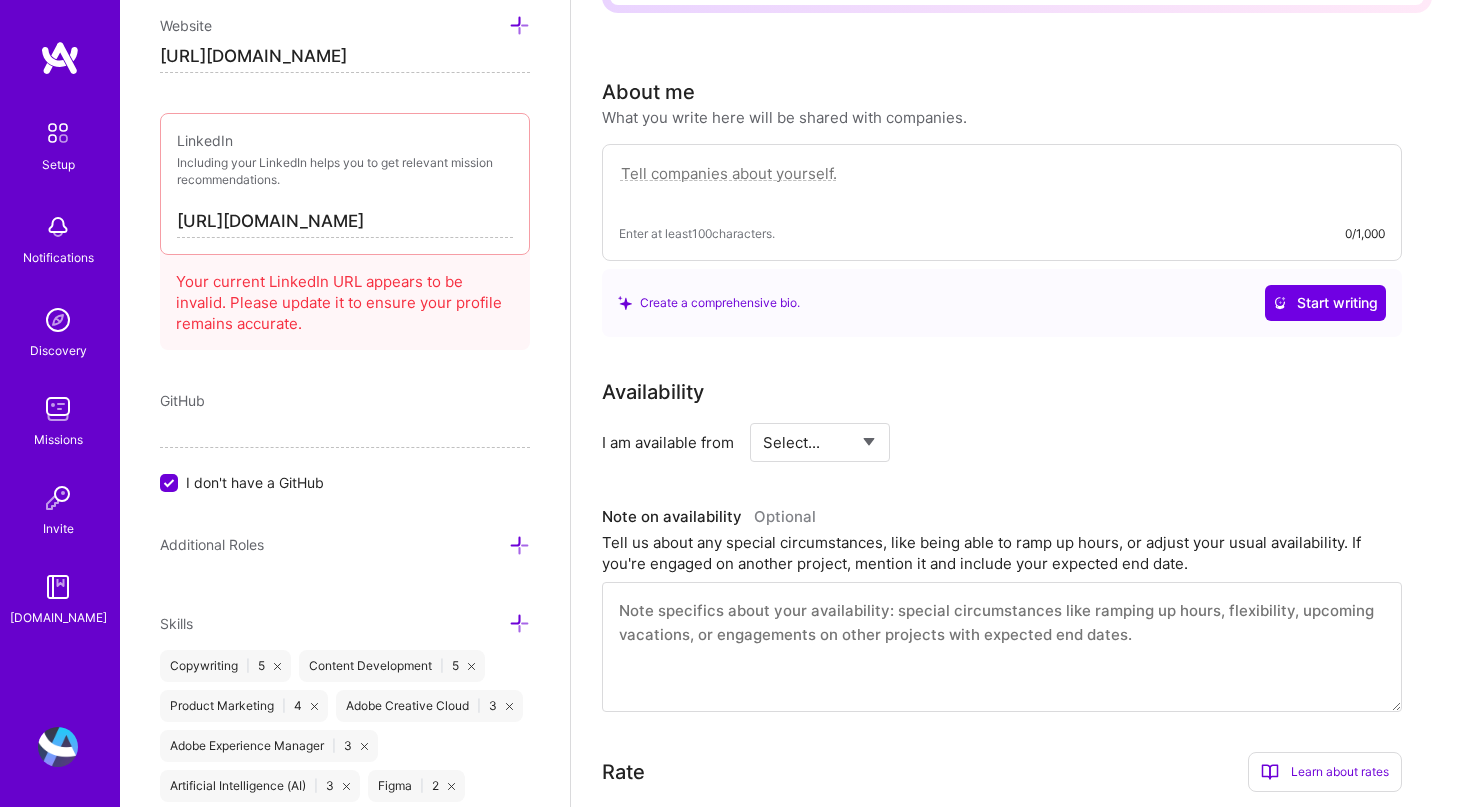 select on "Right Now" 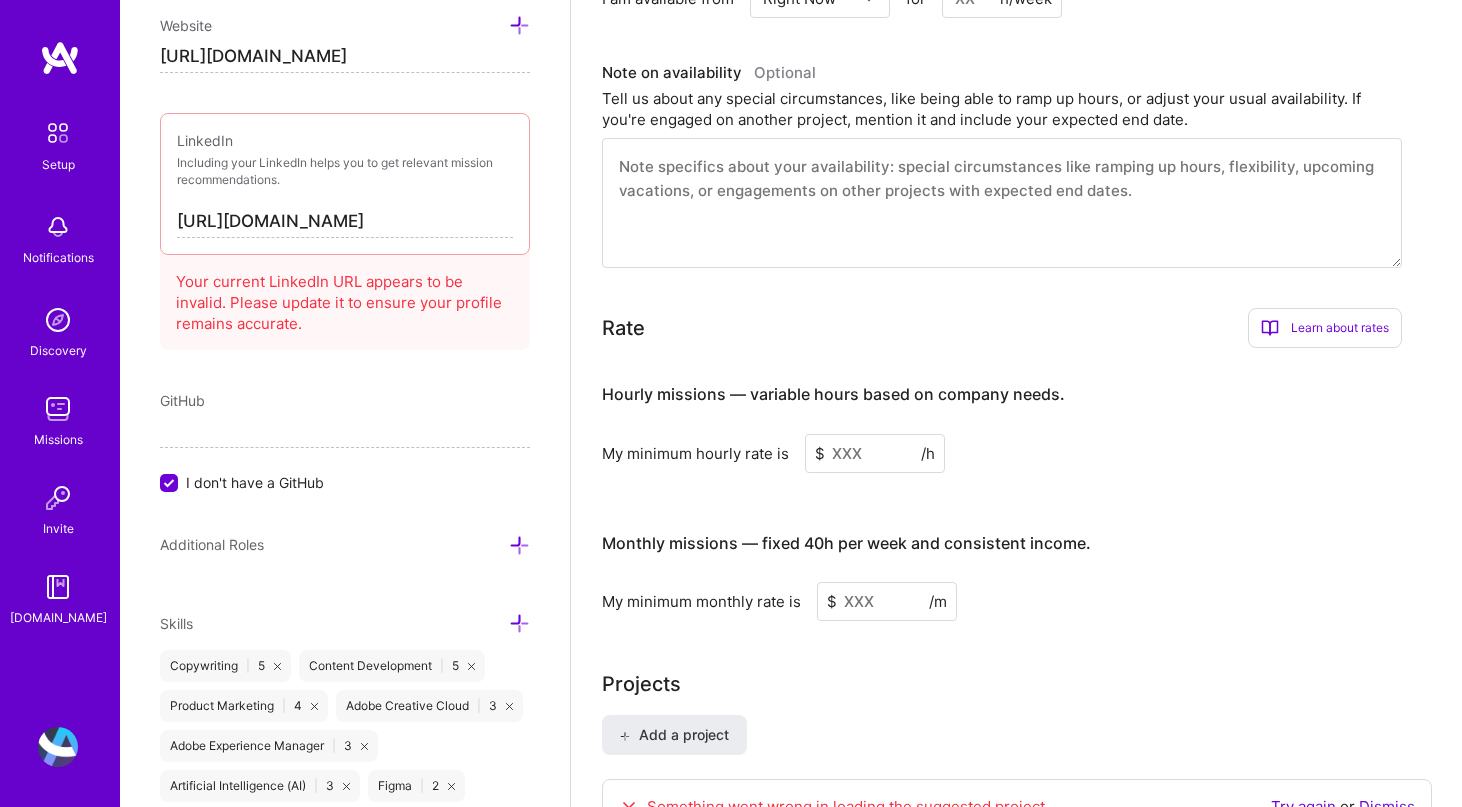 scroll, scrollTop: 1012, scrollLeft: 0, axis: vertical 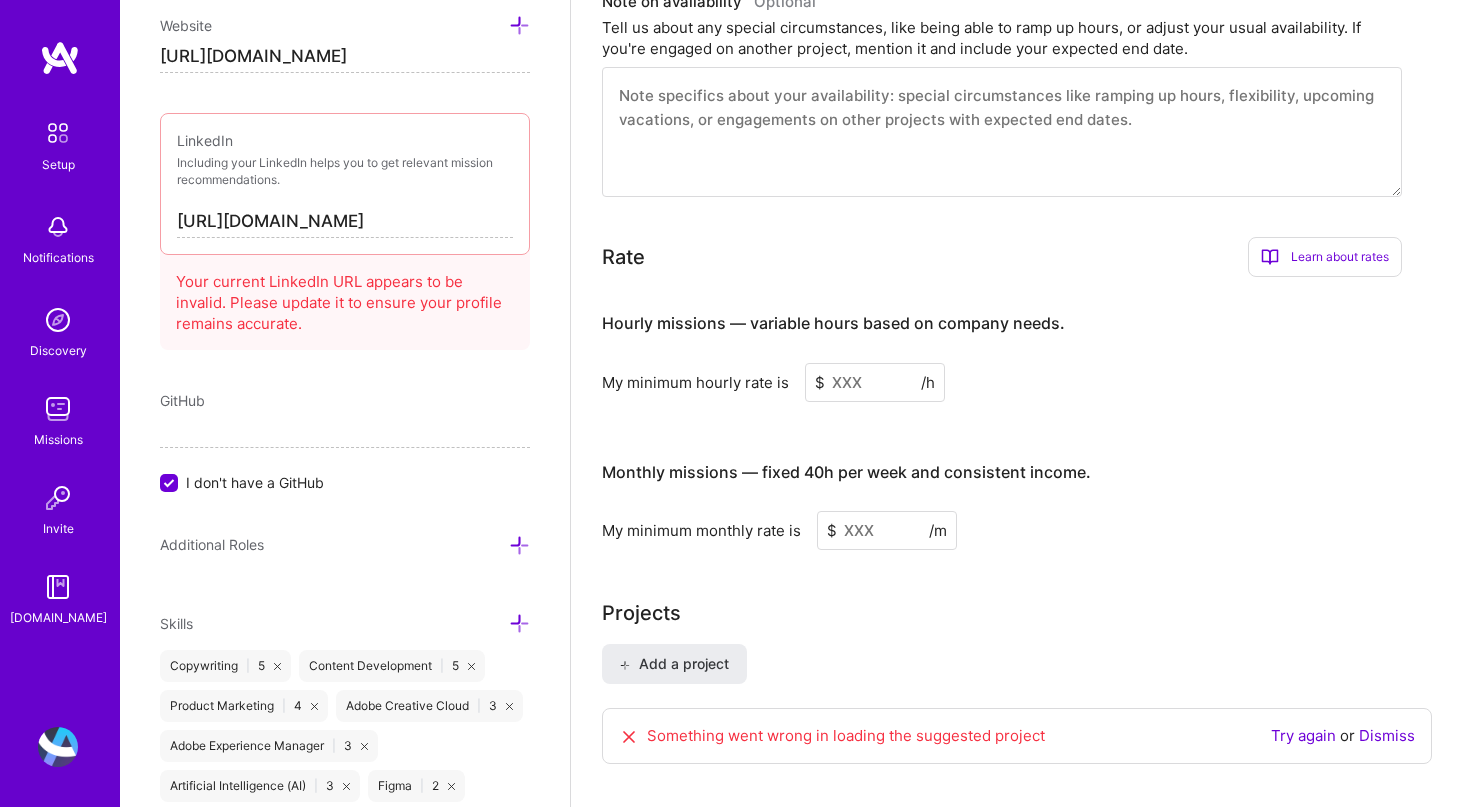 click at bounding box center [875, 382] 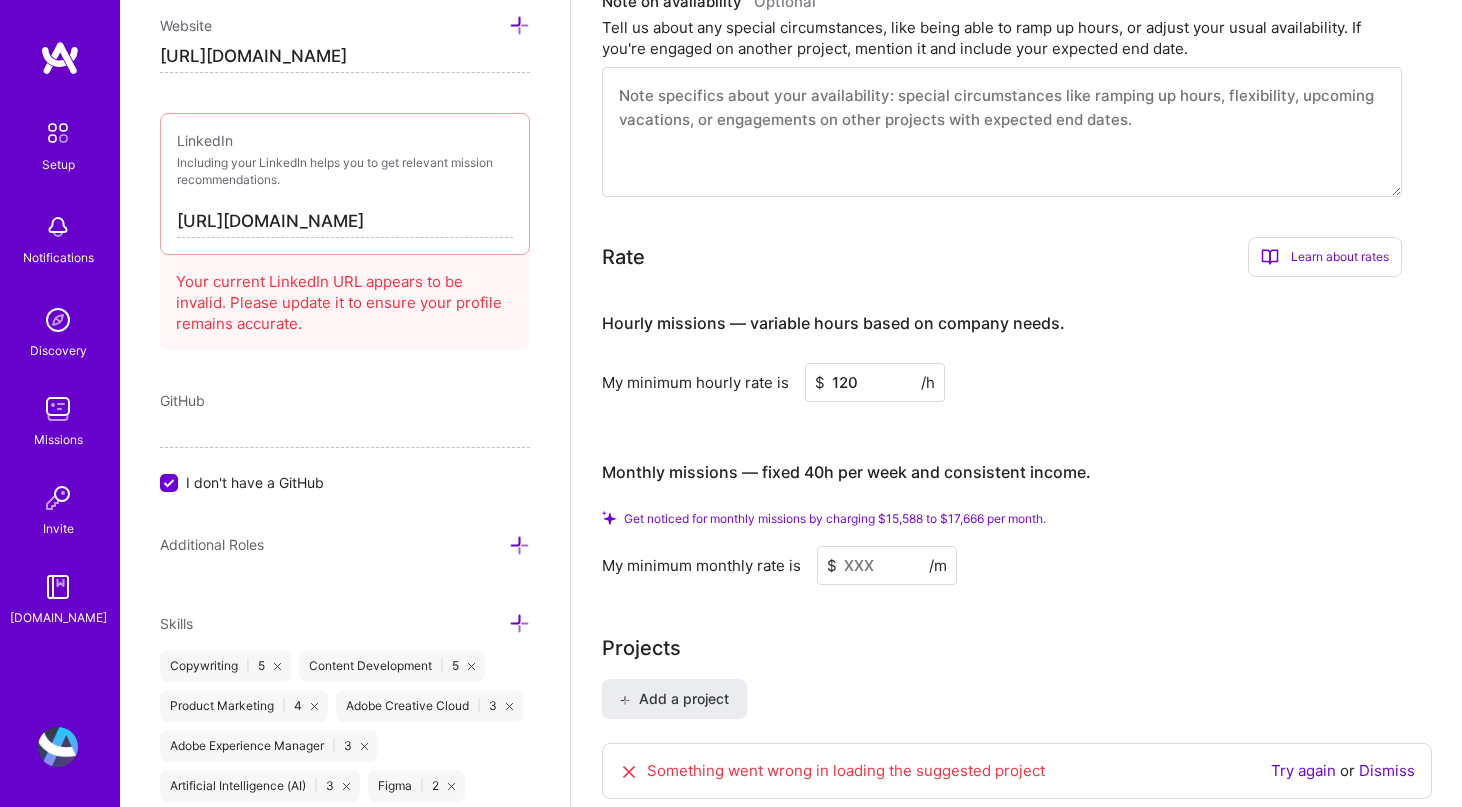 type on "120" 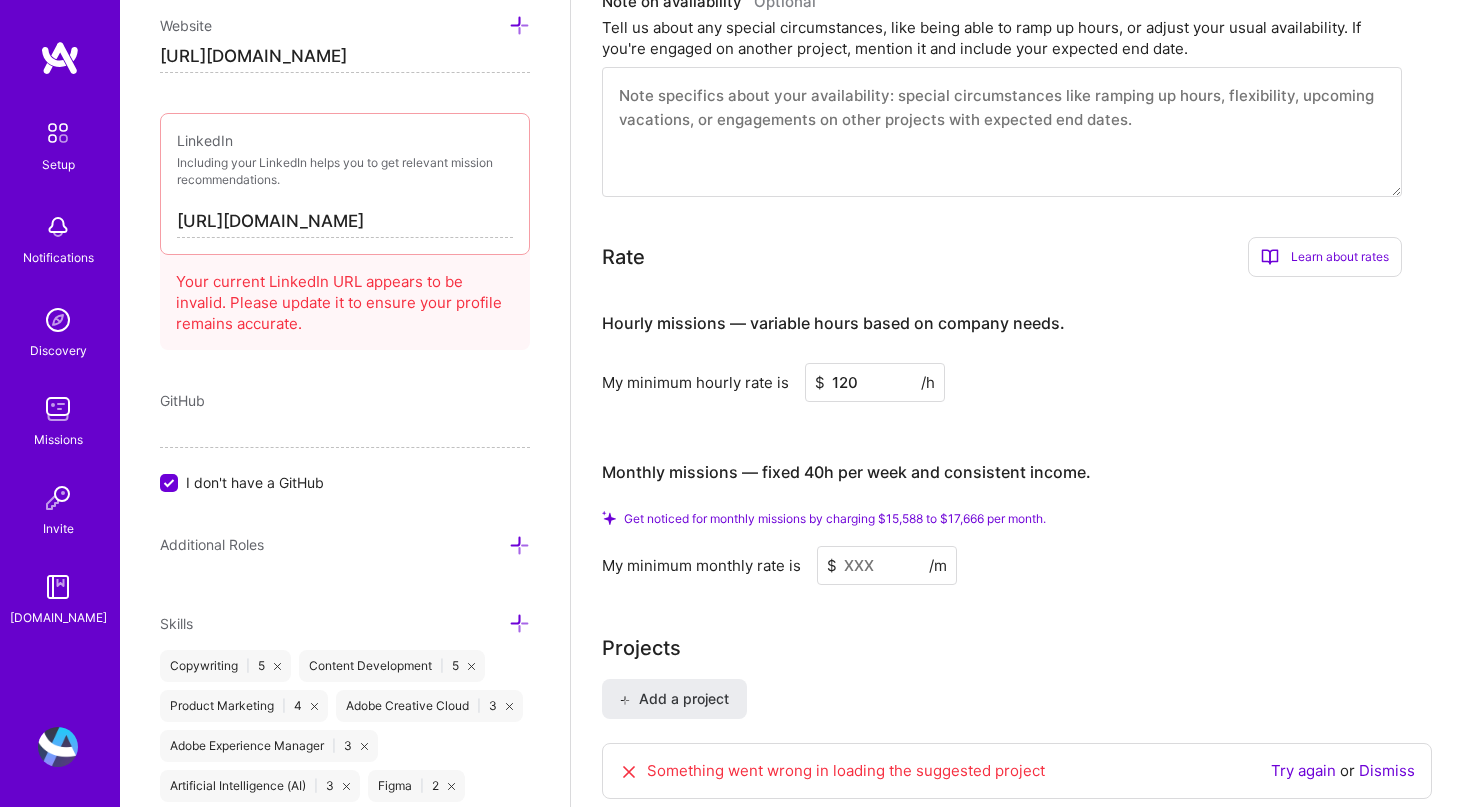 click at bounding box center (887, 565) 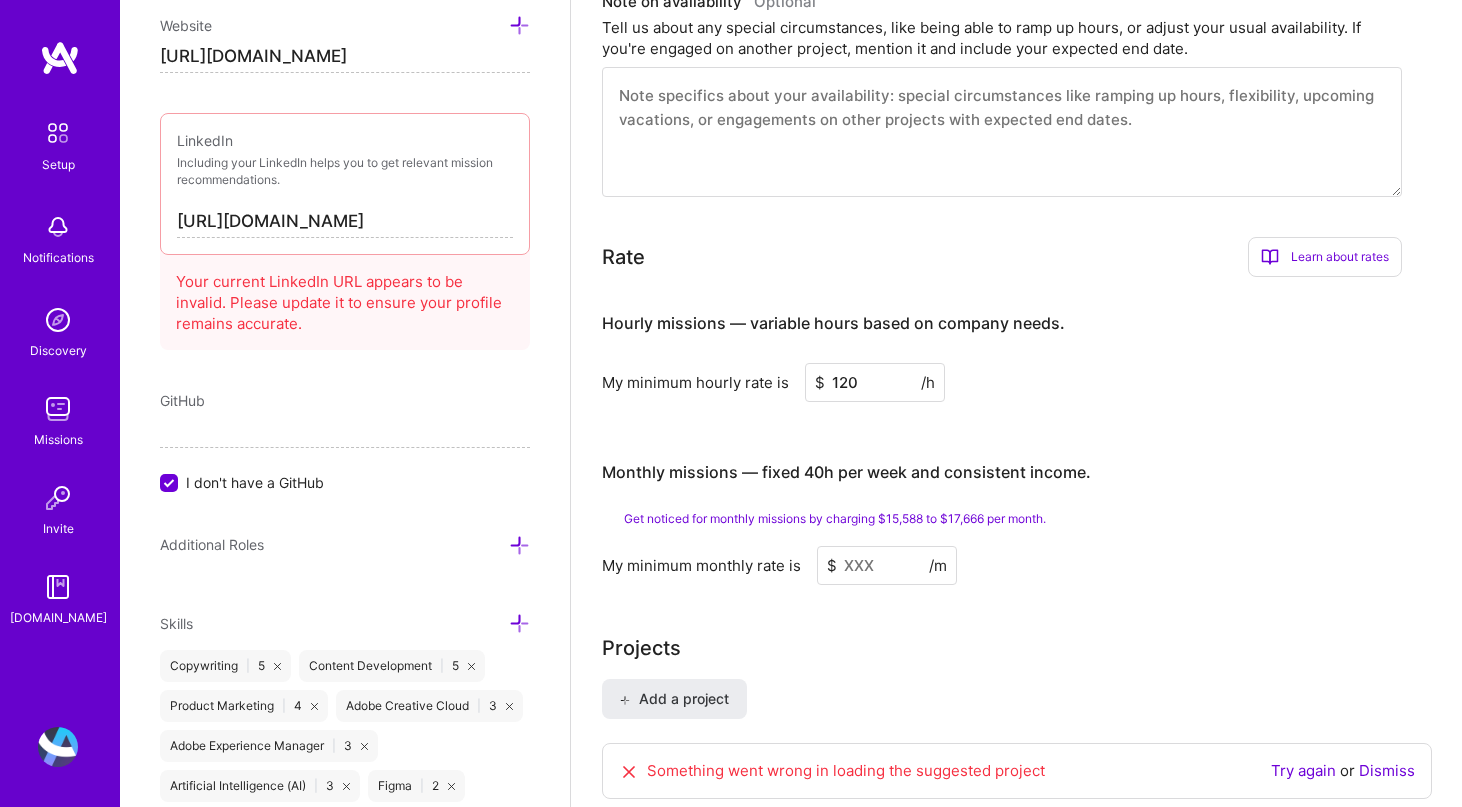 type 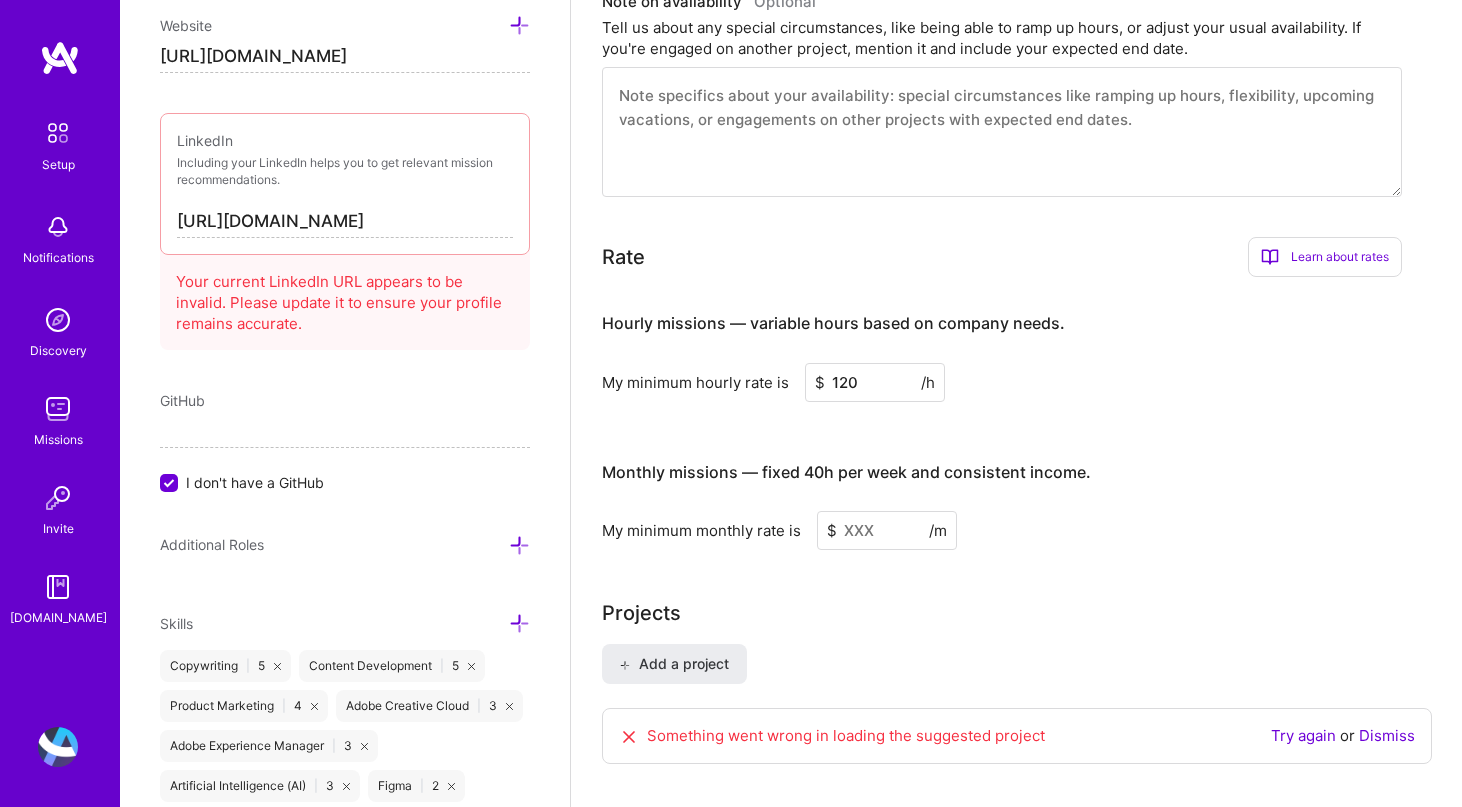 click on "Projects Add a project Something went wrong in loading the suggested project Try again   or   Dismiss" at bounding box center [1017, 693] 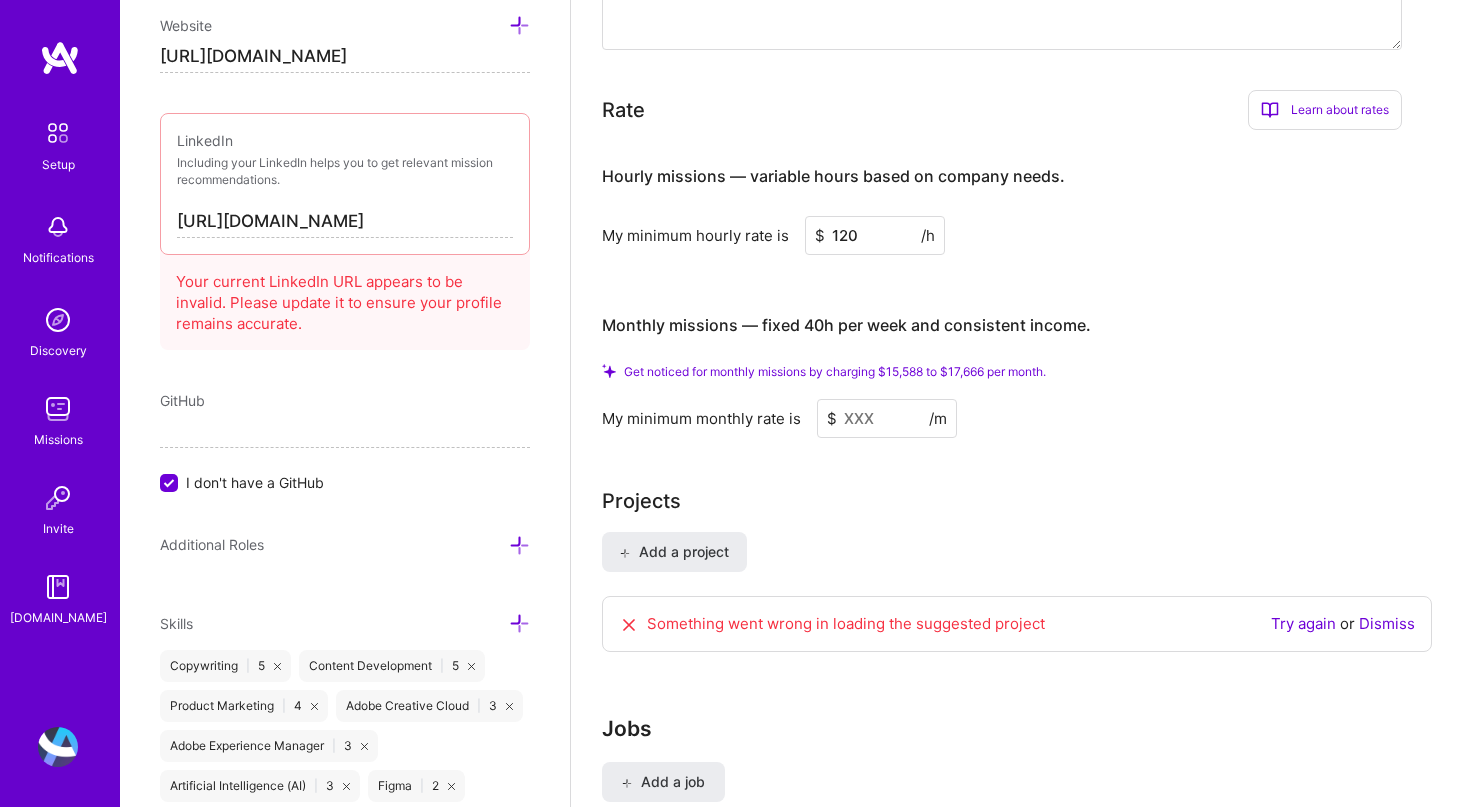 scroll, scrollTop: 1218, scrollLeft: 0, axis: vertical 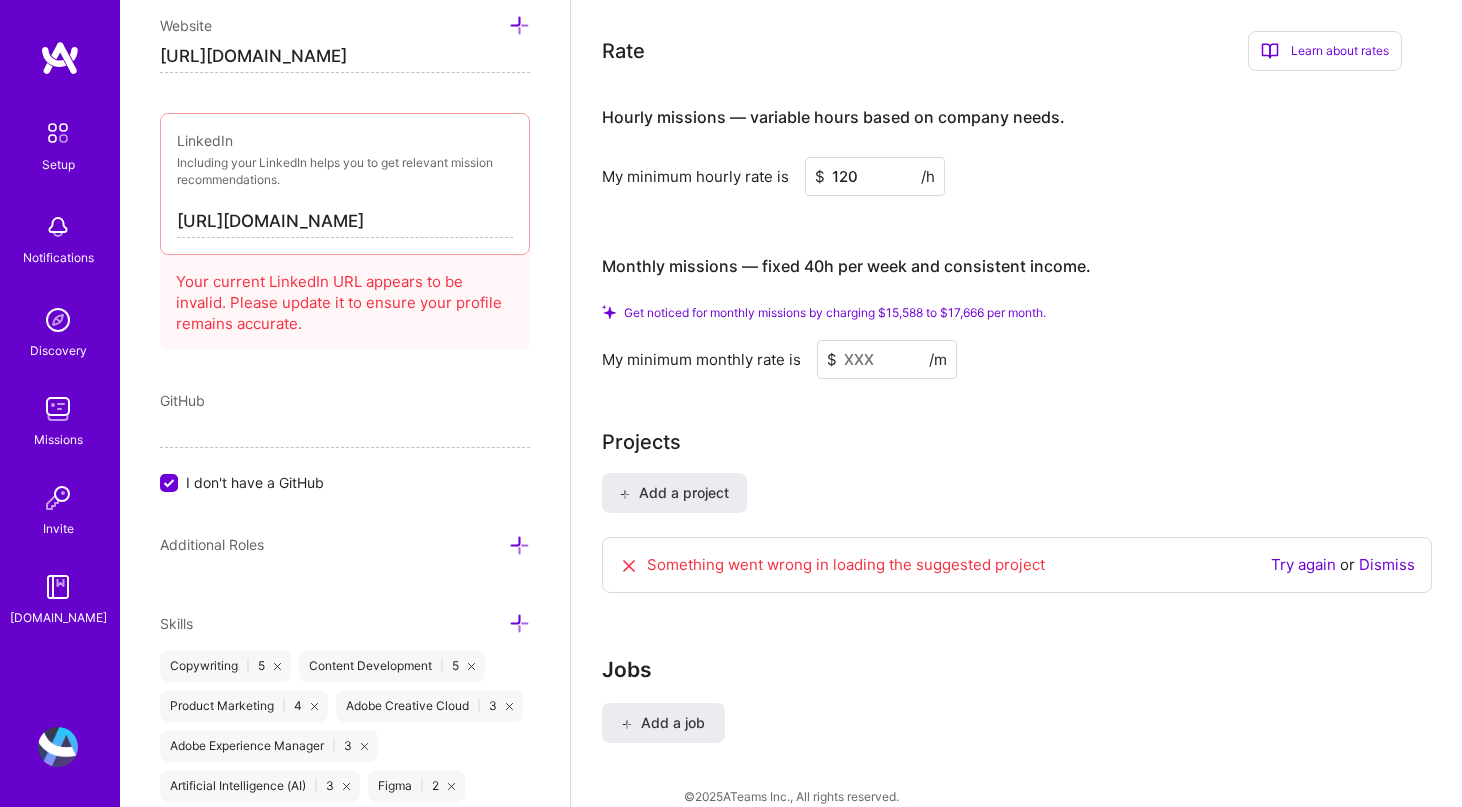click on "Try again" at bounding box center (1303, 564) 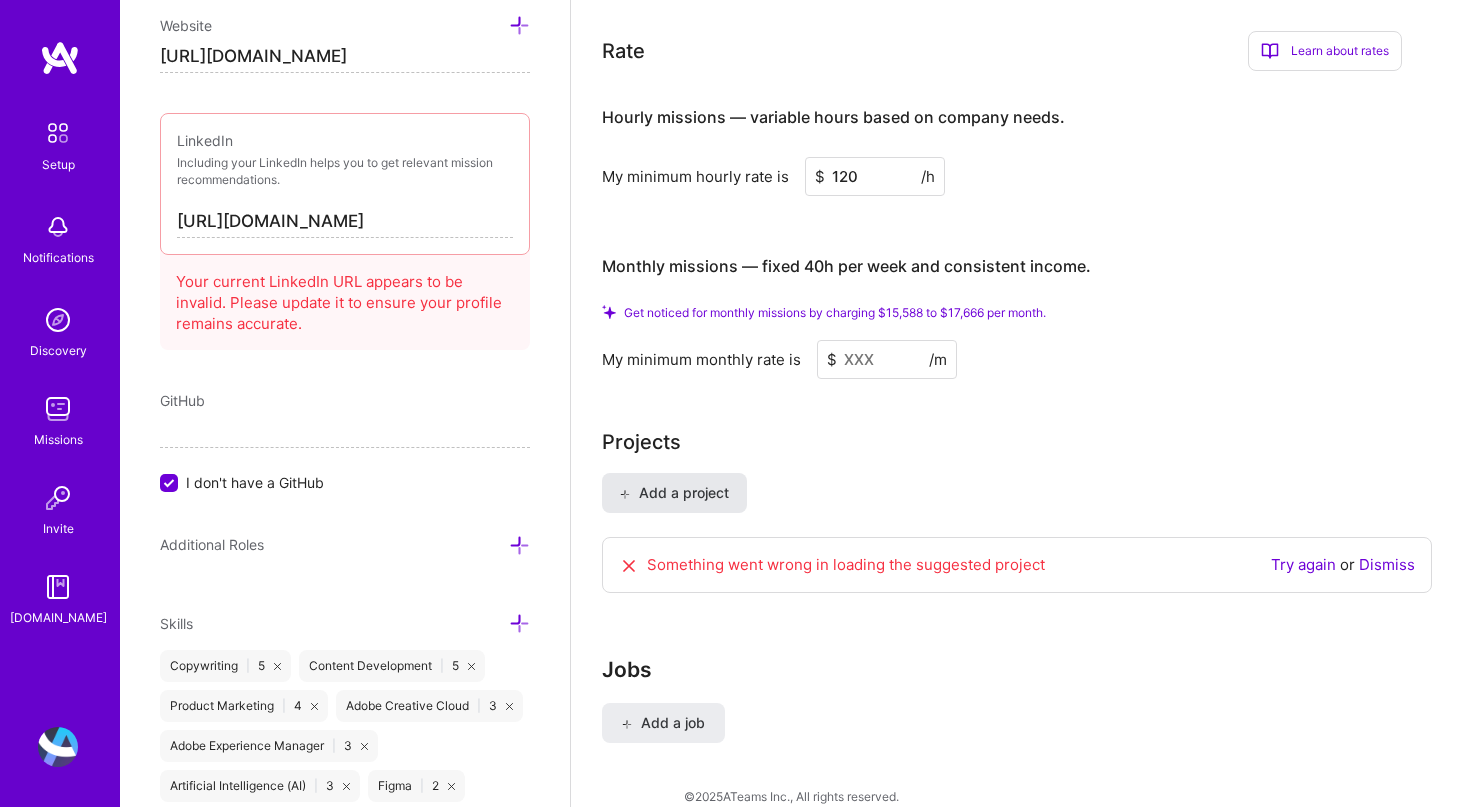click on "Add a project" at bounding box center [673, 493] 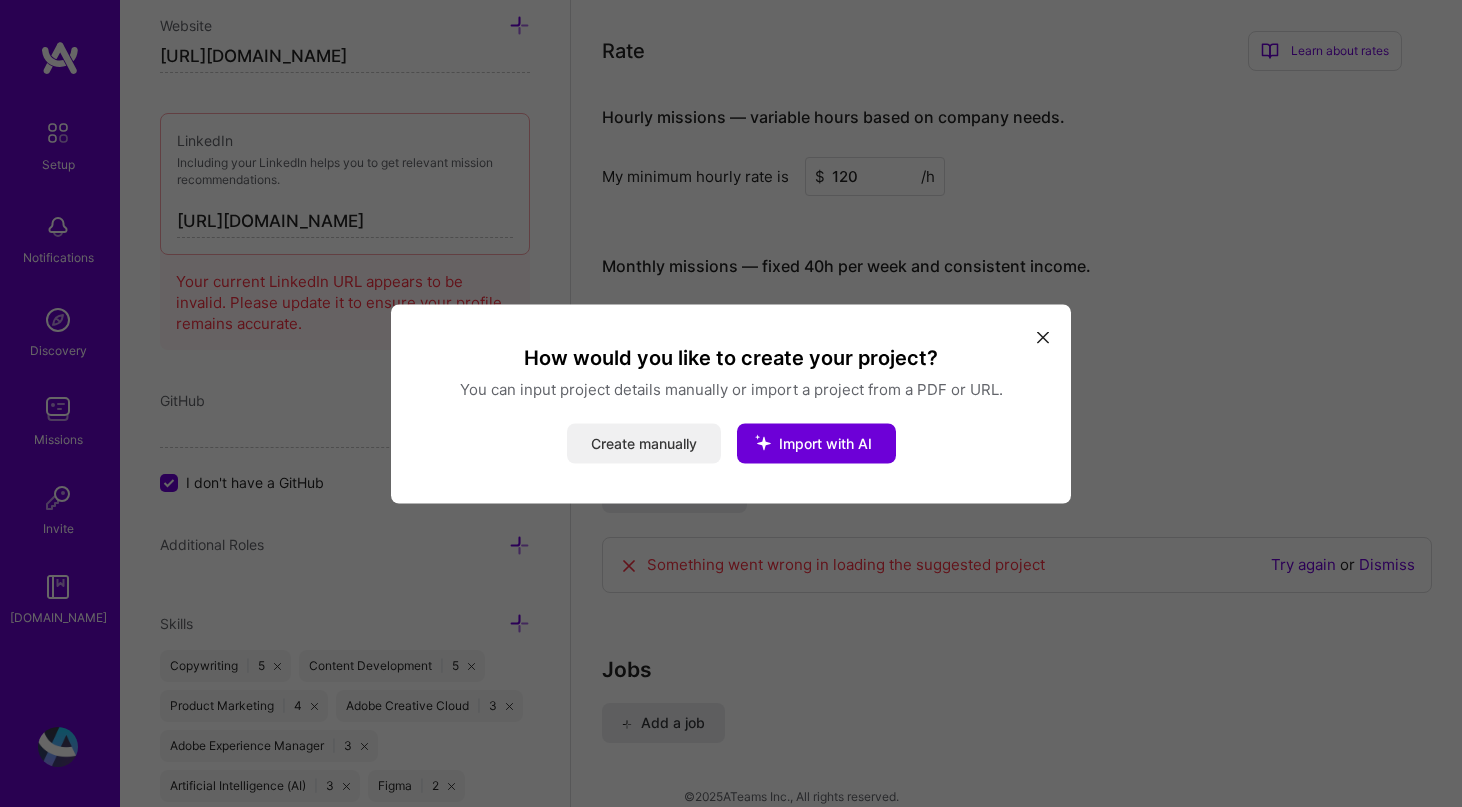 click on "Create manually" at bounding box center [644, 443] 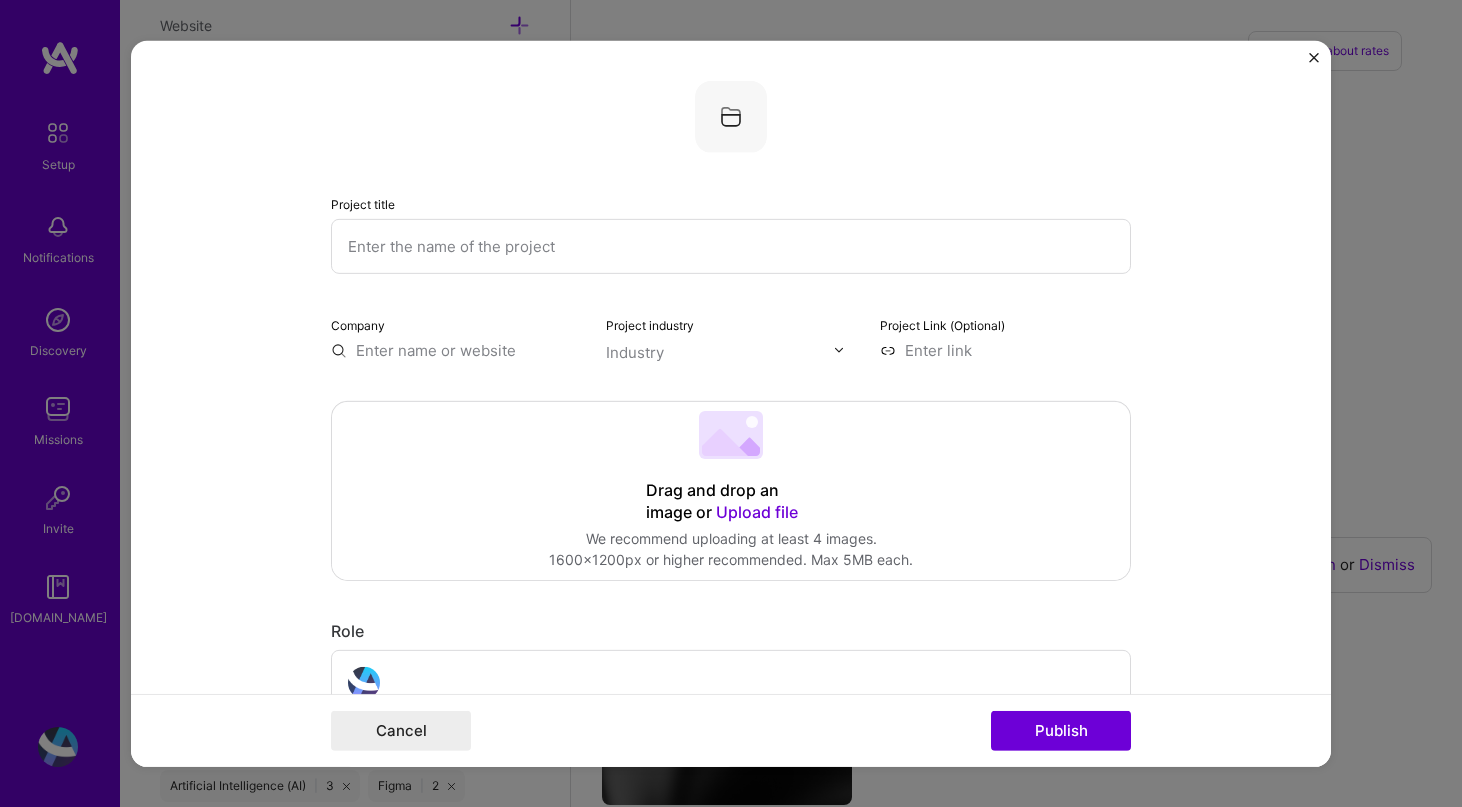 click at bounding box center (731, 245) 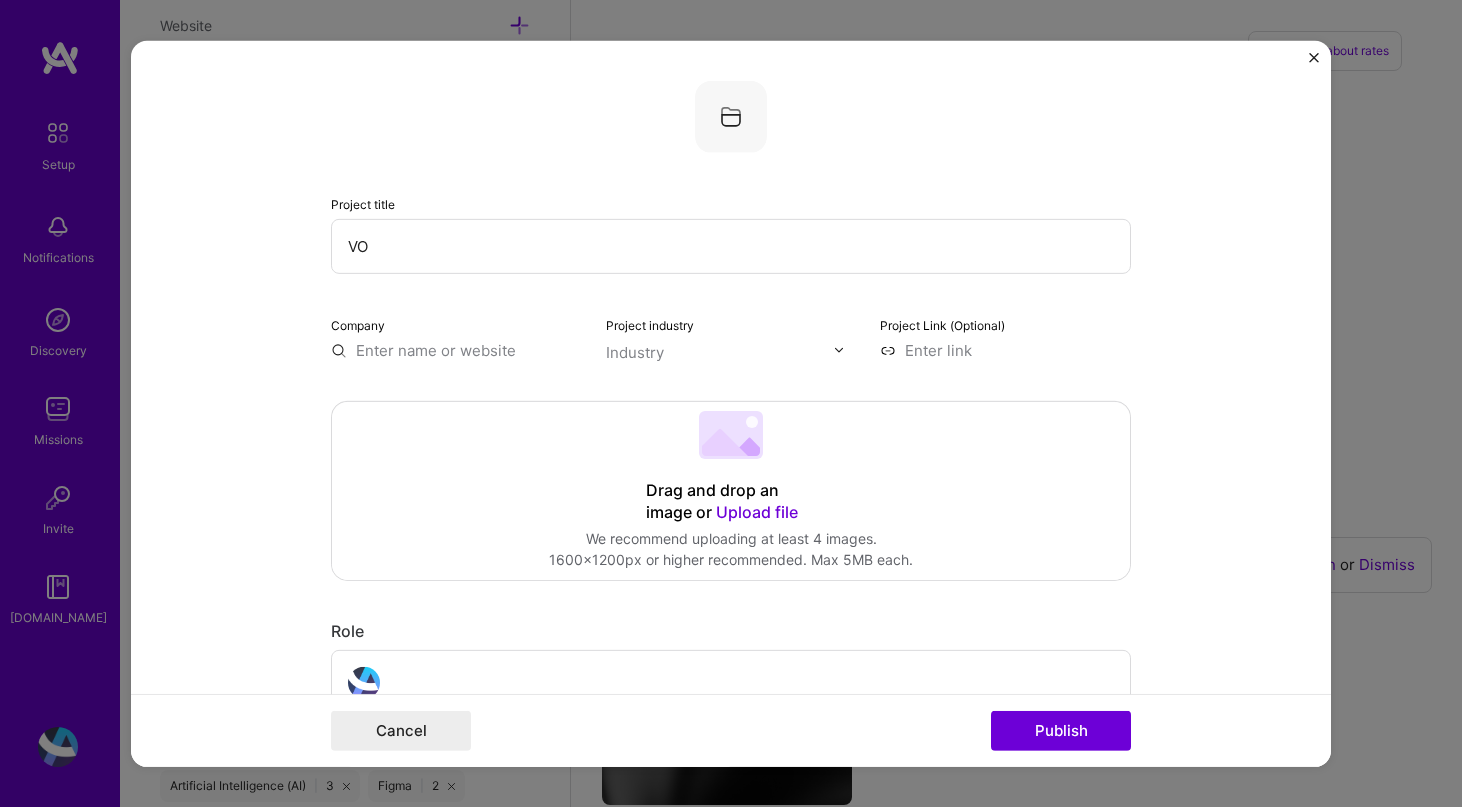 type on "V" 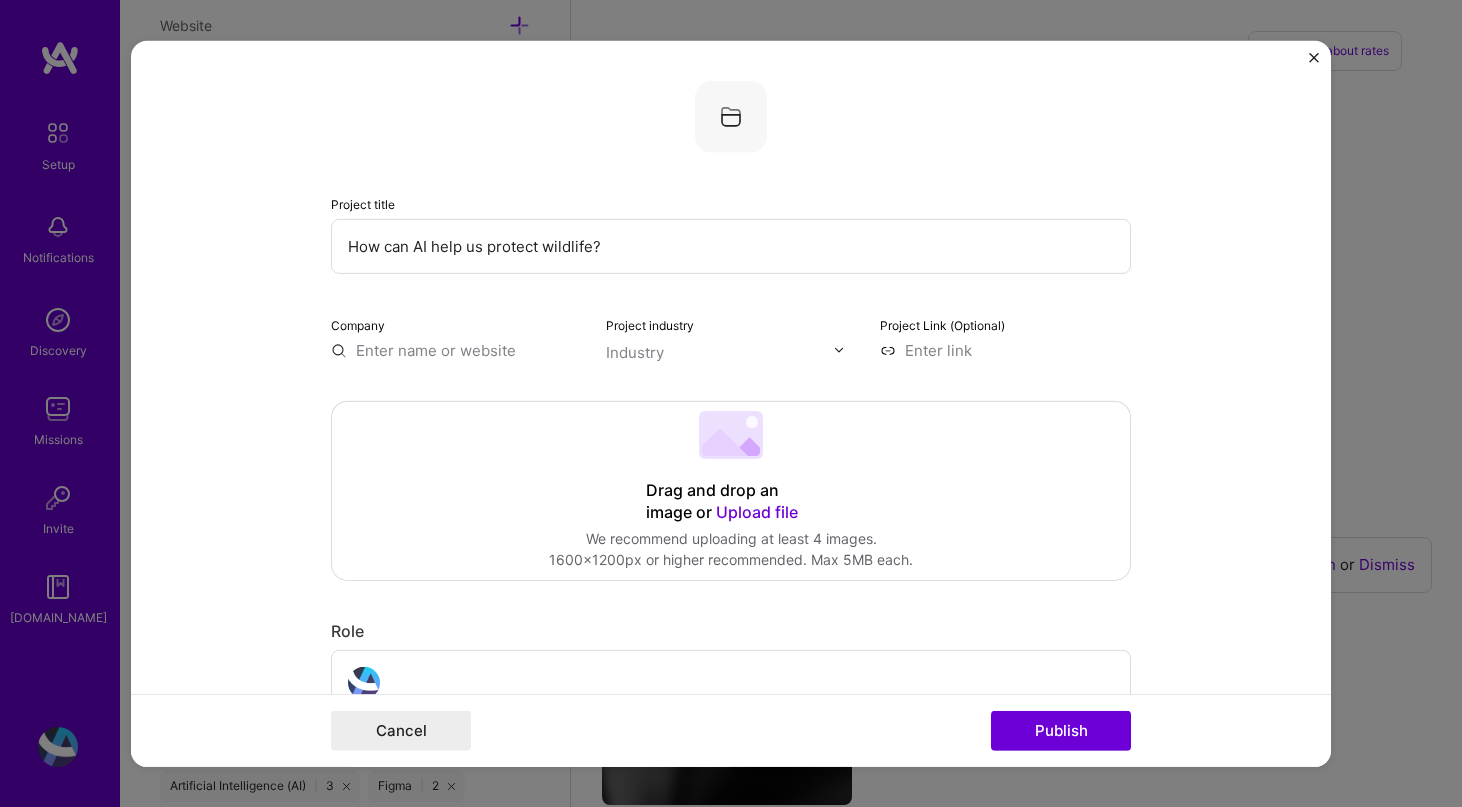 type on "How can AI help us protect wildlife?" 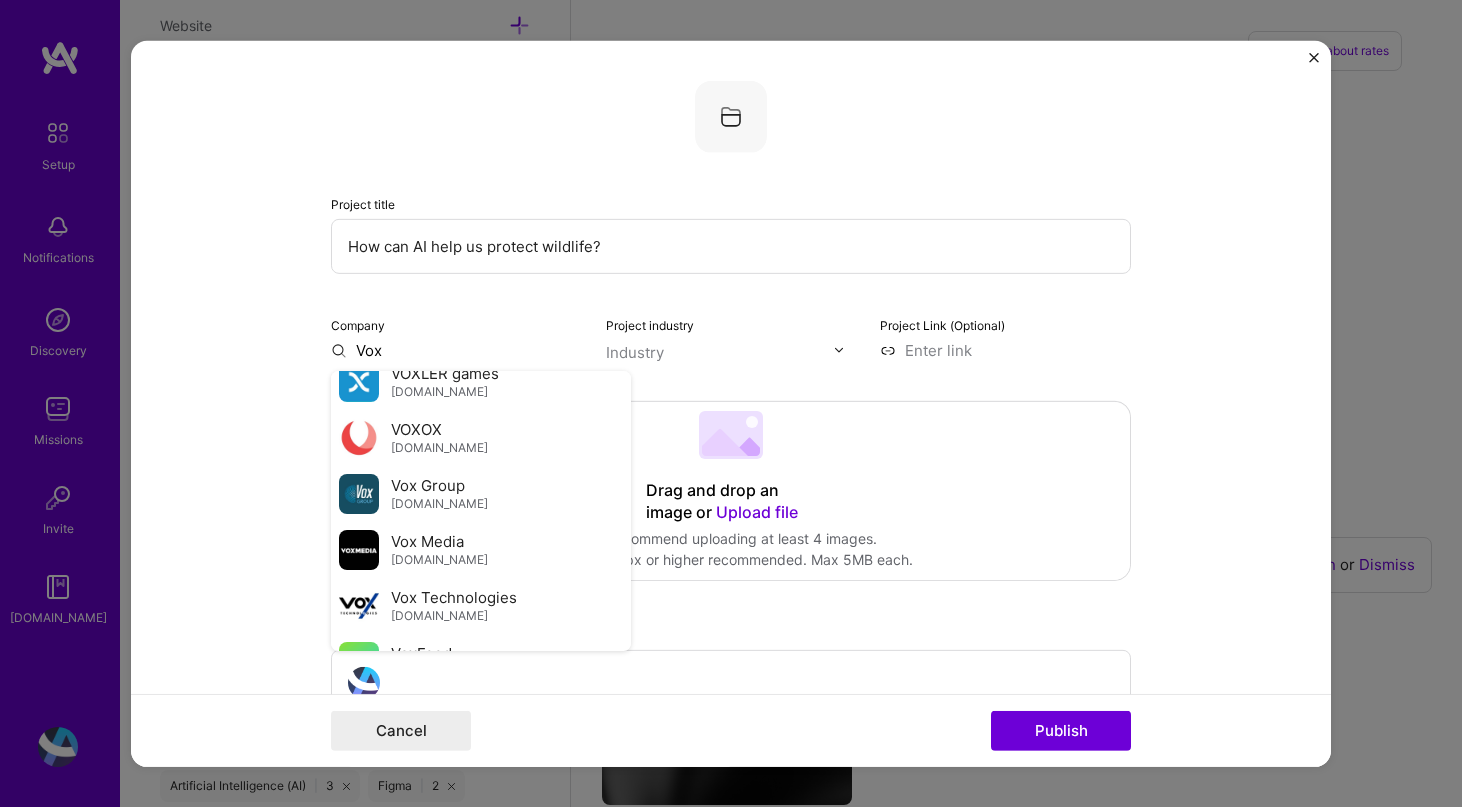 scroll, scrollTop: 835, scrollLeft: 0, axis: vertical 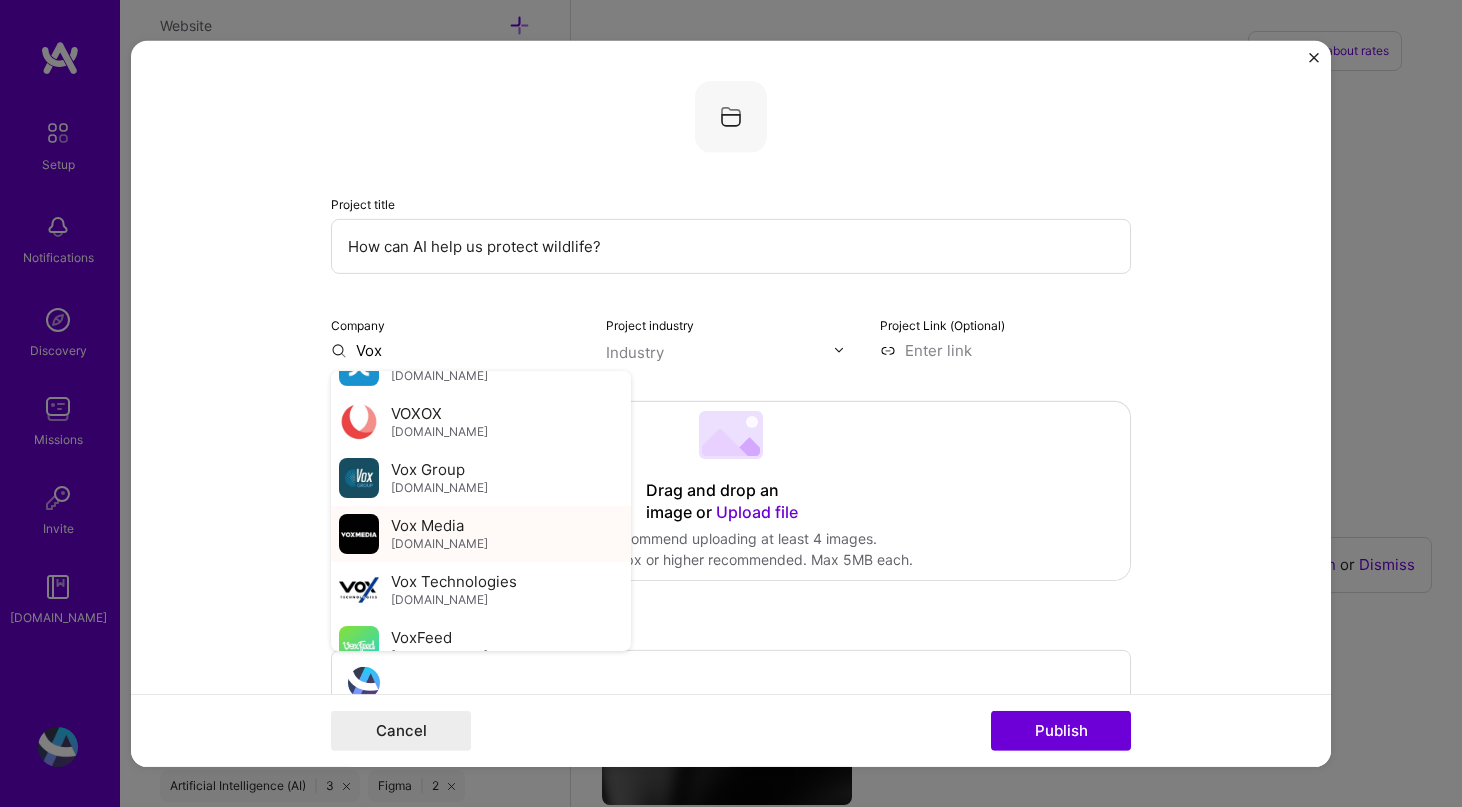 click on "[DOMAIN_NAME]" at bounding box center (439, 544) 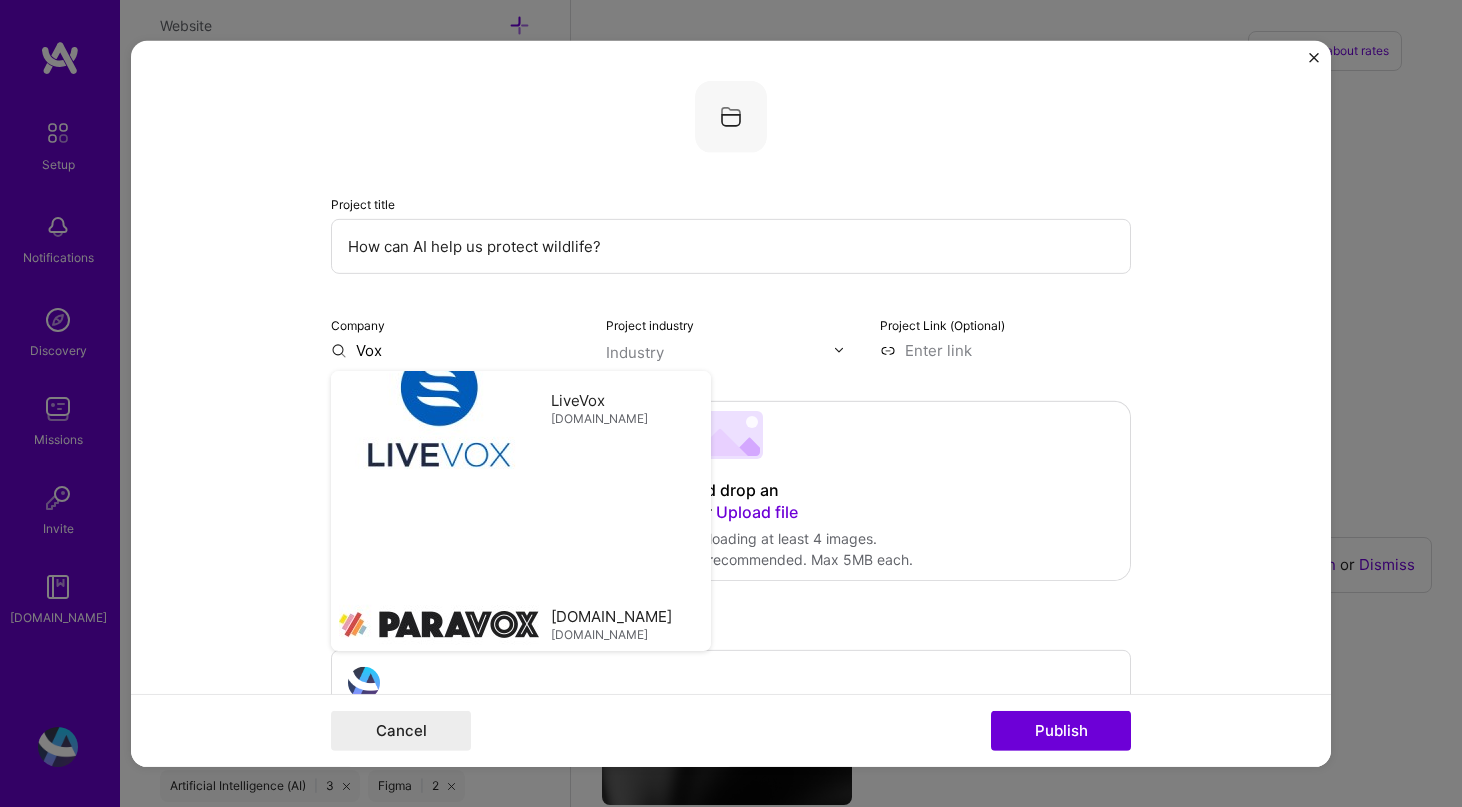 type on "Vox Media" 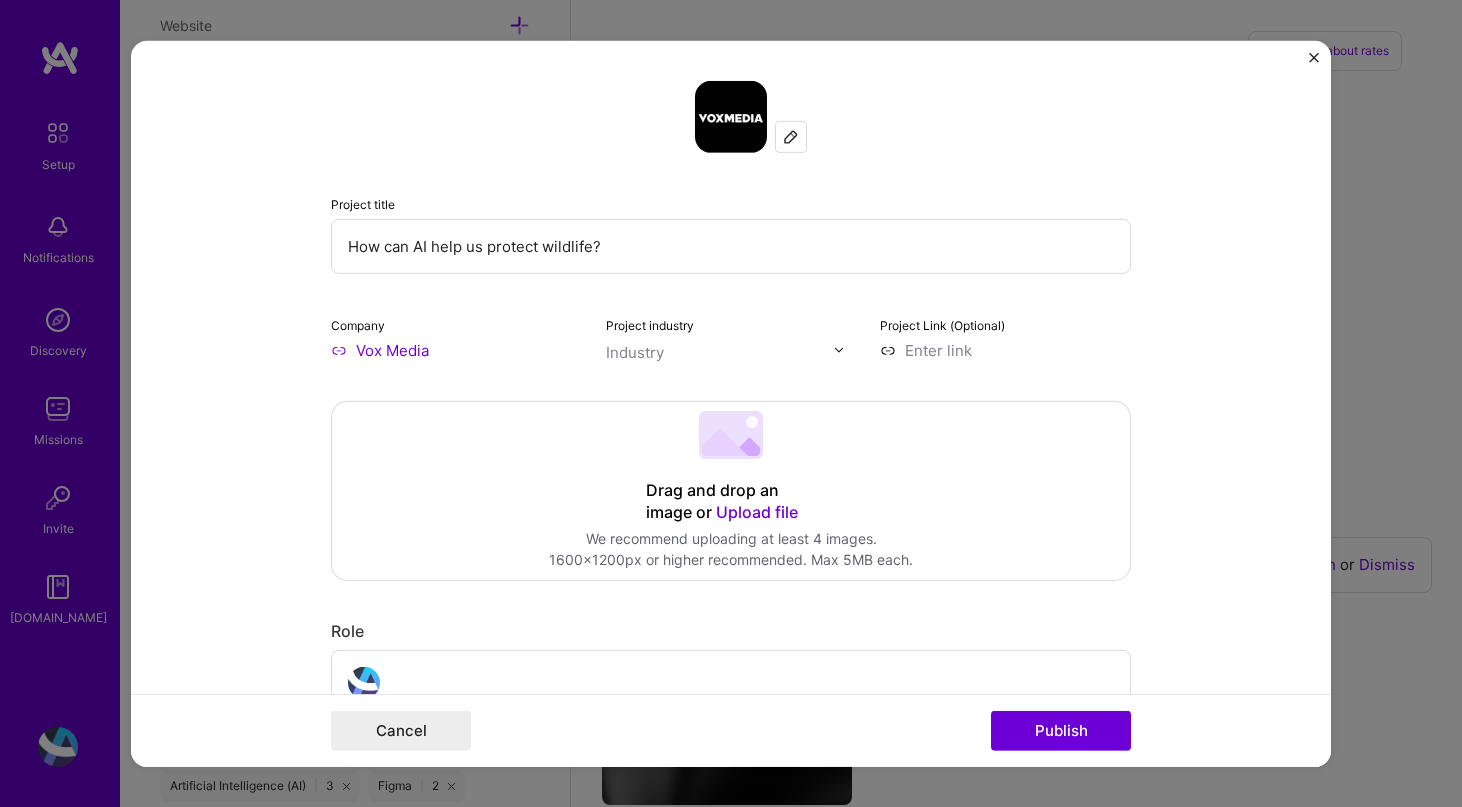 click on "Industry" at bounding box center (635, 351) 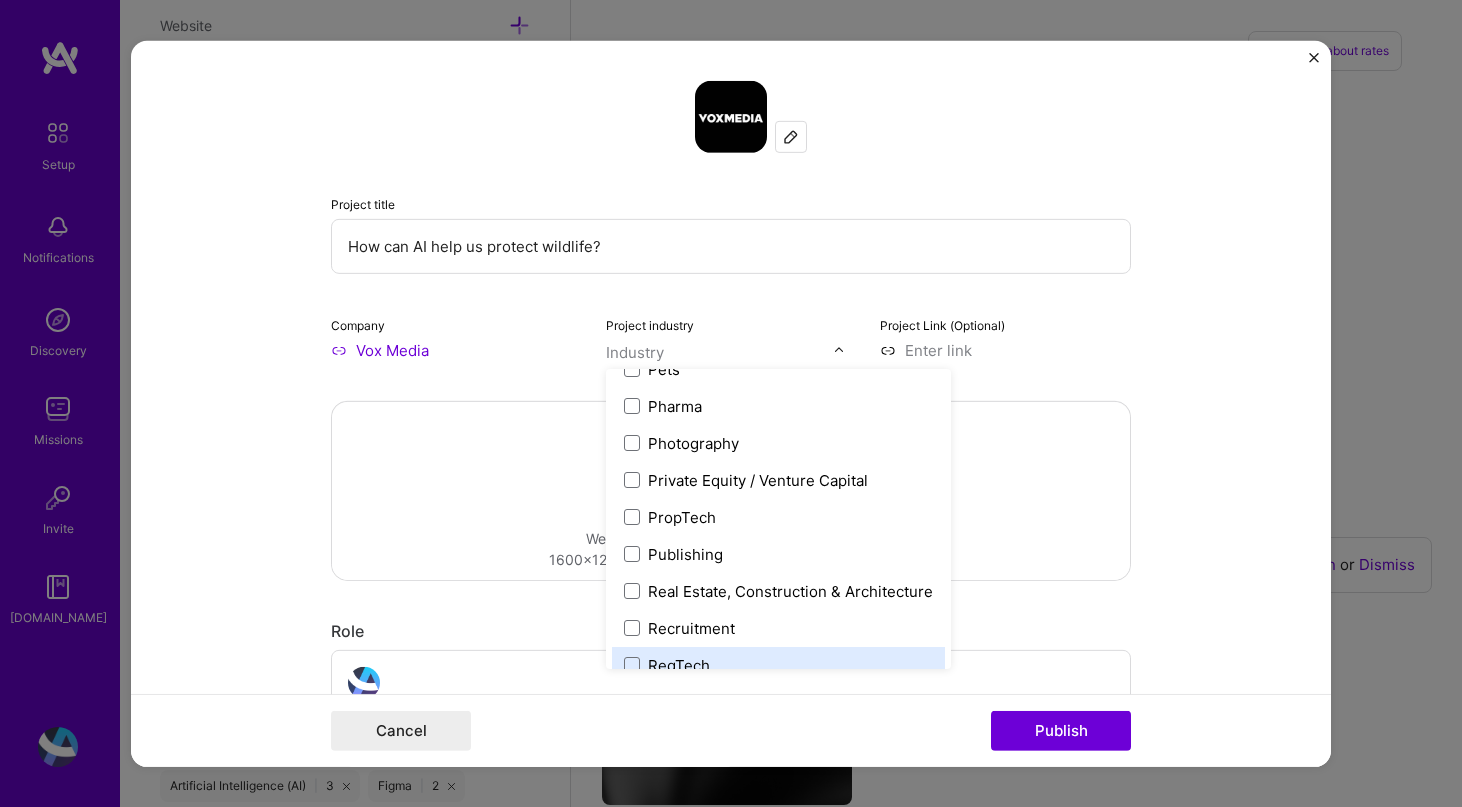 scroll, scrollTop: 3464, scrollLeft: 0, axis: vertical 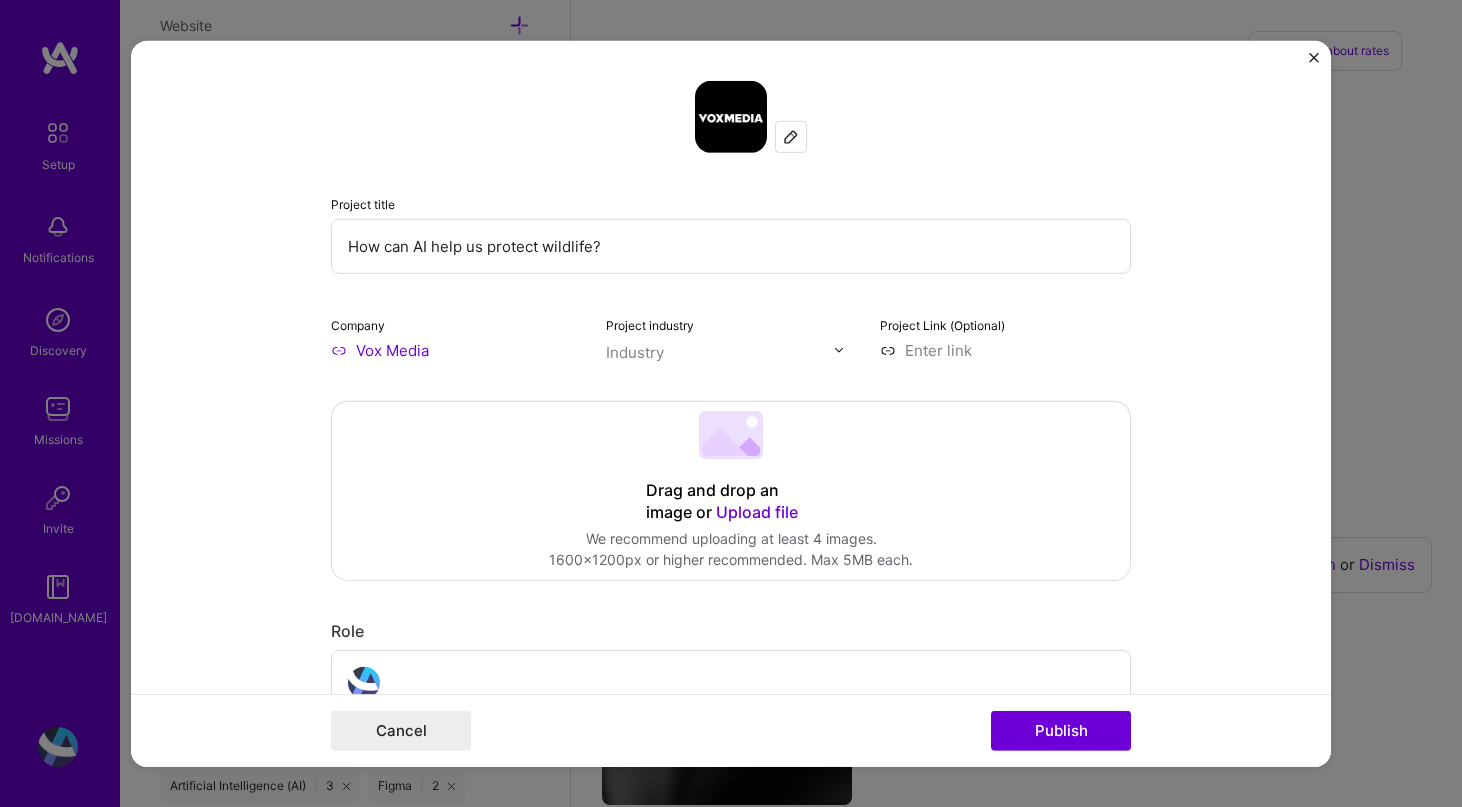 click at bounding box center [720, 351] 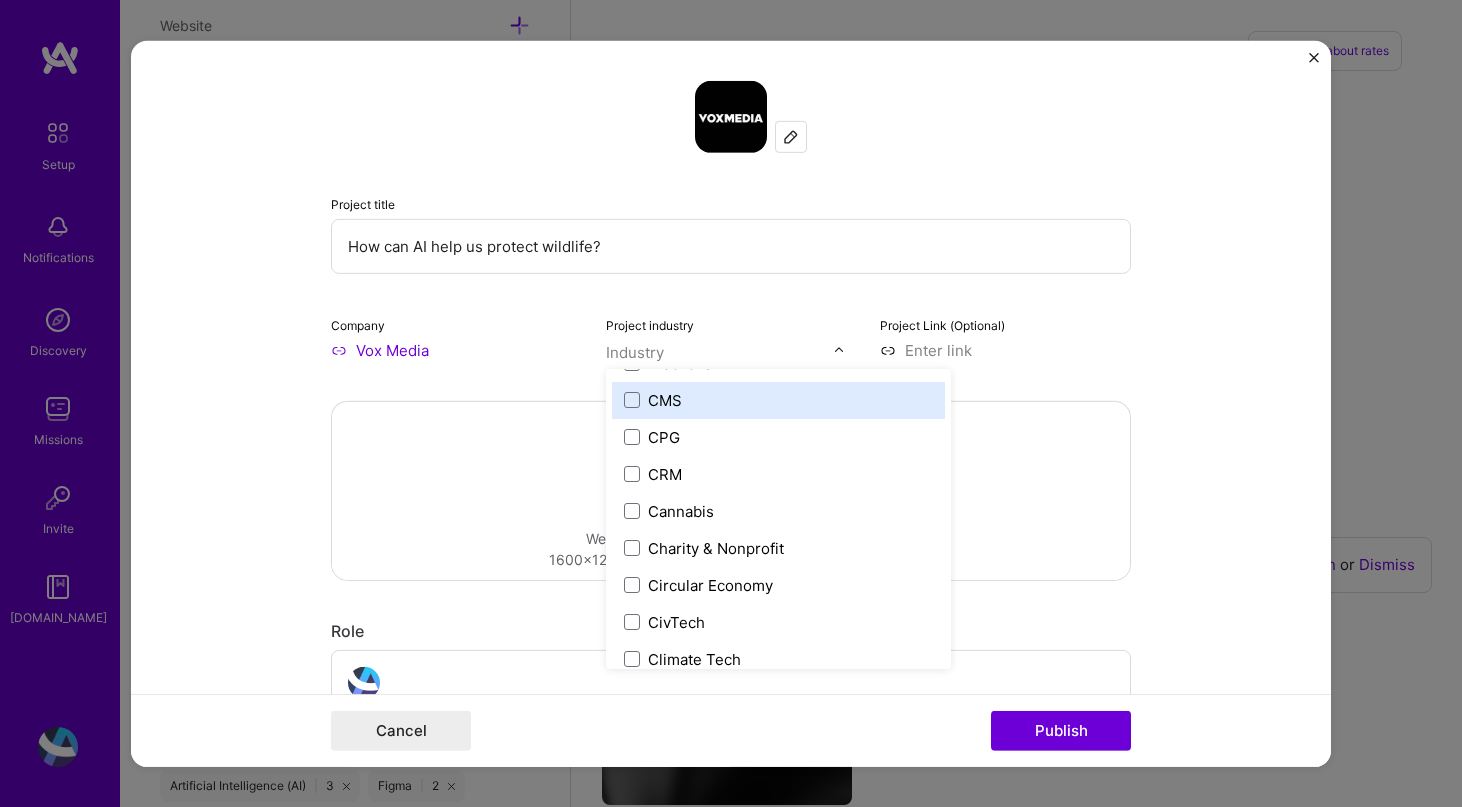 scroll, scrollTop: 888, scrollLeft: 0, axis: vertical 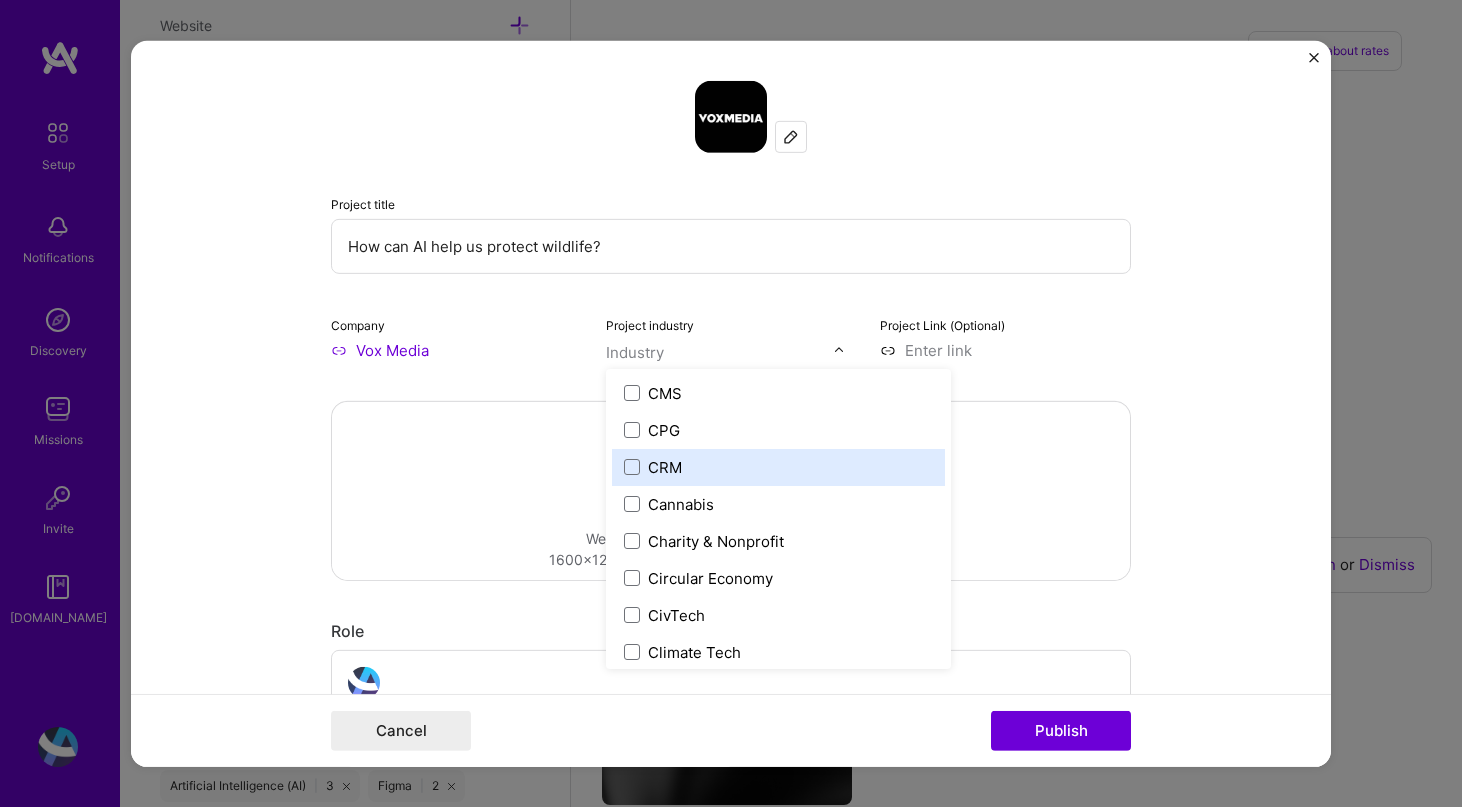 click on "CRM" at bounding box center [778, 466] 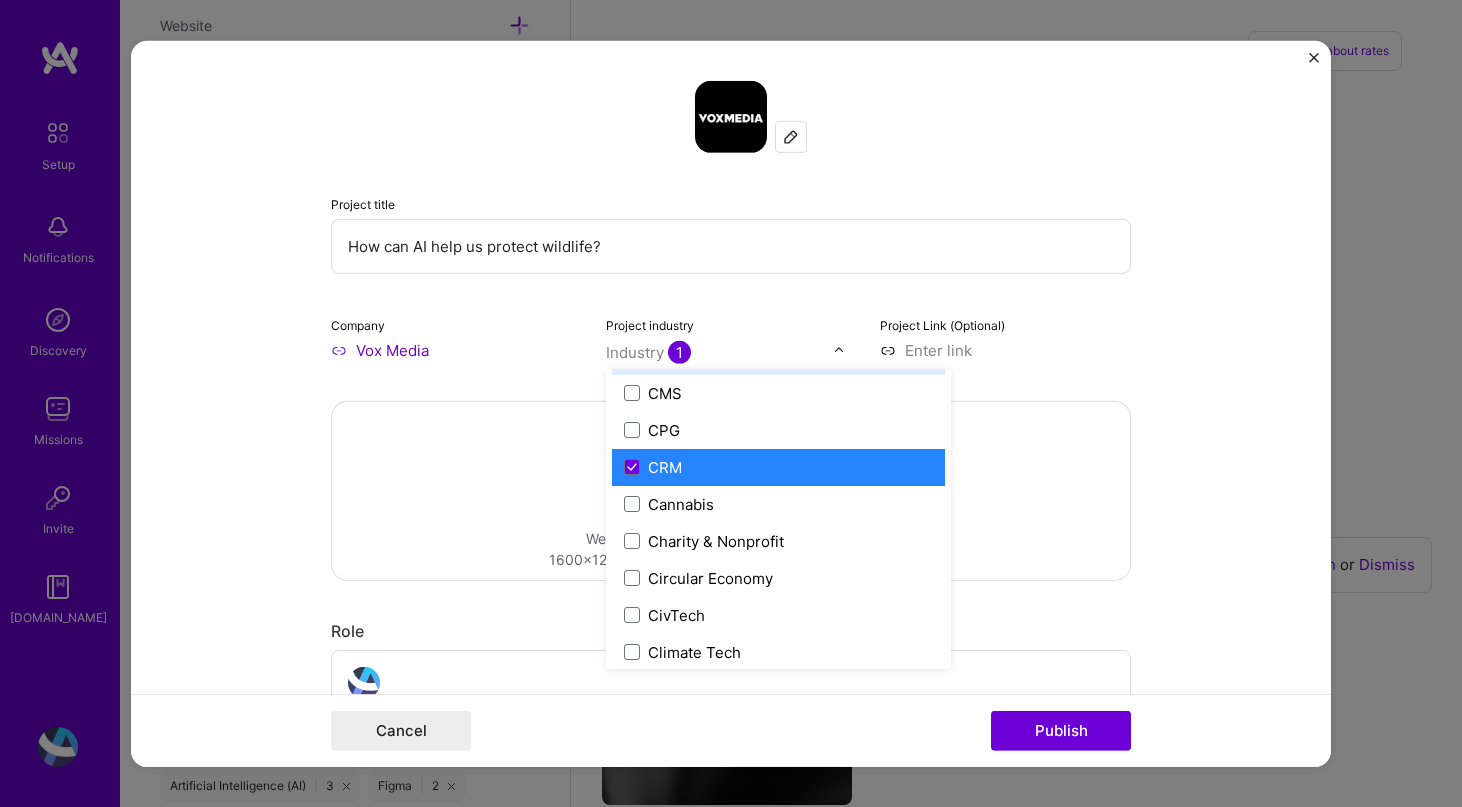 click at bounding box center [1005, 349] 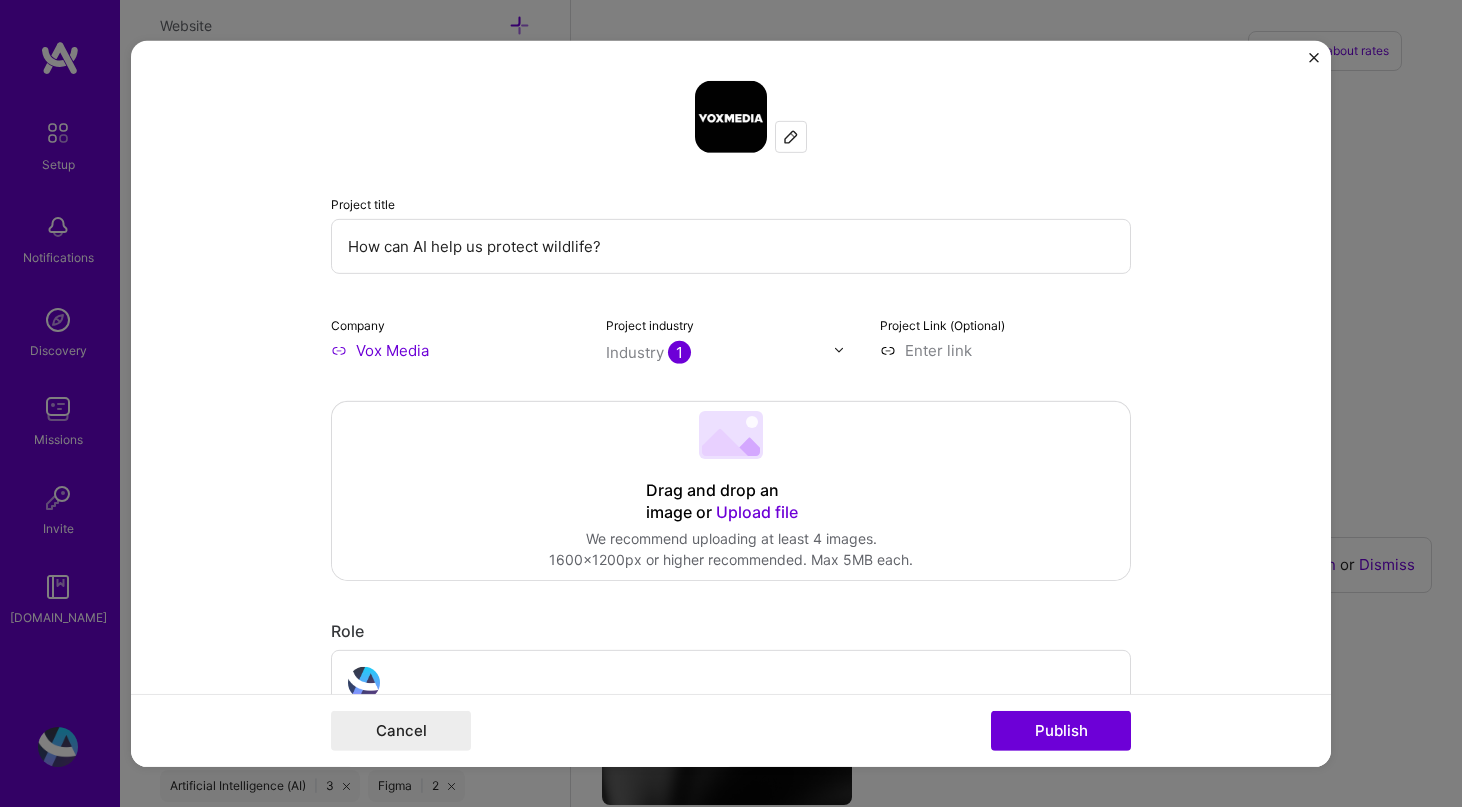 paste on "[URL][DOMAIN_NAME]" 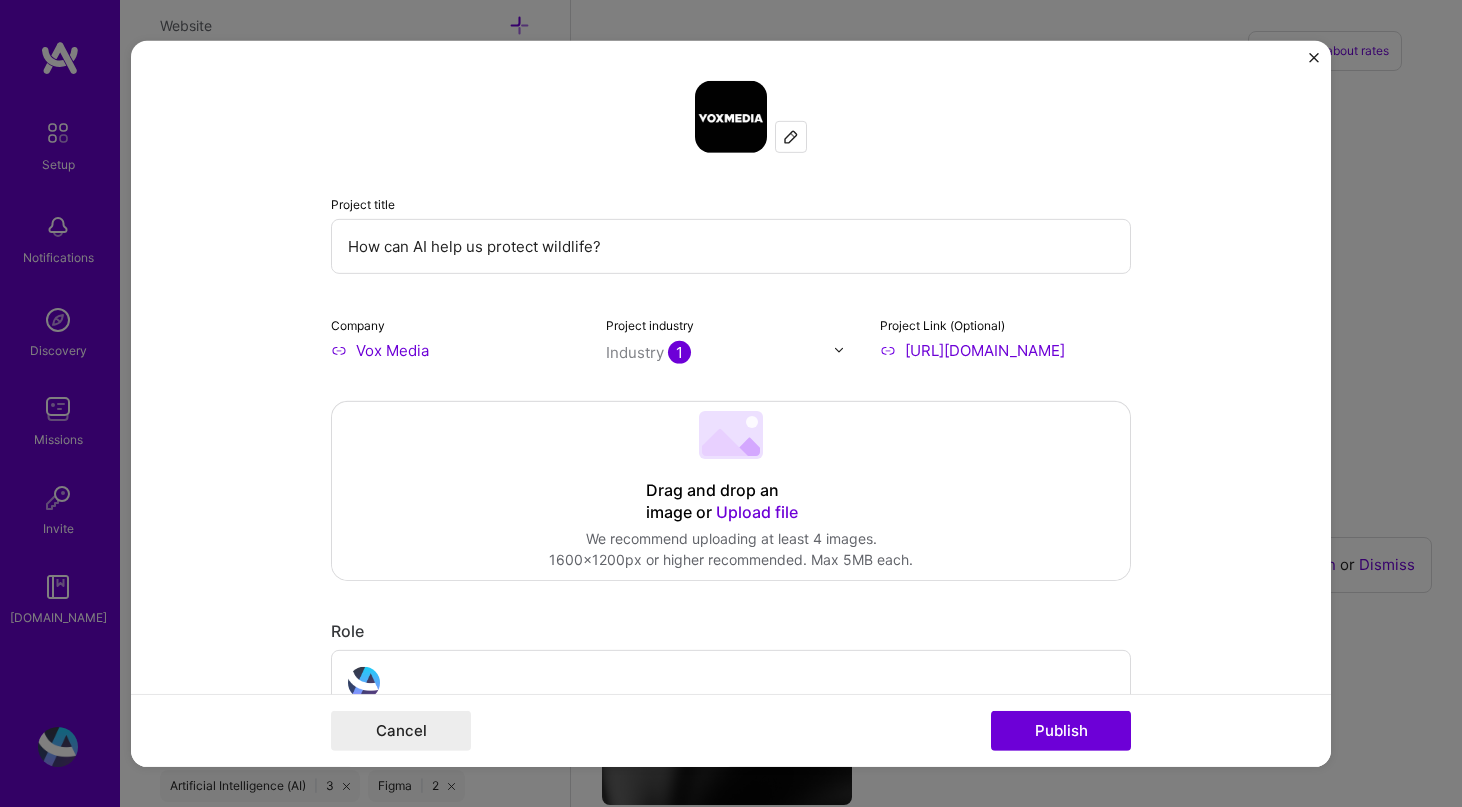 scroll, scrollTop: 0, scrollLeft: 305, axis: horizontal 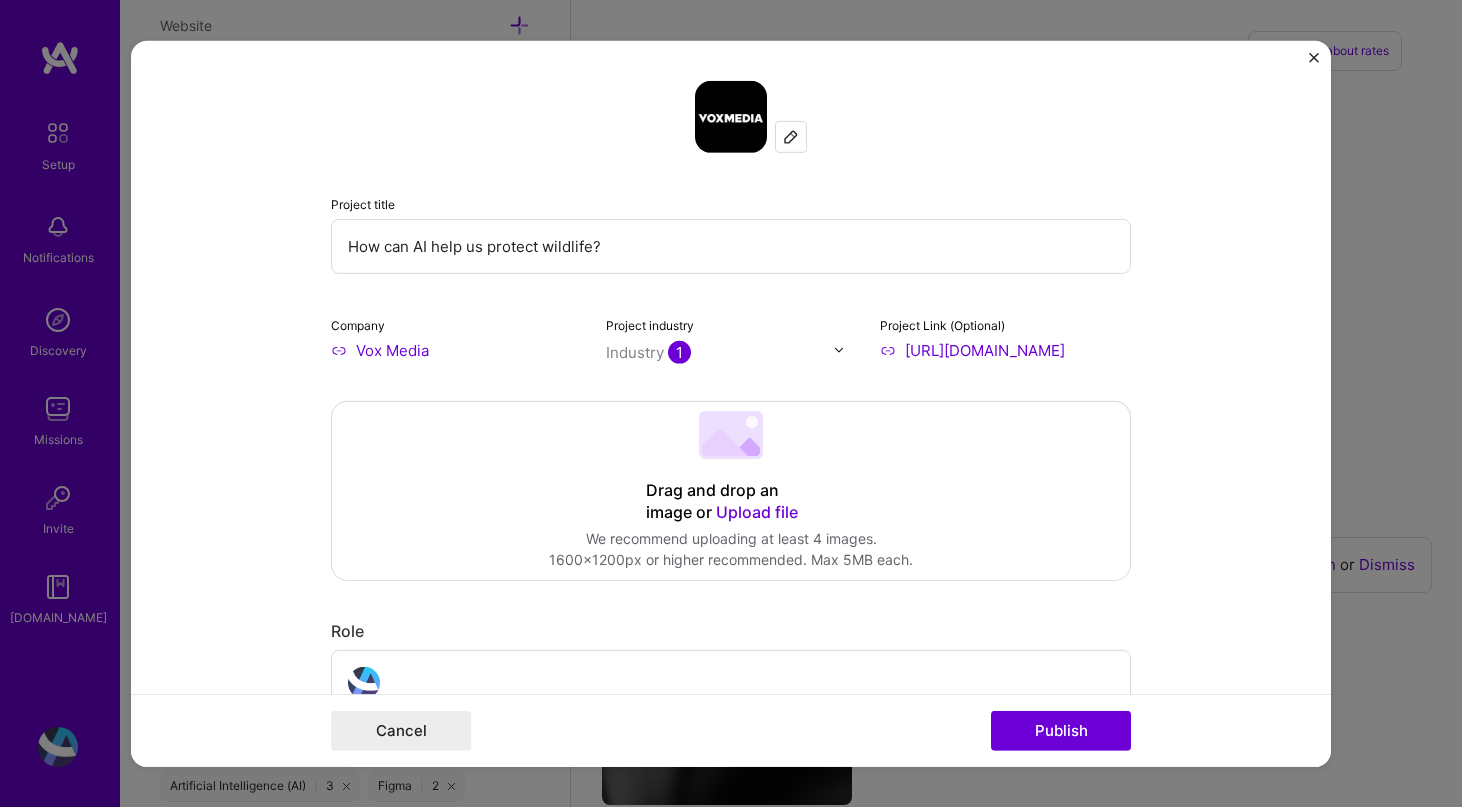 type on "[URL][DOMAIN_NAME]" 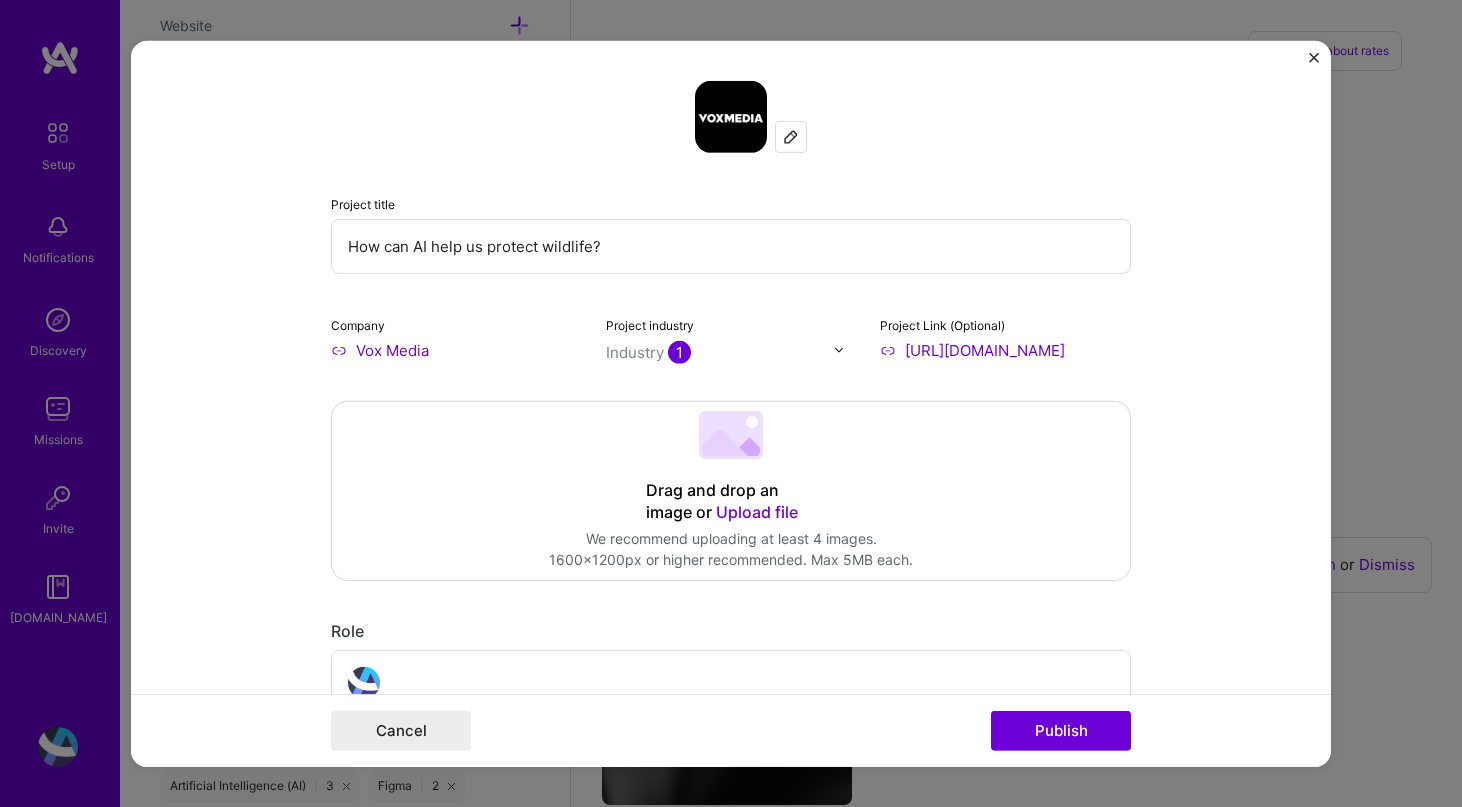 scroll, scrollTop: 0, scrollLeft: 0, axis: both 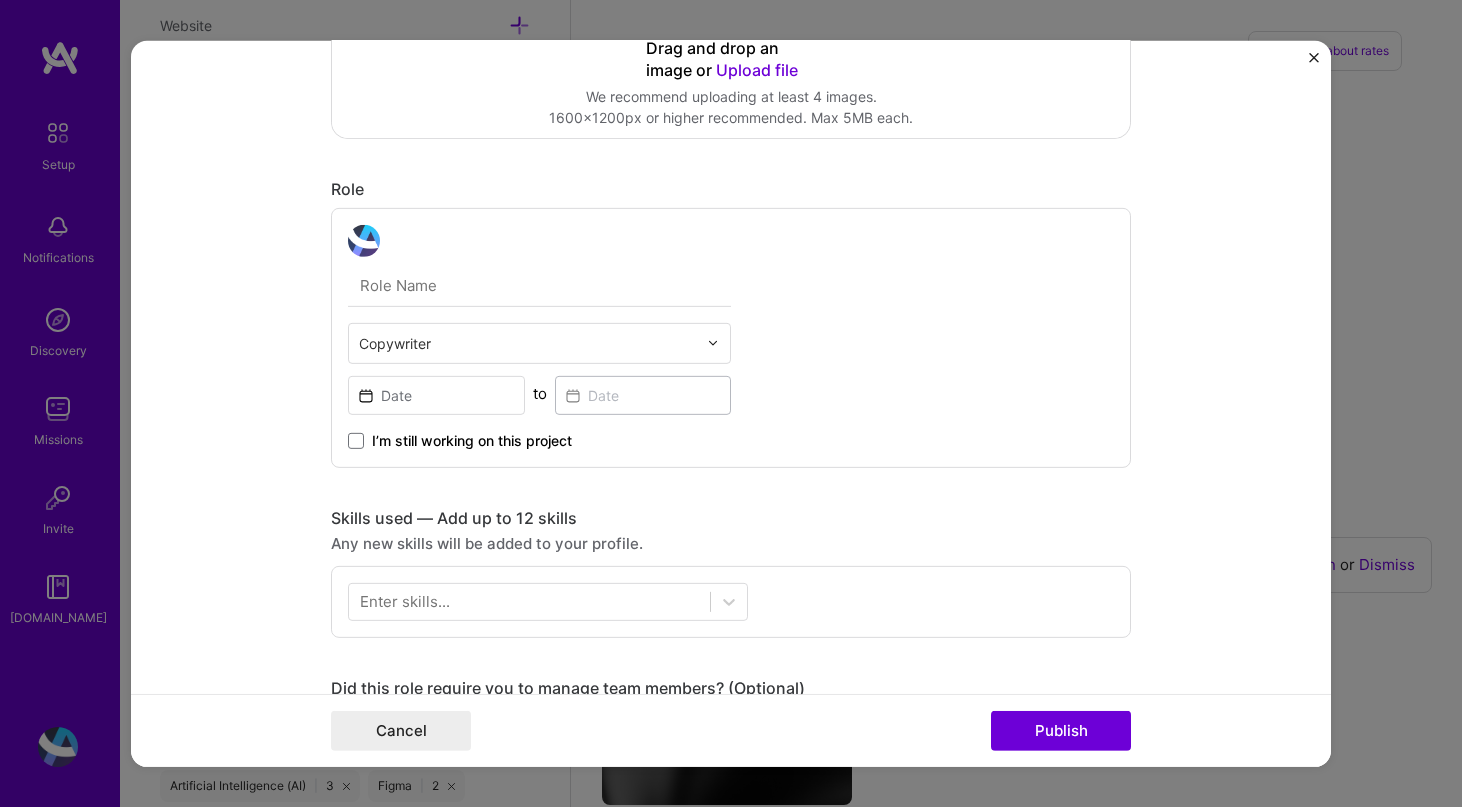 click on "Copywriter" at bounding box center (528, 342) 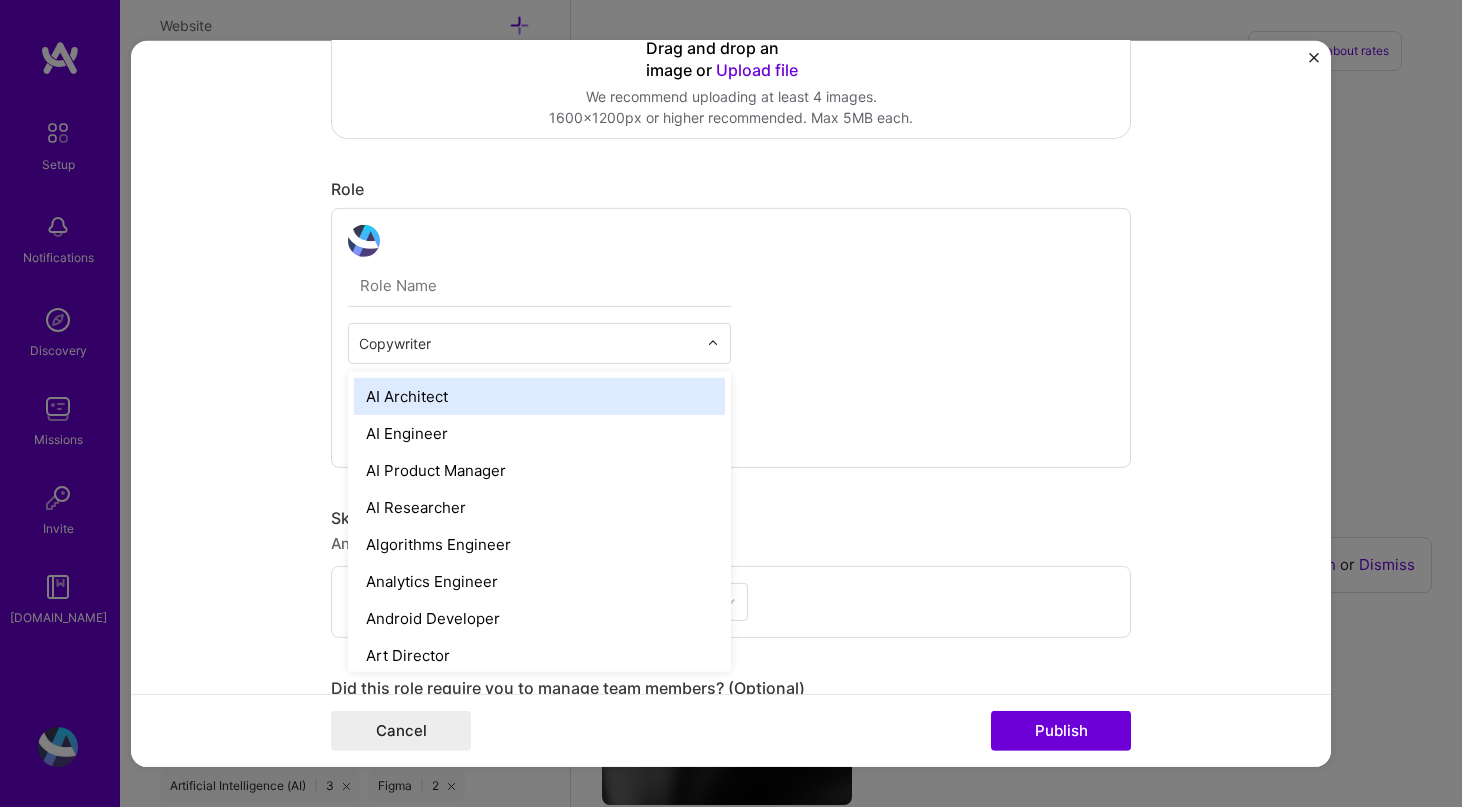 click on "option AI Architect focused, 1 of 70. 69 results available. Use Up and Down to choose options, press Enter to select the currently focused option, press Escape to exit the menu, press Tab to select the option and exit the menu. Copywriter AI Architect AI Engineer AI Product Manager AI Researcher Algorithms Engineer Analytics Engineer Android Developer Art Director Automation Developer Back-End Developer Blockchain Developer Brand Designer Brand Expert Business Development Chief Technology Officer (CTO) Chief of Staff Cloud Expert Community Manager Content Writer Data Analyst Data Architect Data Engineer Data Scientist Deep Learning Engineer [PERSON_NAME] Dev Experience DevOps Engineer Embedded Engineer Engineering Manager Financial Advisory Consultant Front-End Developer Full-Stack Developer Game Designer Game Developer Graphics Designer Growth Marketer Human Resource Consultant IT Consultant Industrial Designer Law Expert ML Engineer MLOps Management Consultant Marketing Strategist Mobile Developer" at bounding box center [731, 337] 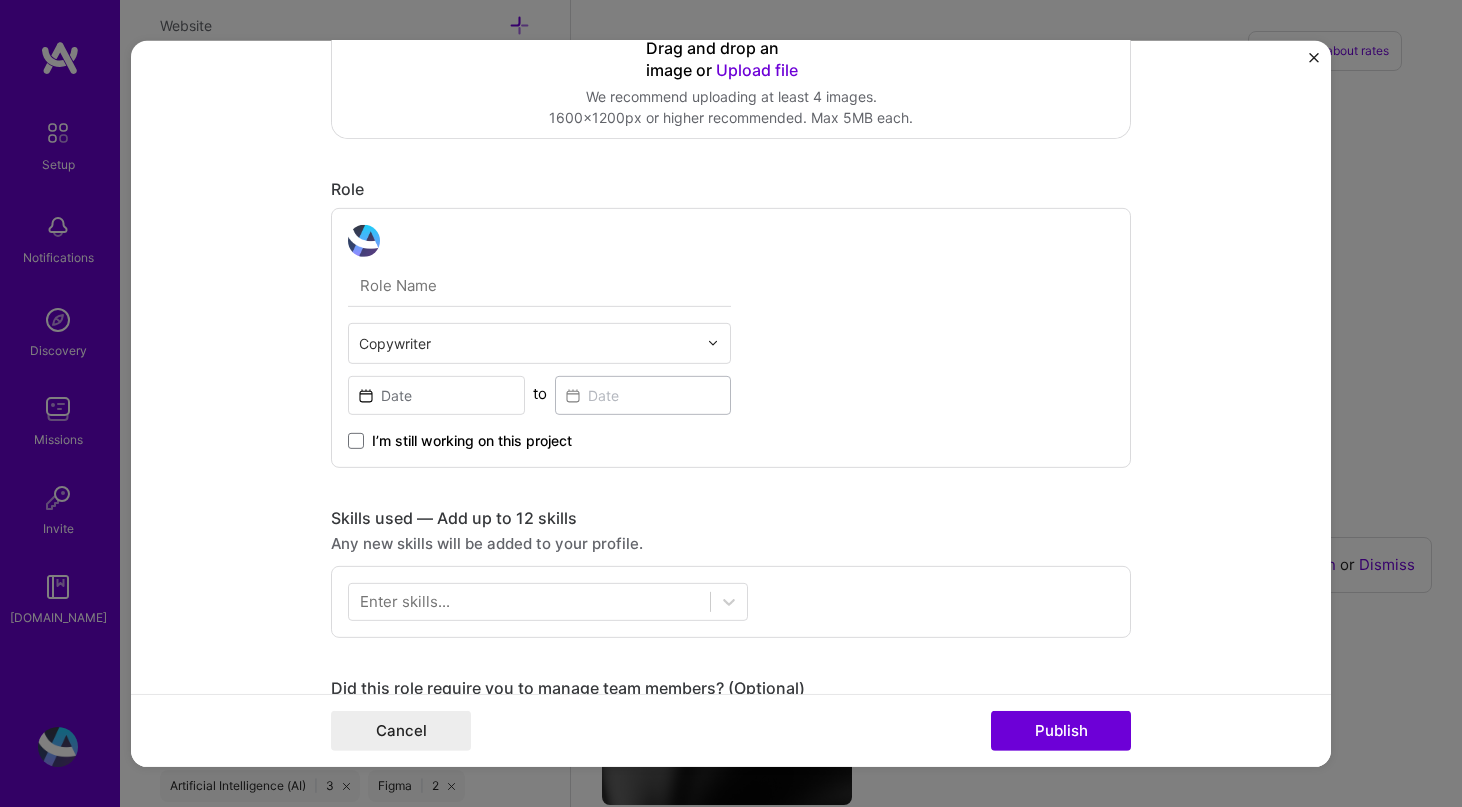 click at bounding box center (539, 285) 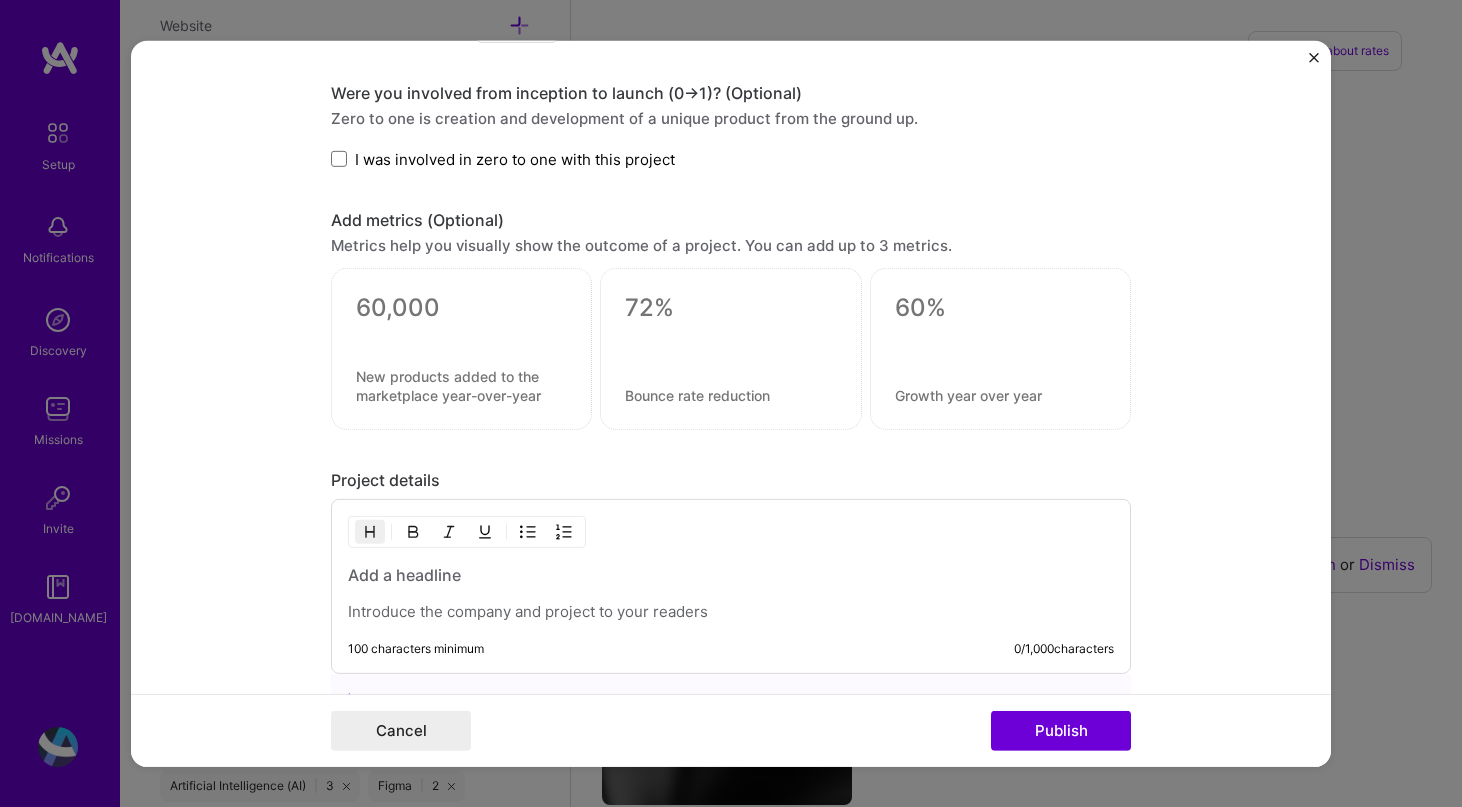 scroll, scrollTop: 1185, scrollLeft: 0, axis: vertical 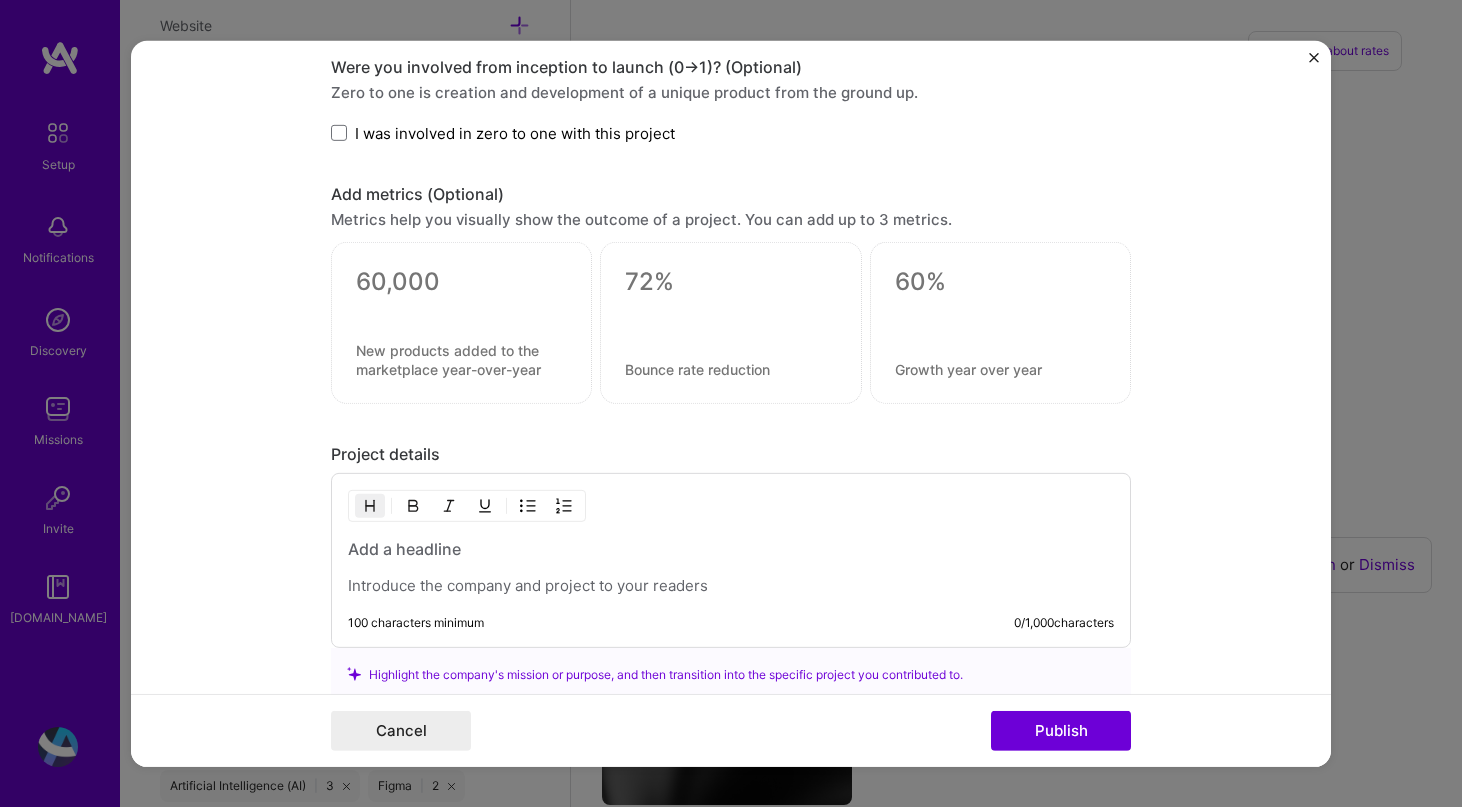 type on "Story Producer" 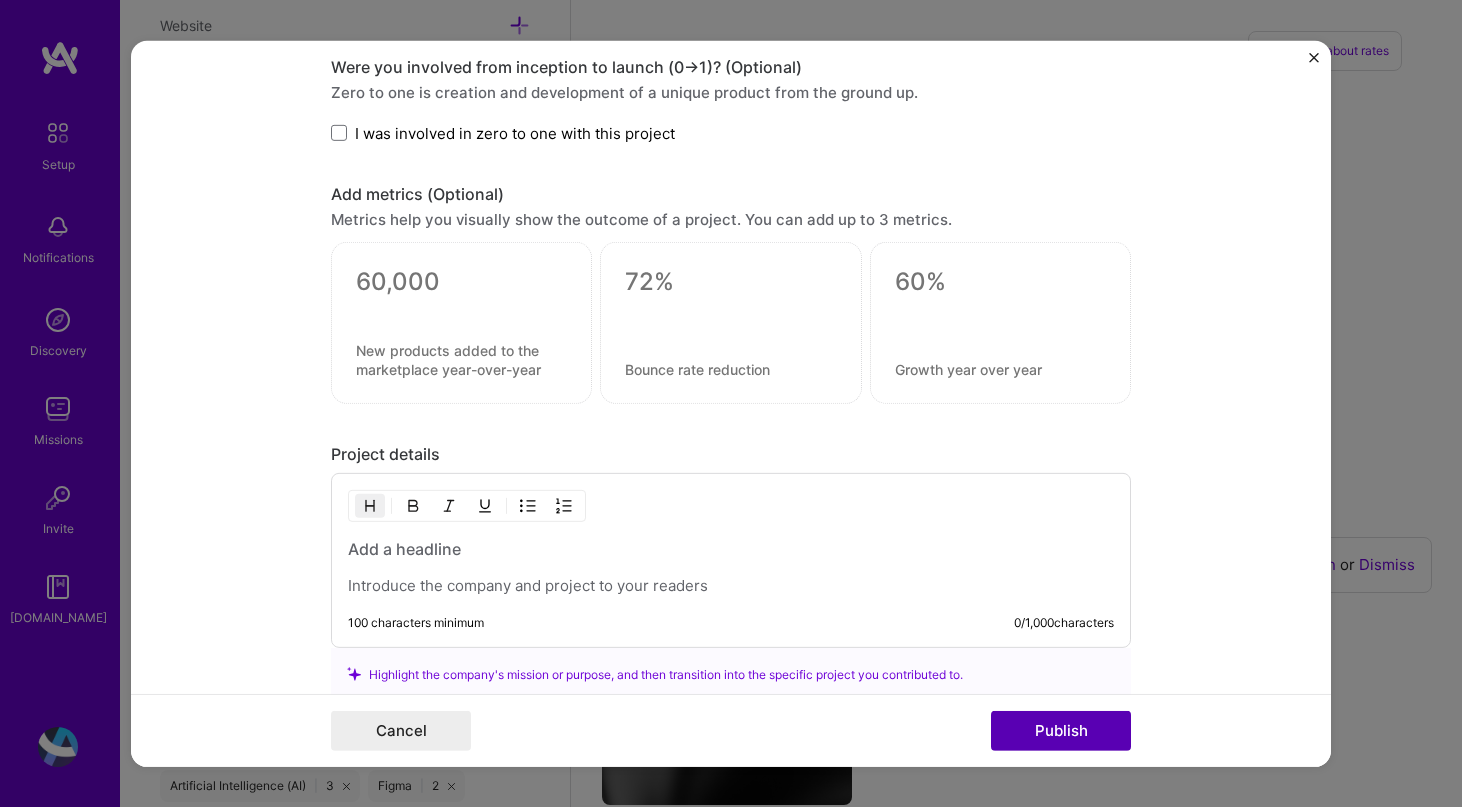 click on "Publish" at bounding box center [1061, 731] 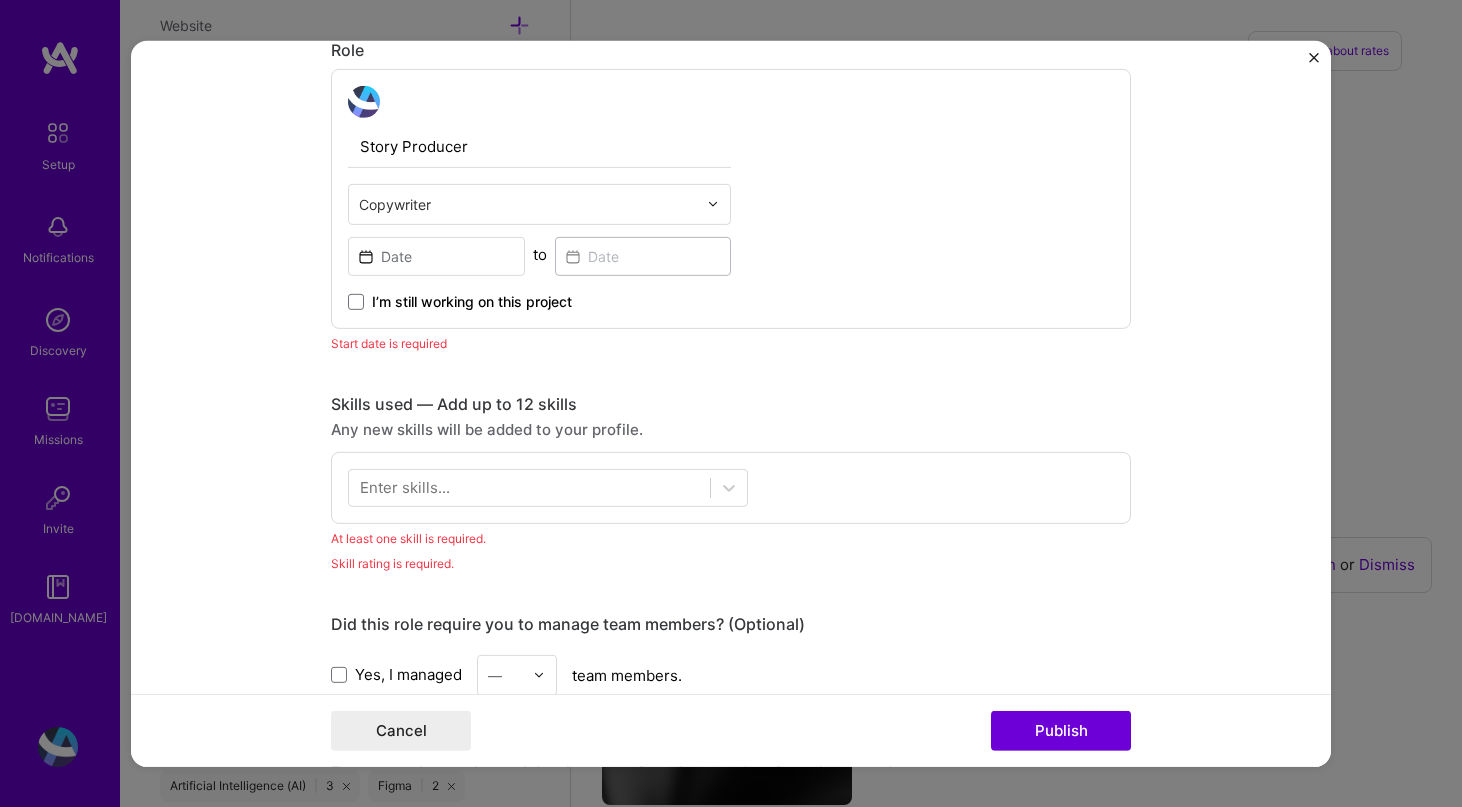 scroll, scrollTop: 532, scrollLeft: 0, axis: vertical 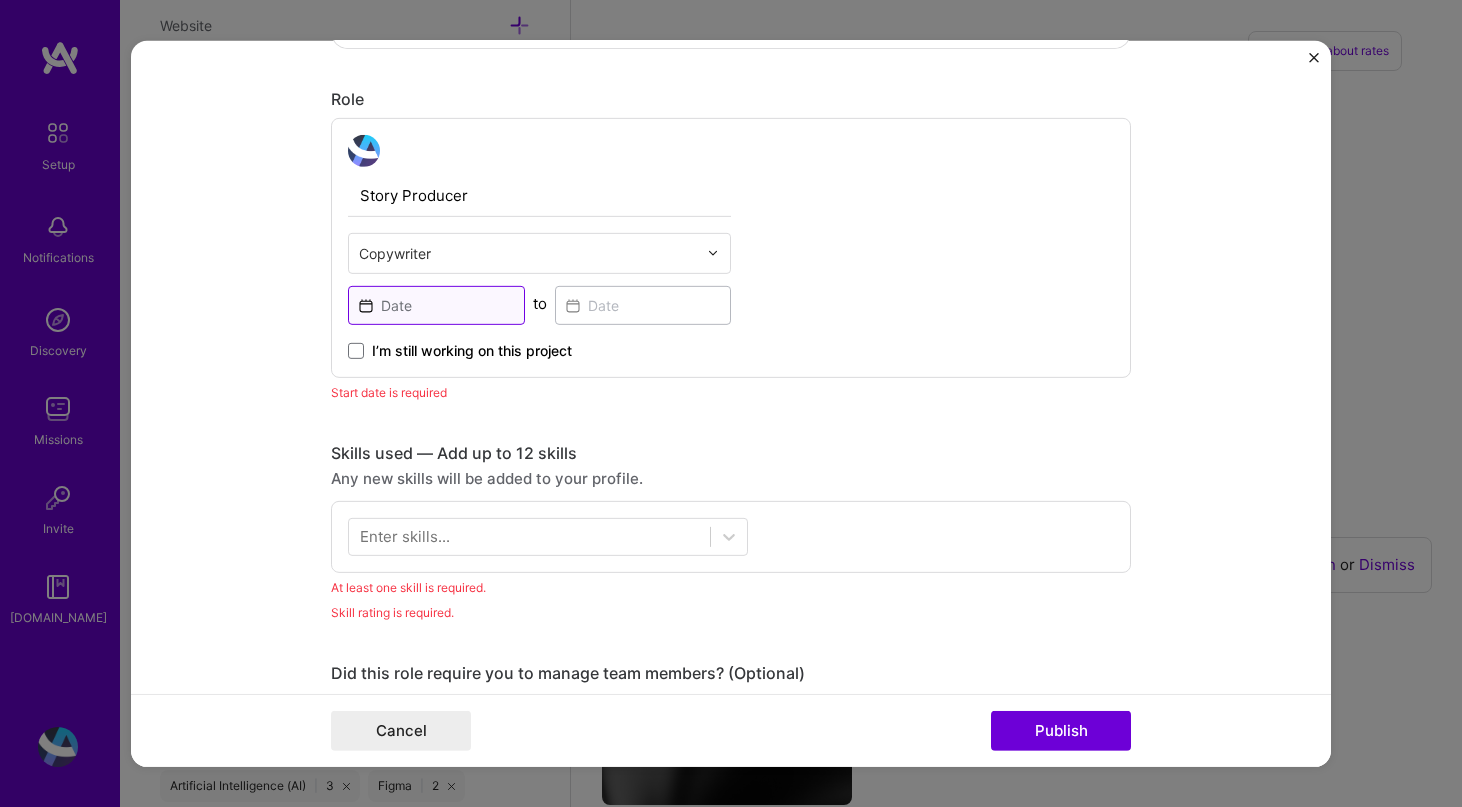 click at bounding box center [436, 304] 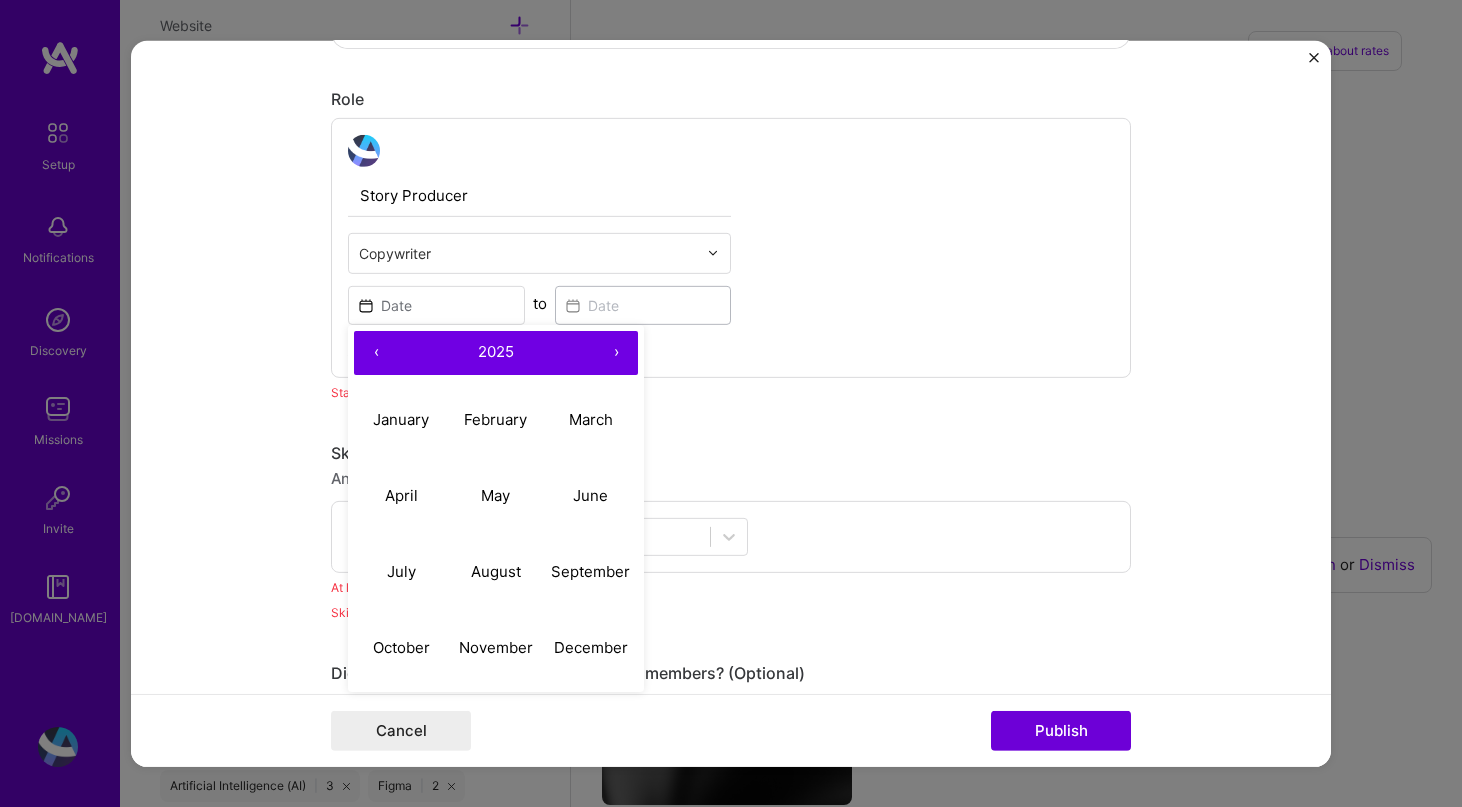 click on "‹" at bounding box center [376, 352] 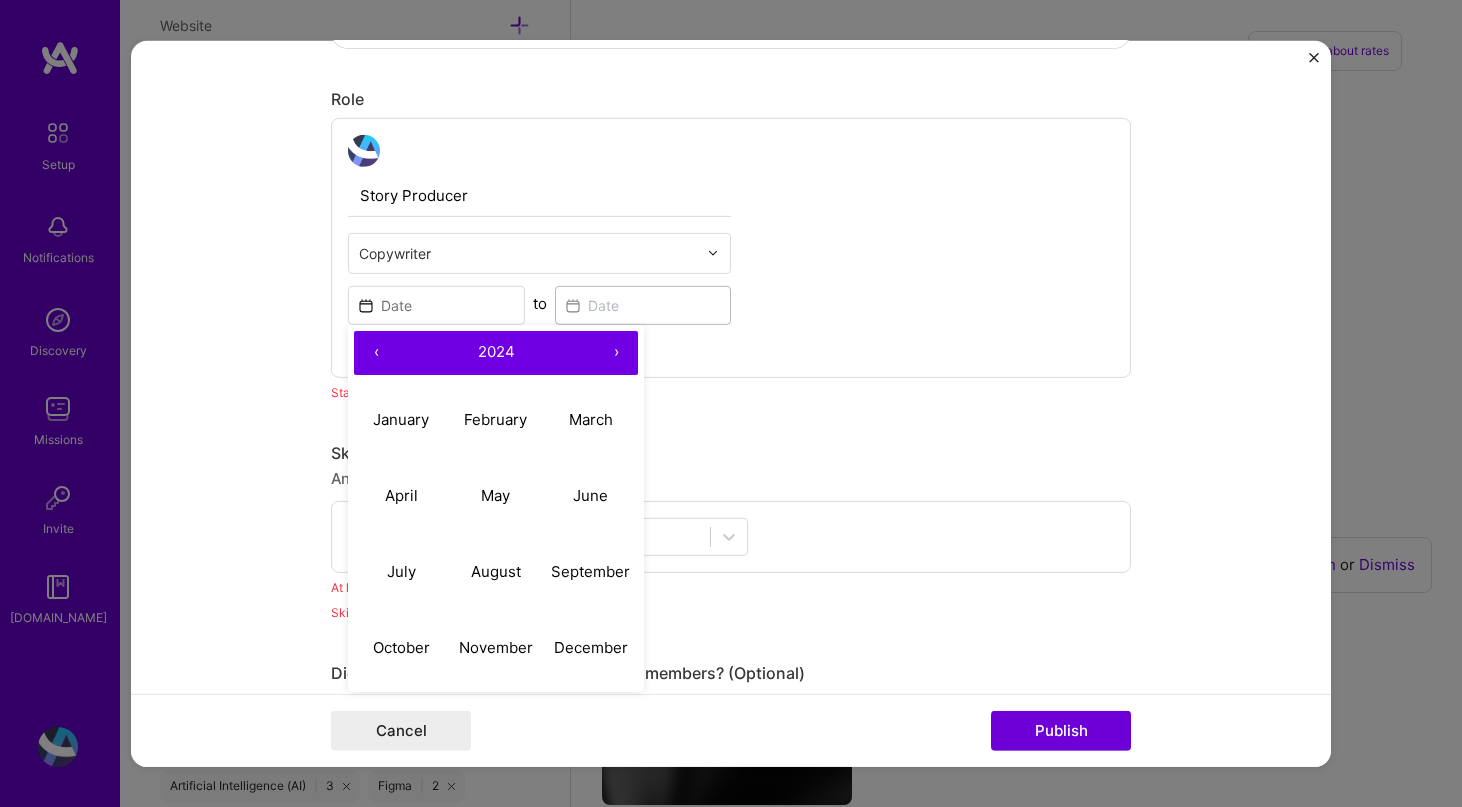 click on "‹" at bounding box center [376, 352] 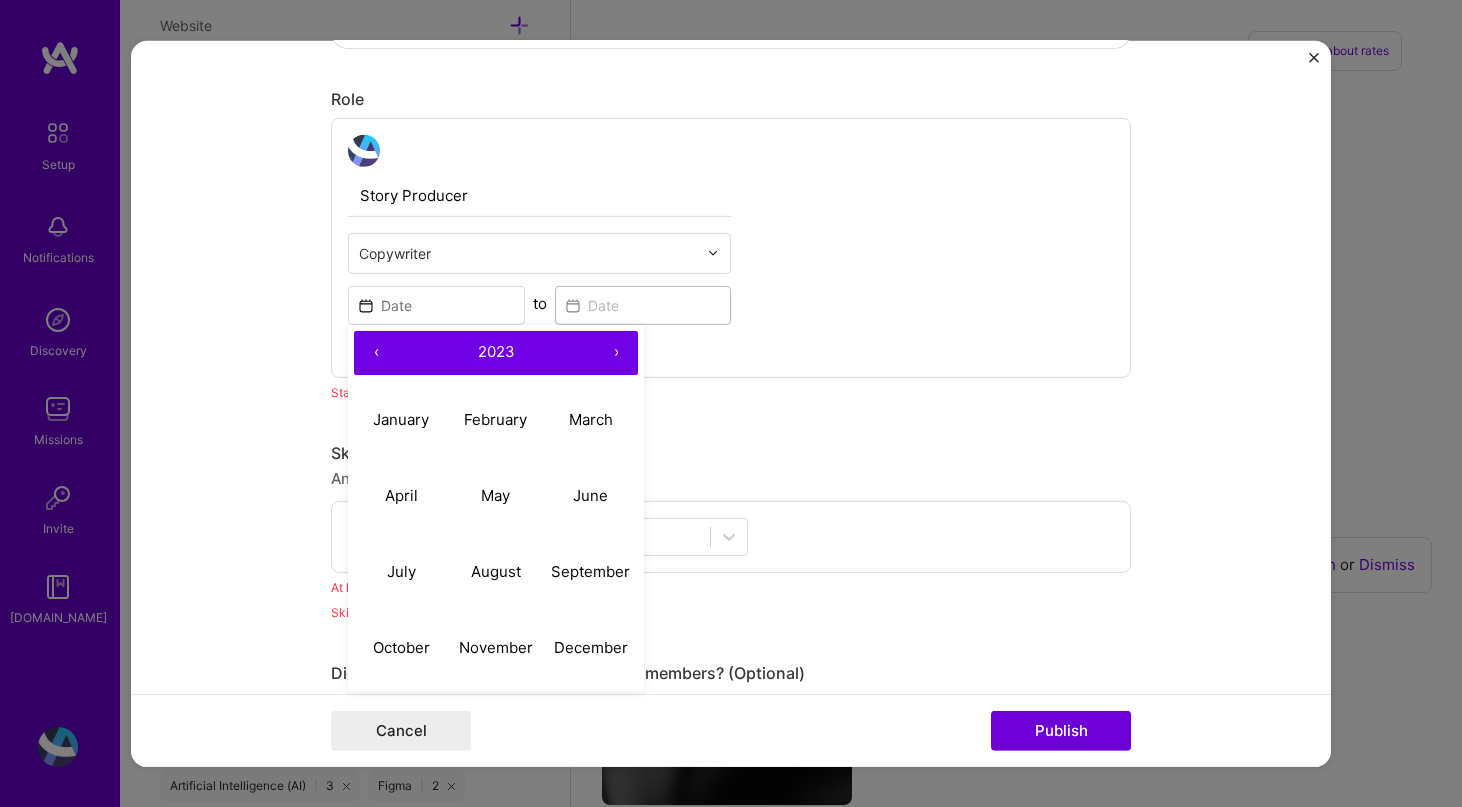 click on "‹" at bounding box center [376, 352] 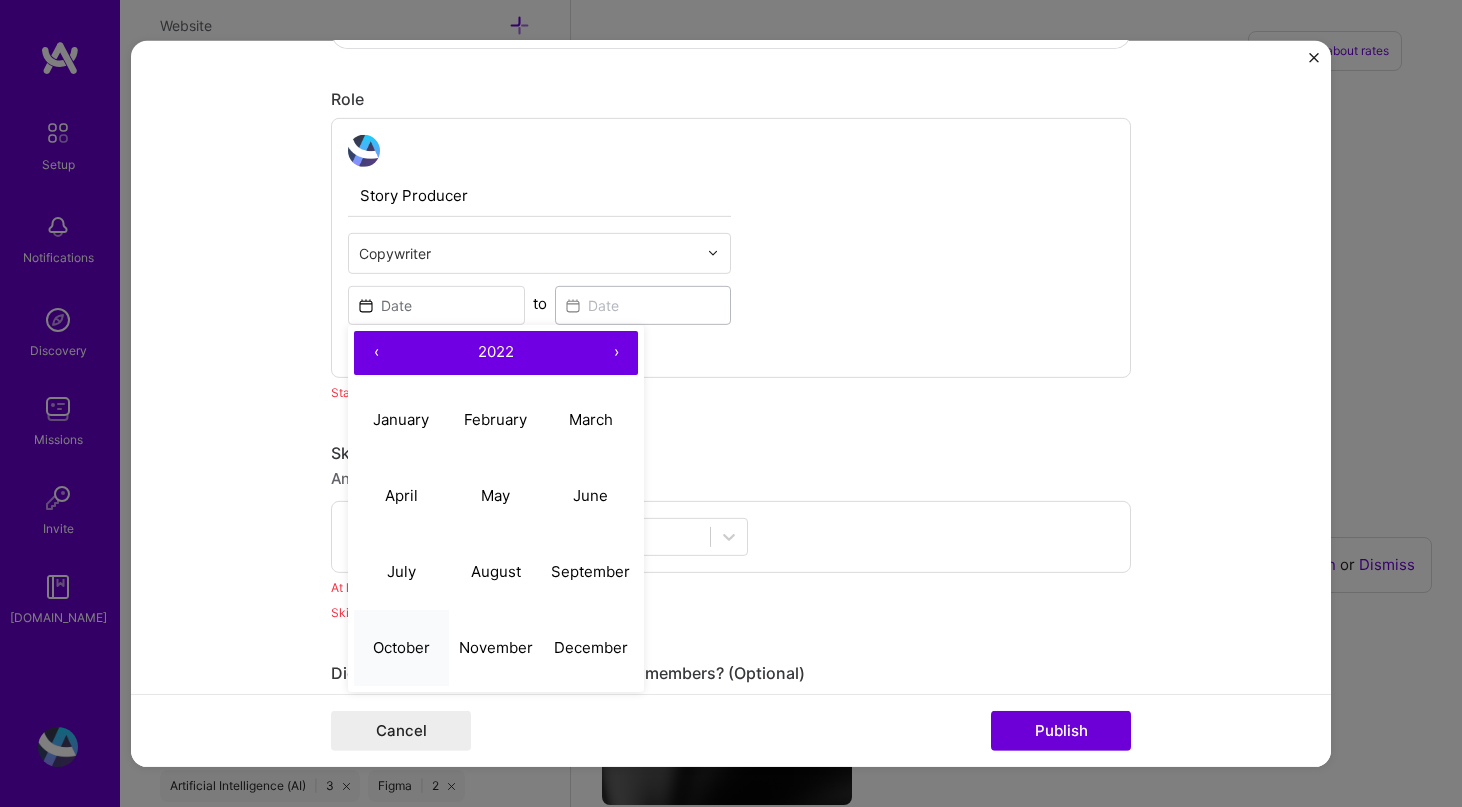 click on "October" at bounding box center [401, 647] 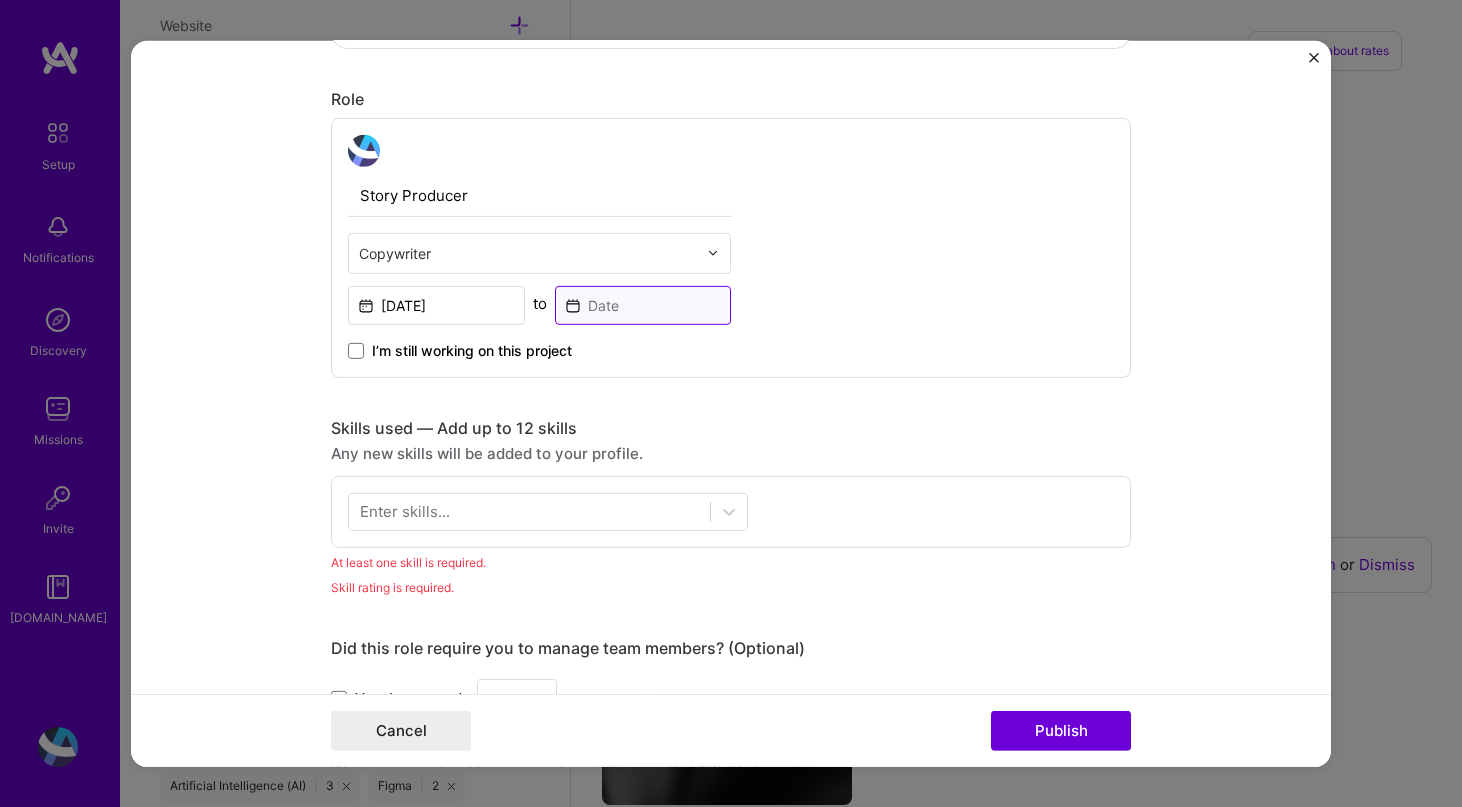 click at bounding box center (643, 304) 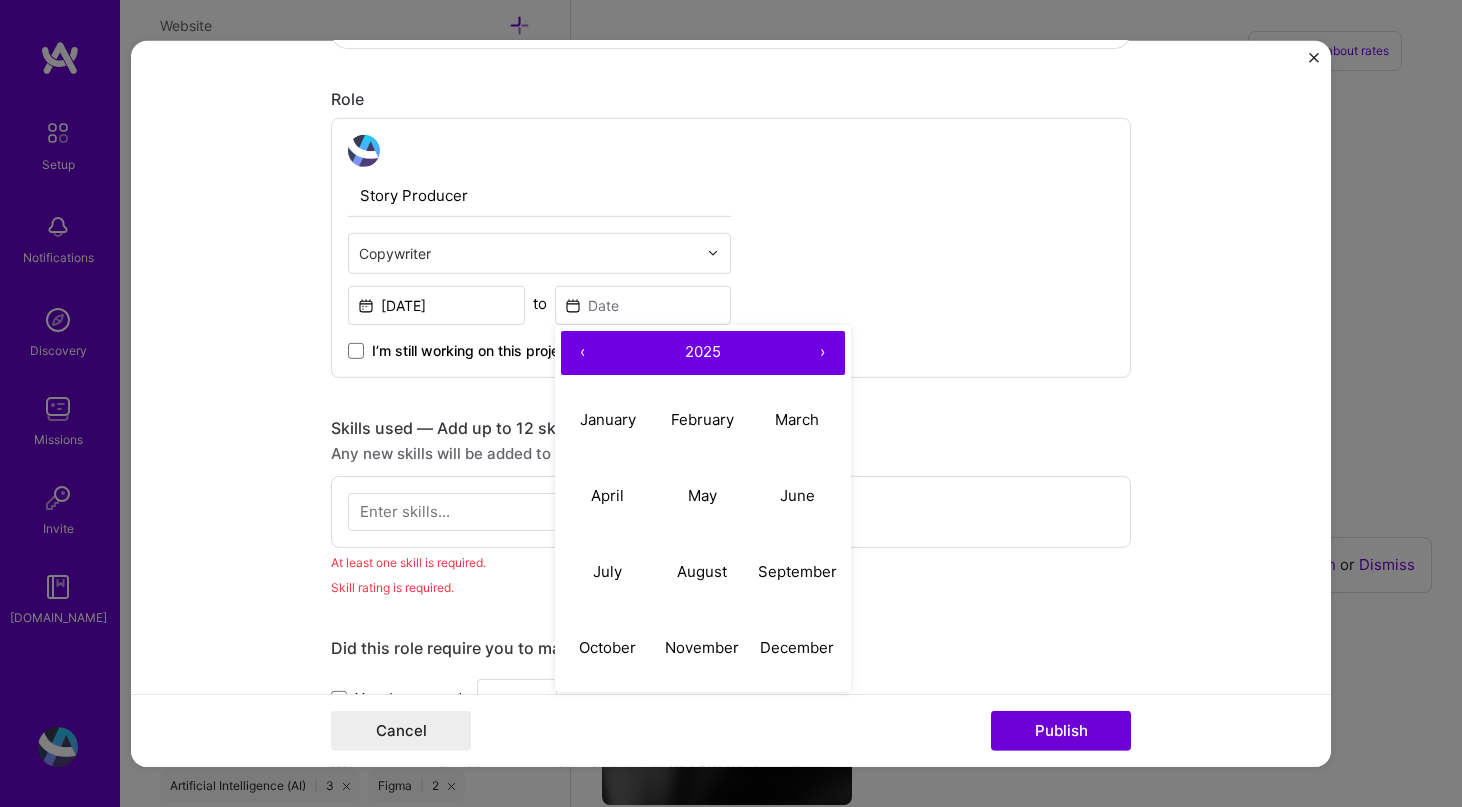 click on "‹" at bounding box center [583, 352] 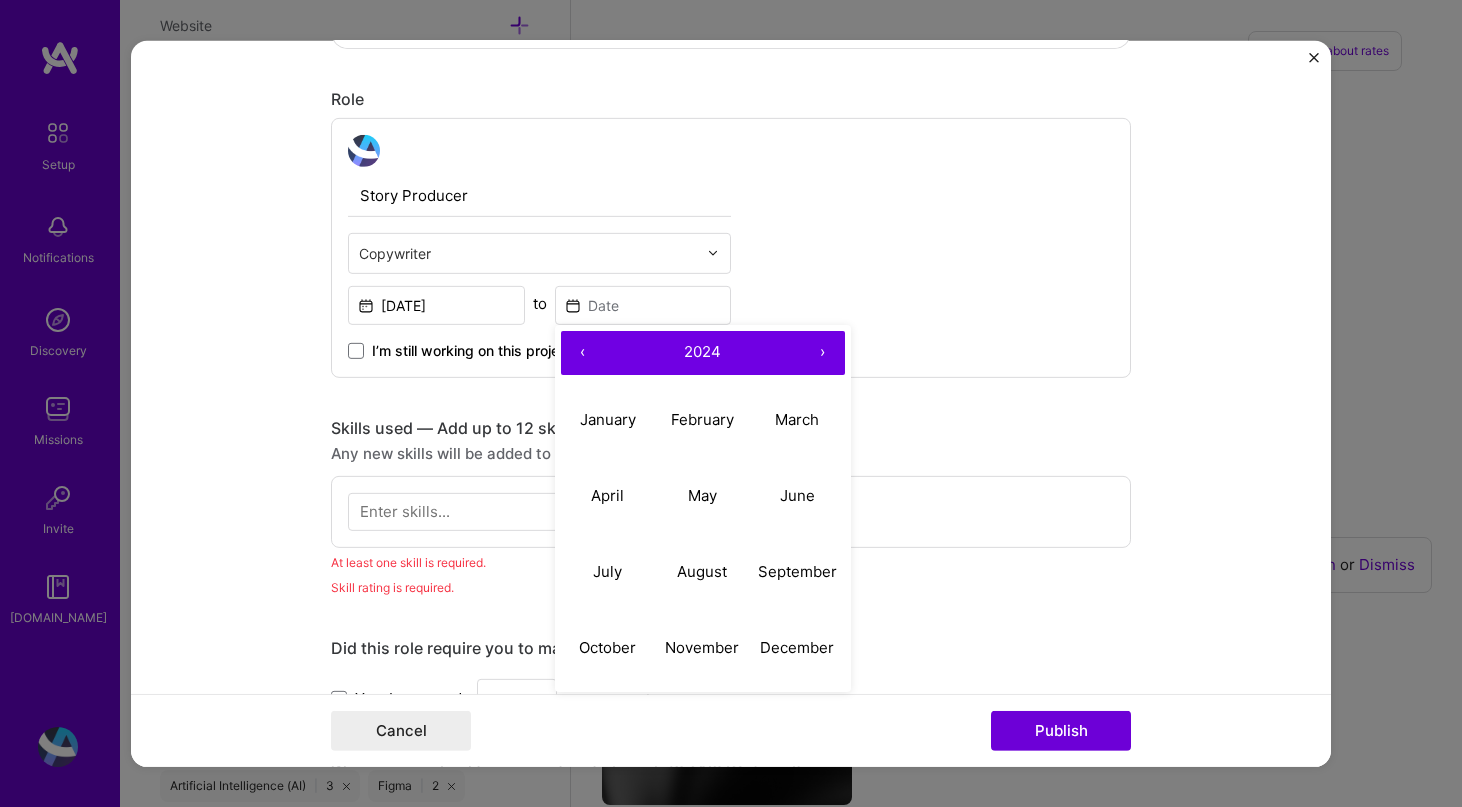 click on "‹" at bounding box center (583, 352) 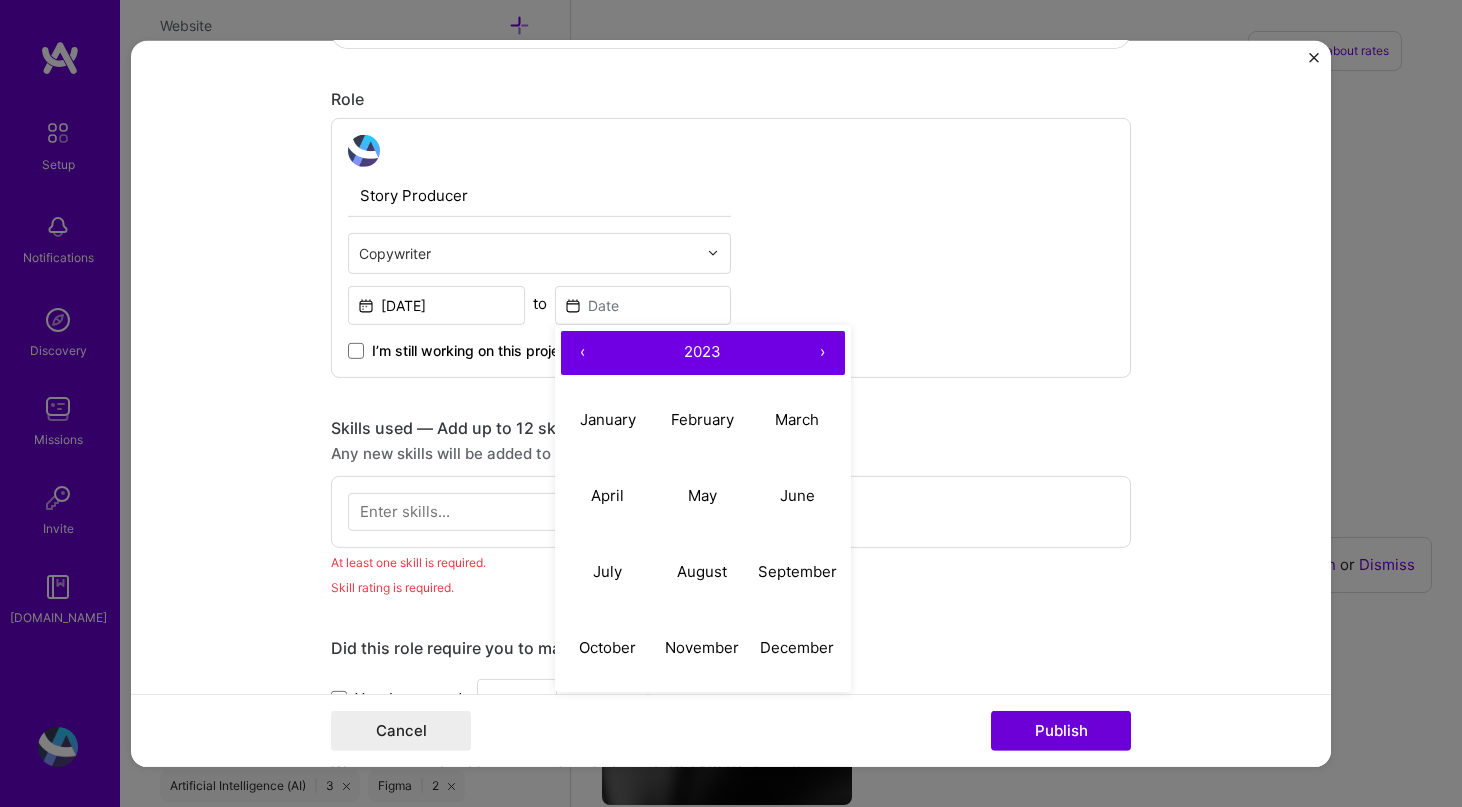 click on "‹" at bounding box center [583, 352] 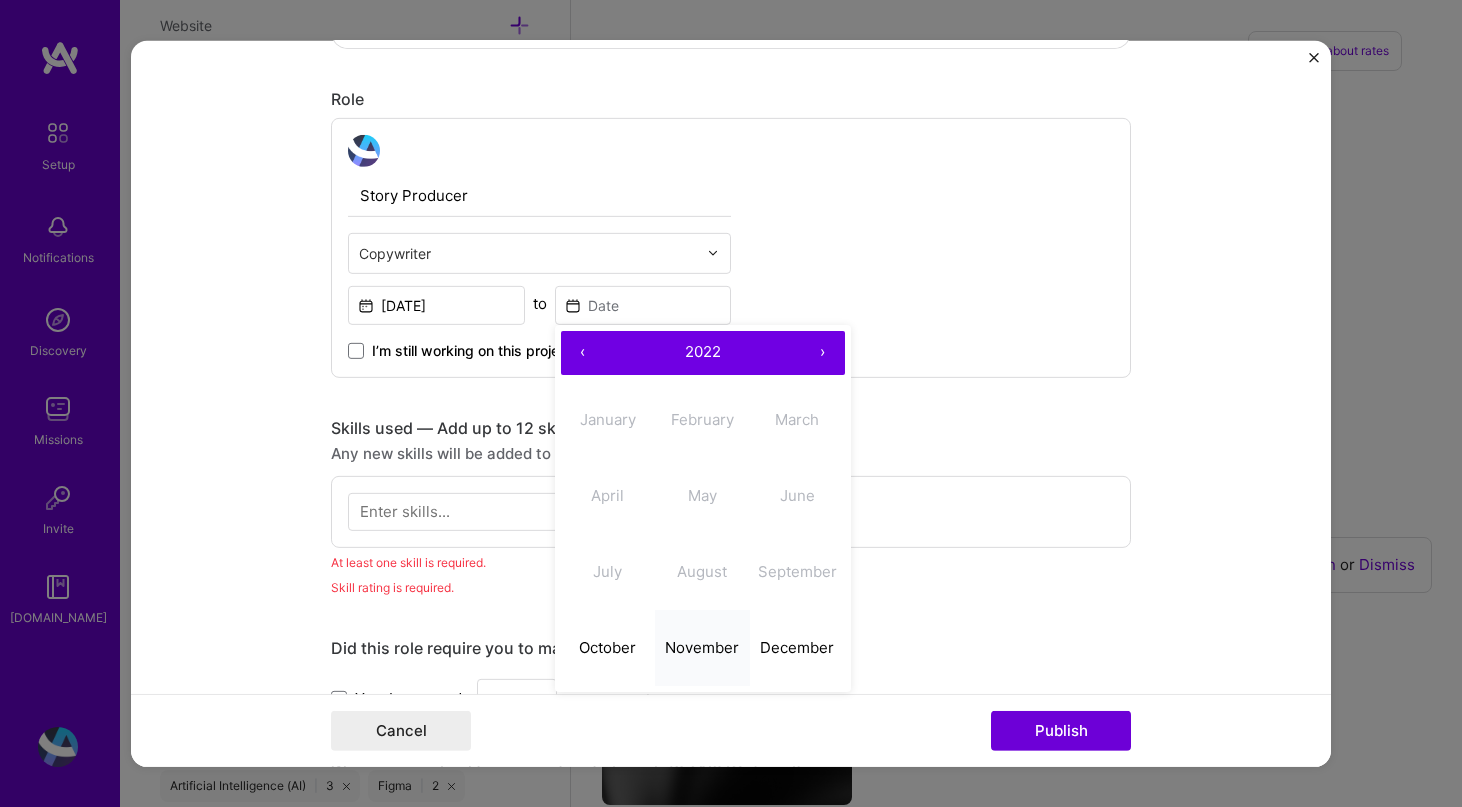 click on "November" at bounding box center (702, 648) 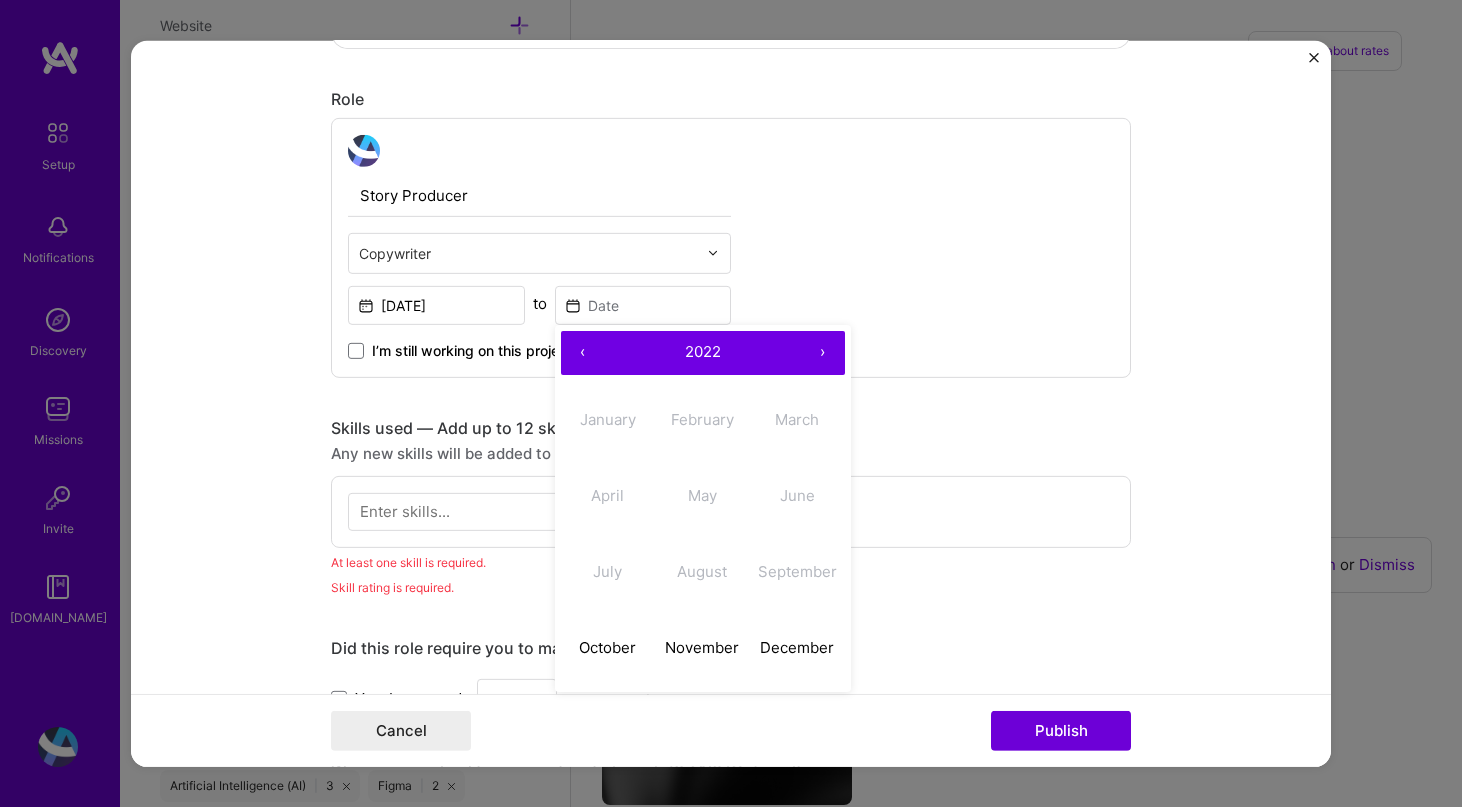 type on "[DATE]" 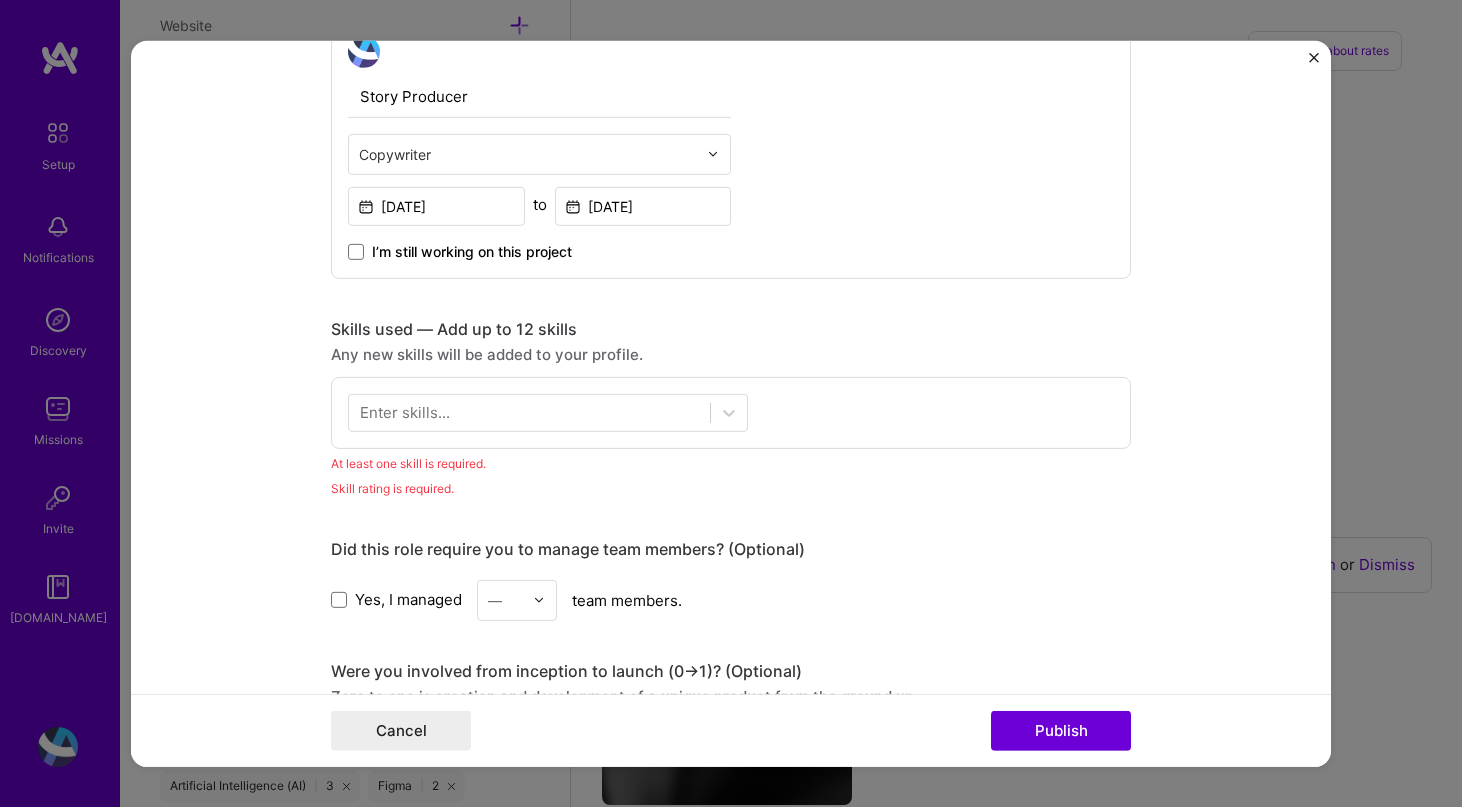 scroll, scrollTop: 638, scrollLeft: 0, axis: vertical 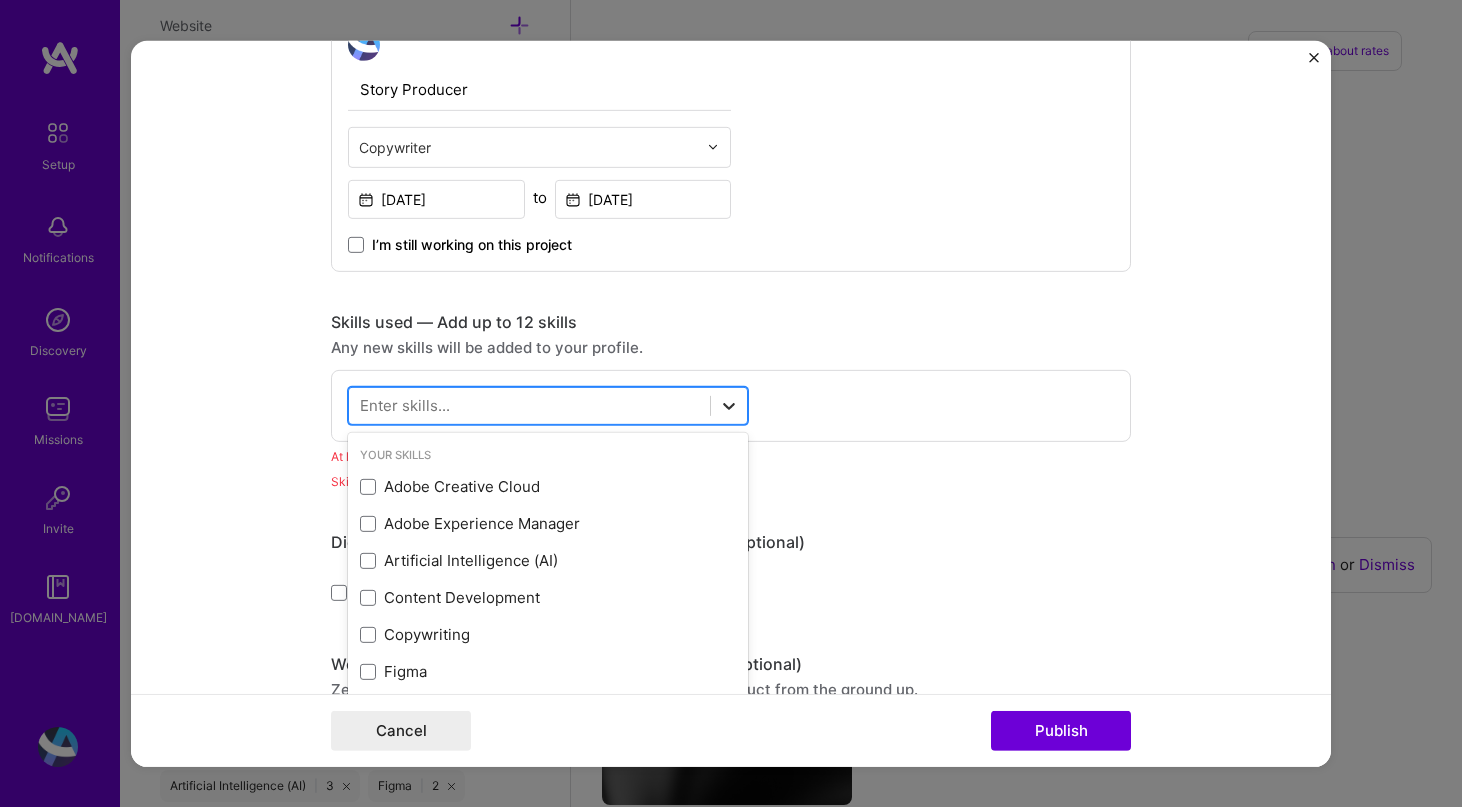 click 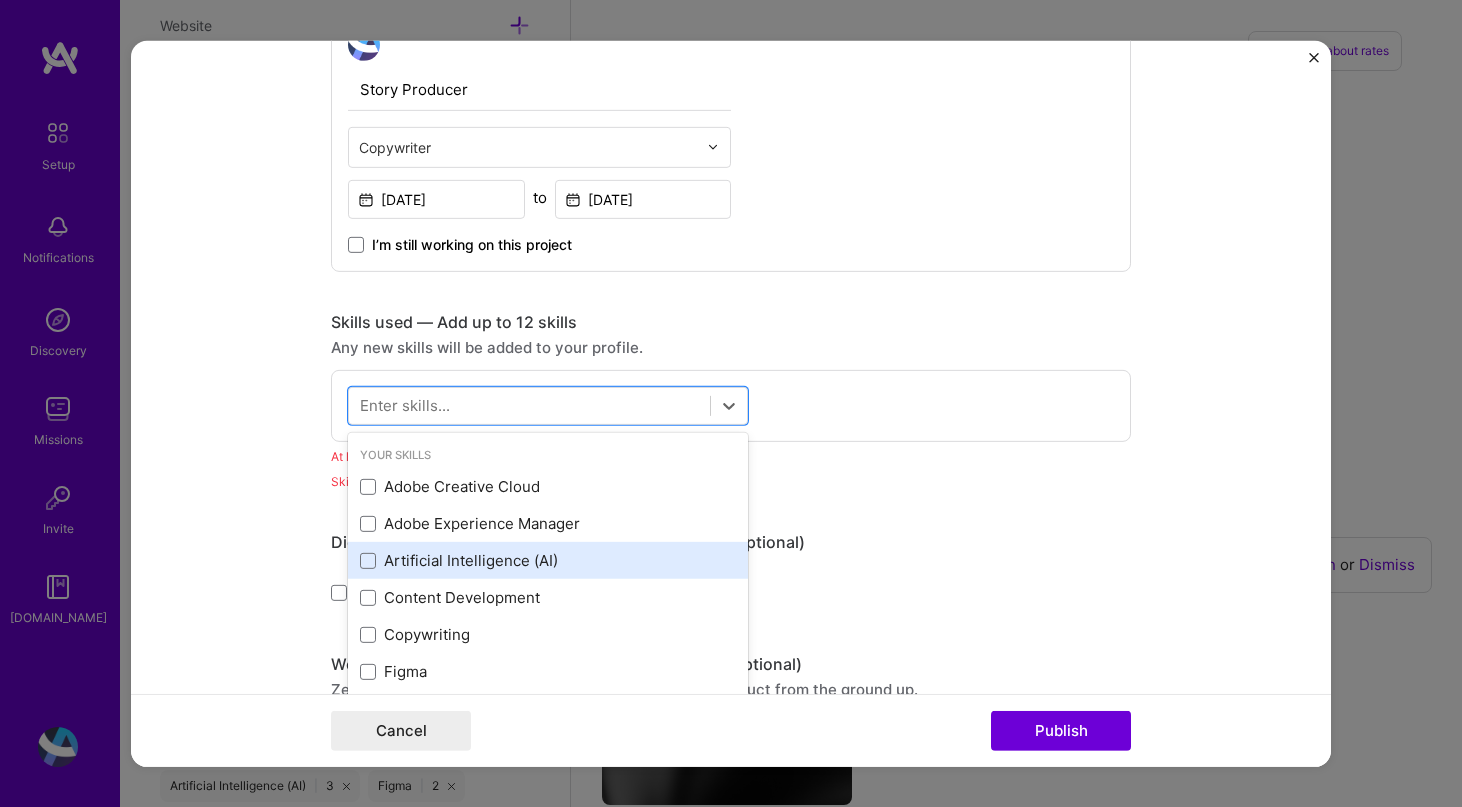 click on "Artificial Intelligence (AI)" at bounding box center (548, 560) 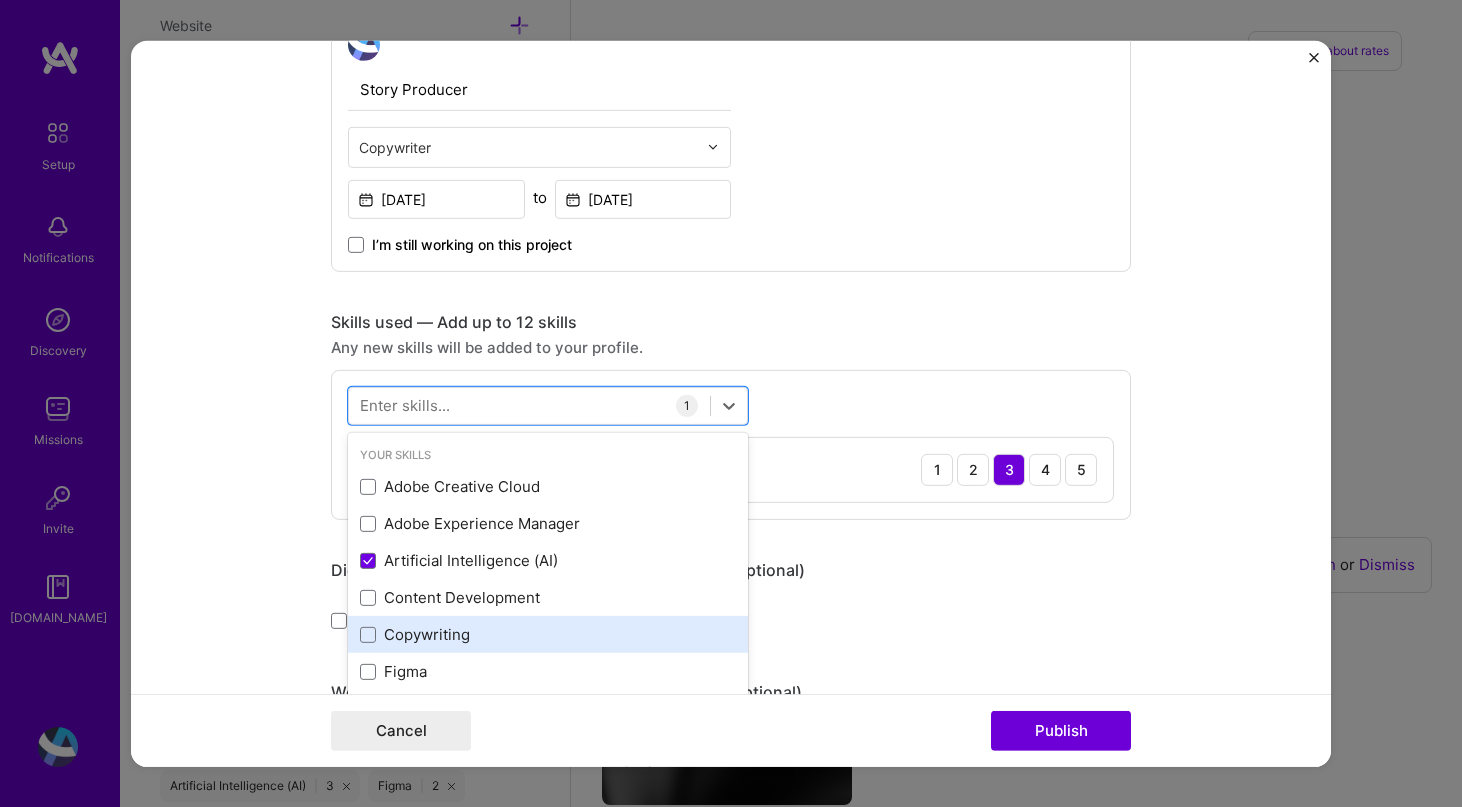 click on "Copywriting" at bounding box center [548, 634] 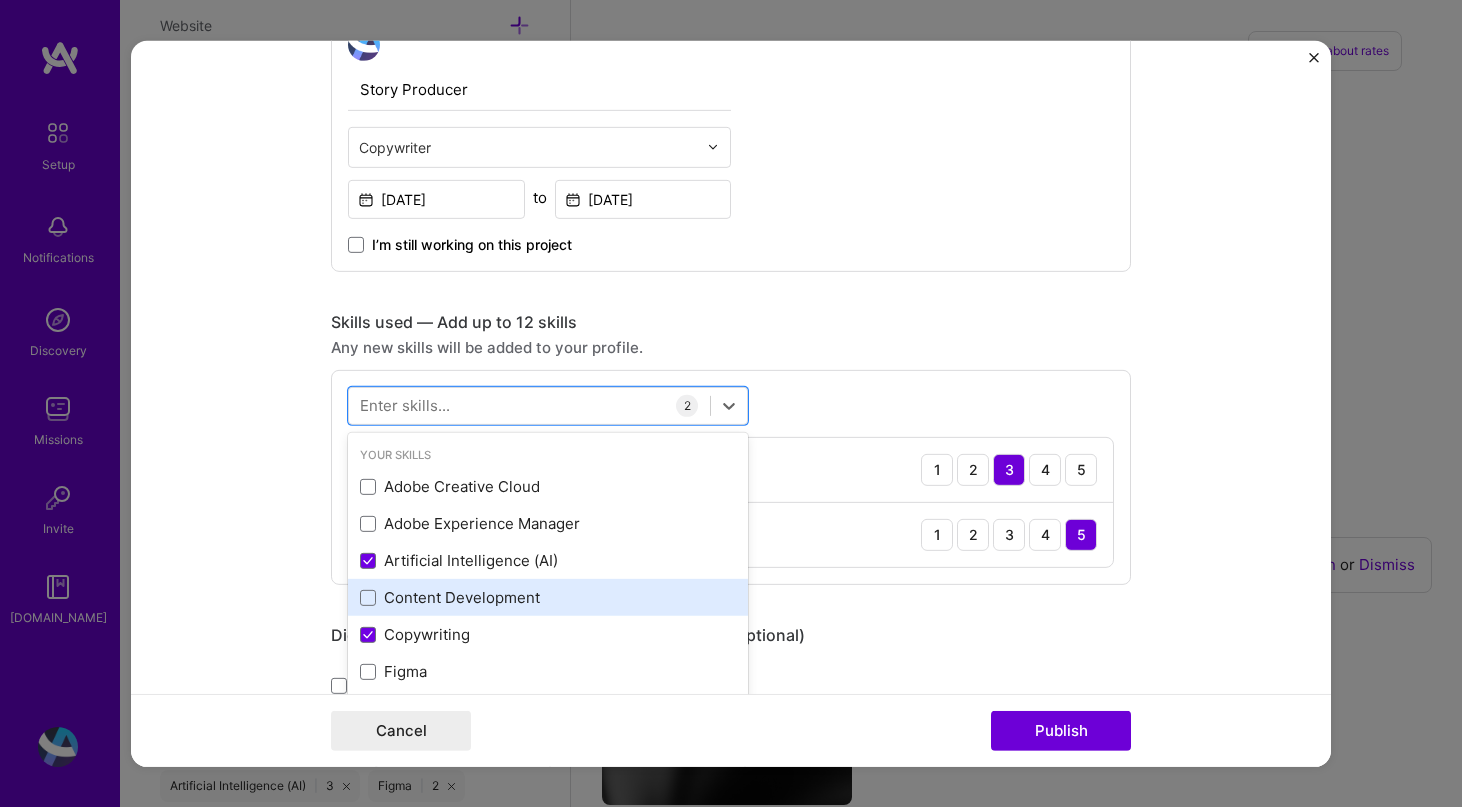 click on "Content Development" at bounding box center (548, 597) 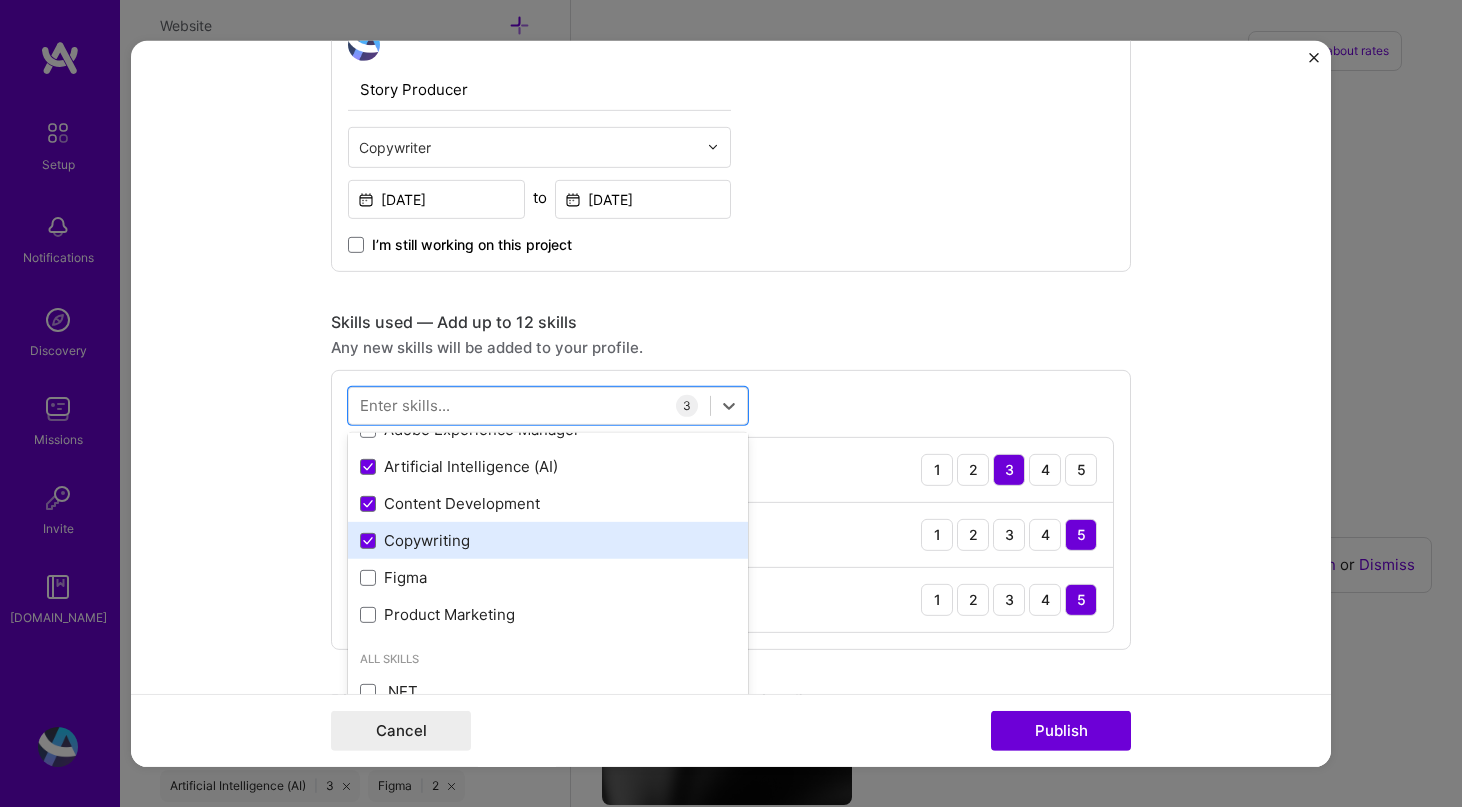 scroll, scrollTop: 96, scrollLeft: 0, axis: vertical 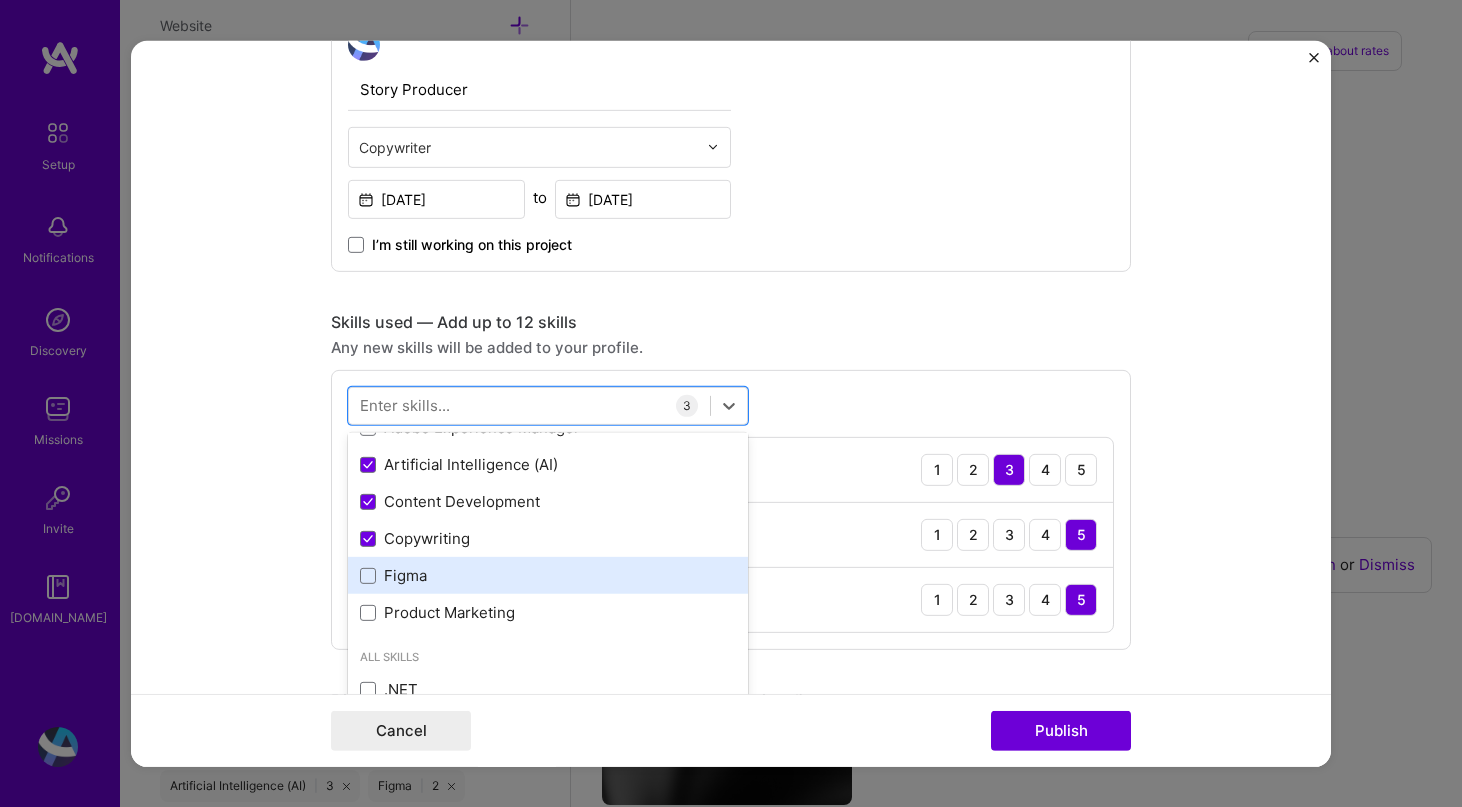 click on "Figma" at bounding box center [548, 575] 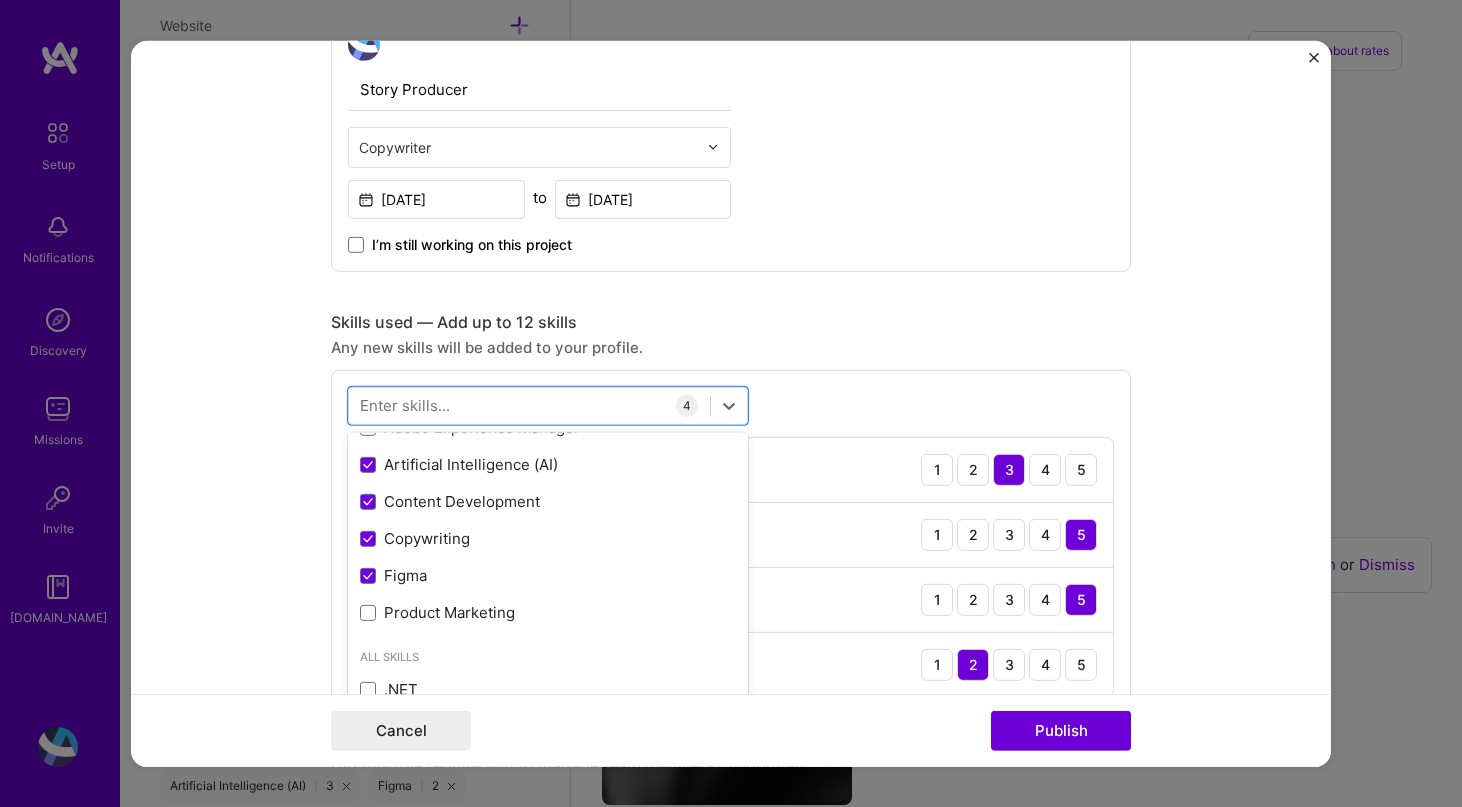click on "Project title How can AI help us protect wildlife? Company Vox Media
Project industry Industry 1 Project Link (Optional) [URL][DOMAIN_NAME]
Drag and drop an image or   Upload file Upload file We recommend uploading at least 4 images. 1600x1200px or higher recommended. Max 5MB each. Role Story Producer Copywriter [DATE]
to [DATE]
I’m still working on this project Skills used — Add up to 12 skills Any new skills will be added to your profile. option Figma, selected. option Product Marketing focused, 0 of 2. 378 results available. Use Up and Down to choose options, press Enter to select the currently focused option, press Escape to exit the menu, press Tab to select the option and exit the menu. Your Skills Adobe Creative Cloud Adobe Experience Manager Artificial Intelligence (AI) Content Development Copywriting Figma .NET ARM" at bounding box center (731, 403) 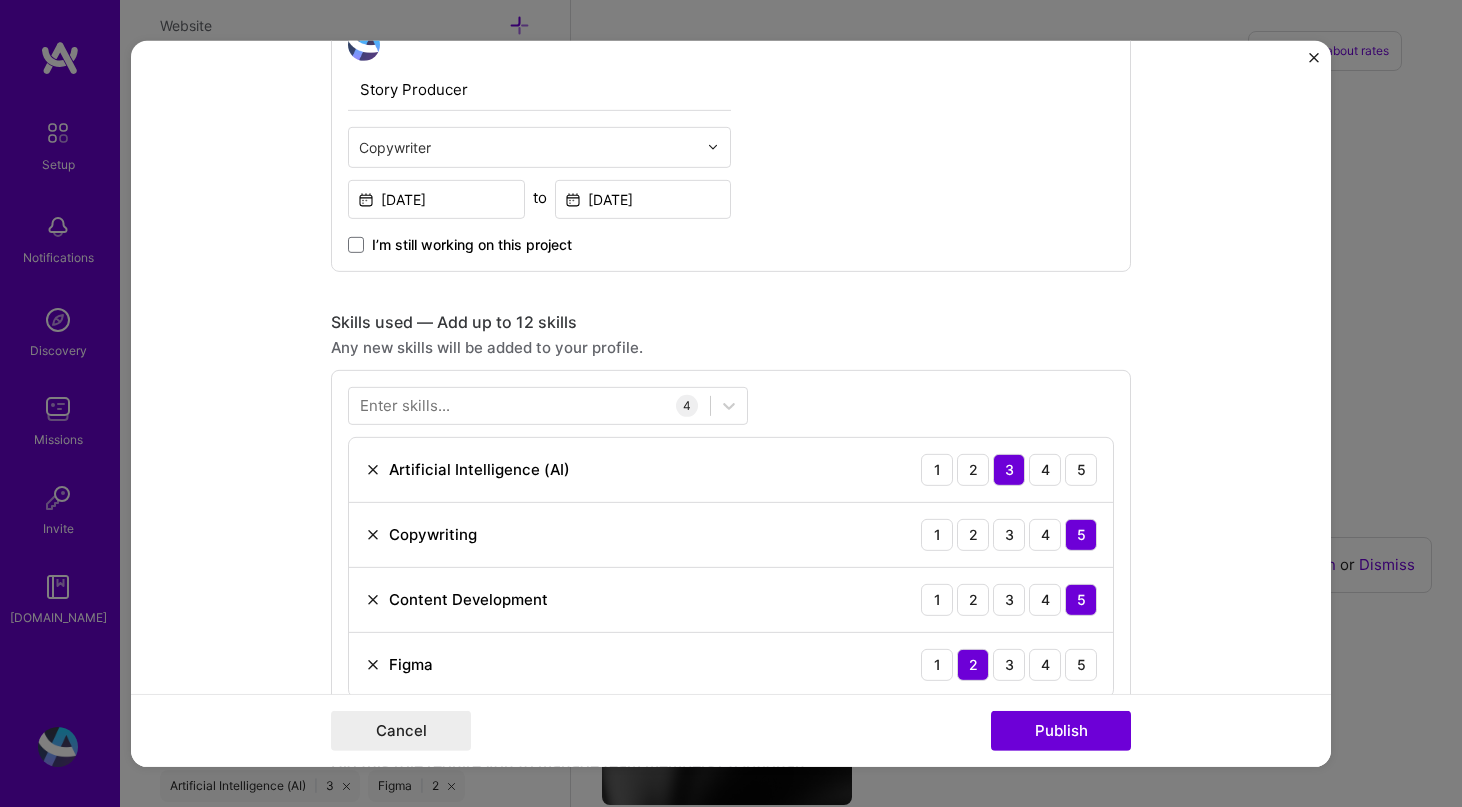 scroll, scrollTop: 745, scrollLeft: 0, axis: vertical 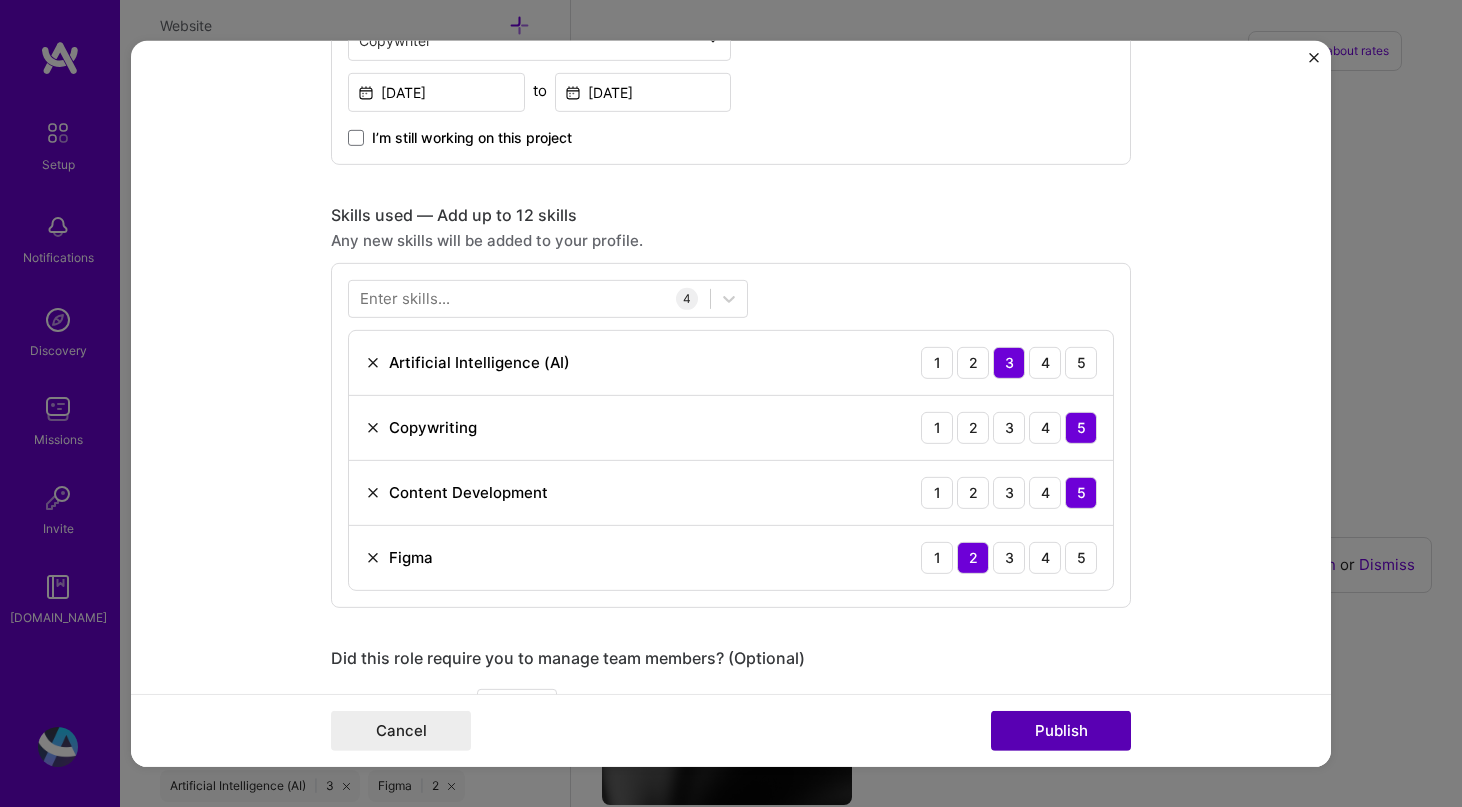 click on "Publish" at bounding box center [1061, 731] 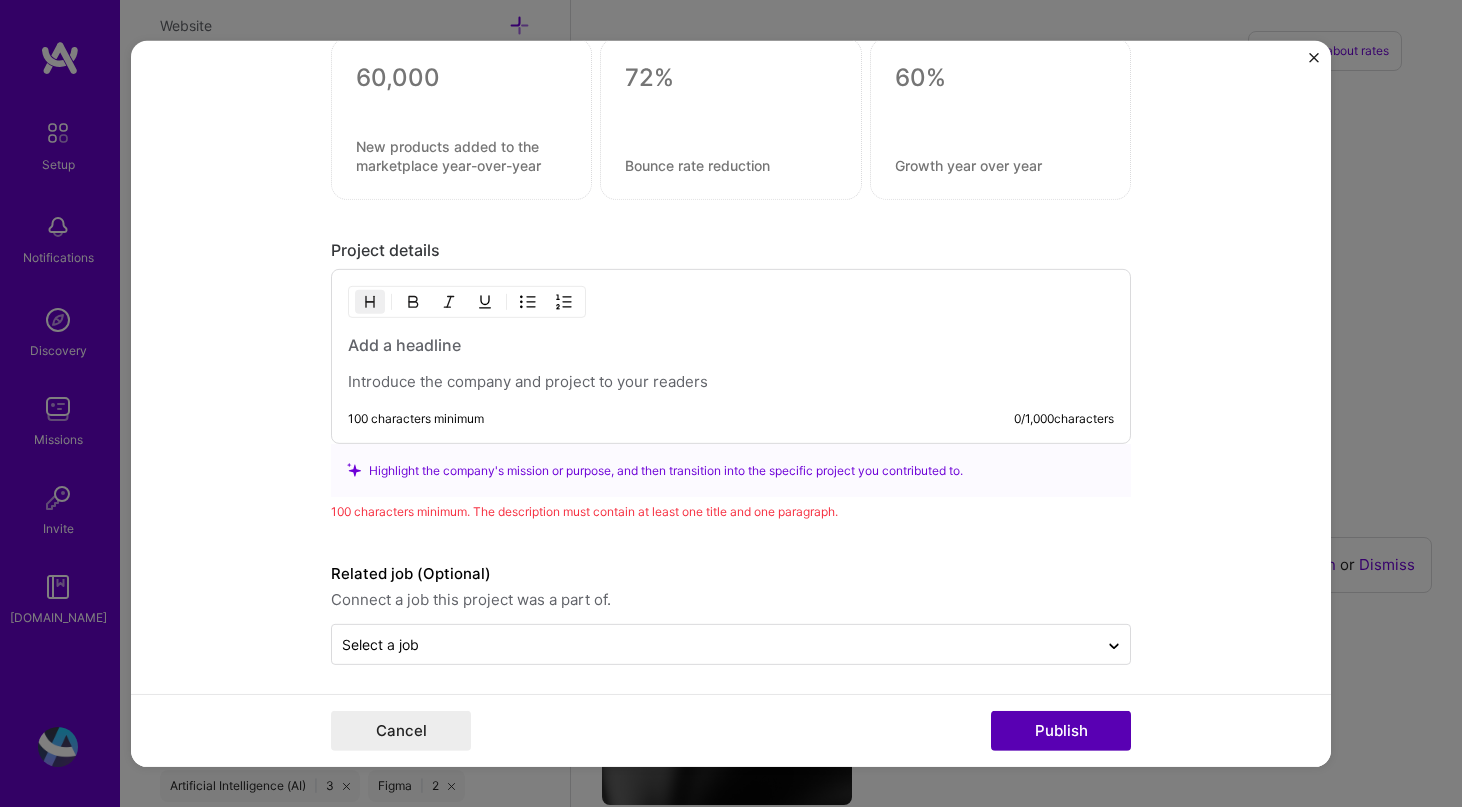 scroll, scrollTop: 1671, scrollLeft: 0, axis: vertical 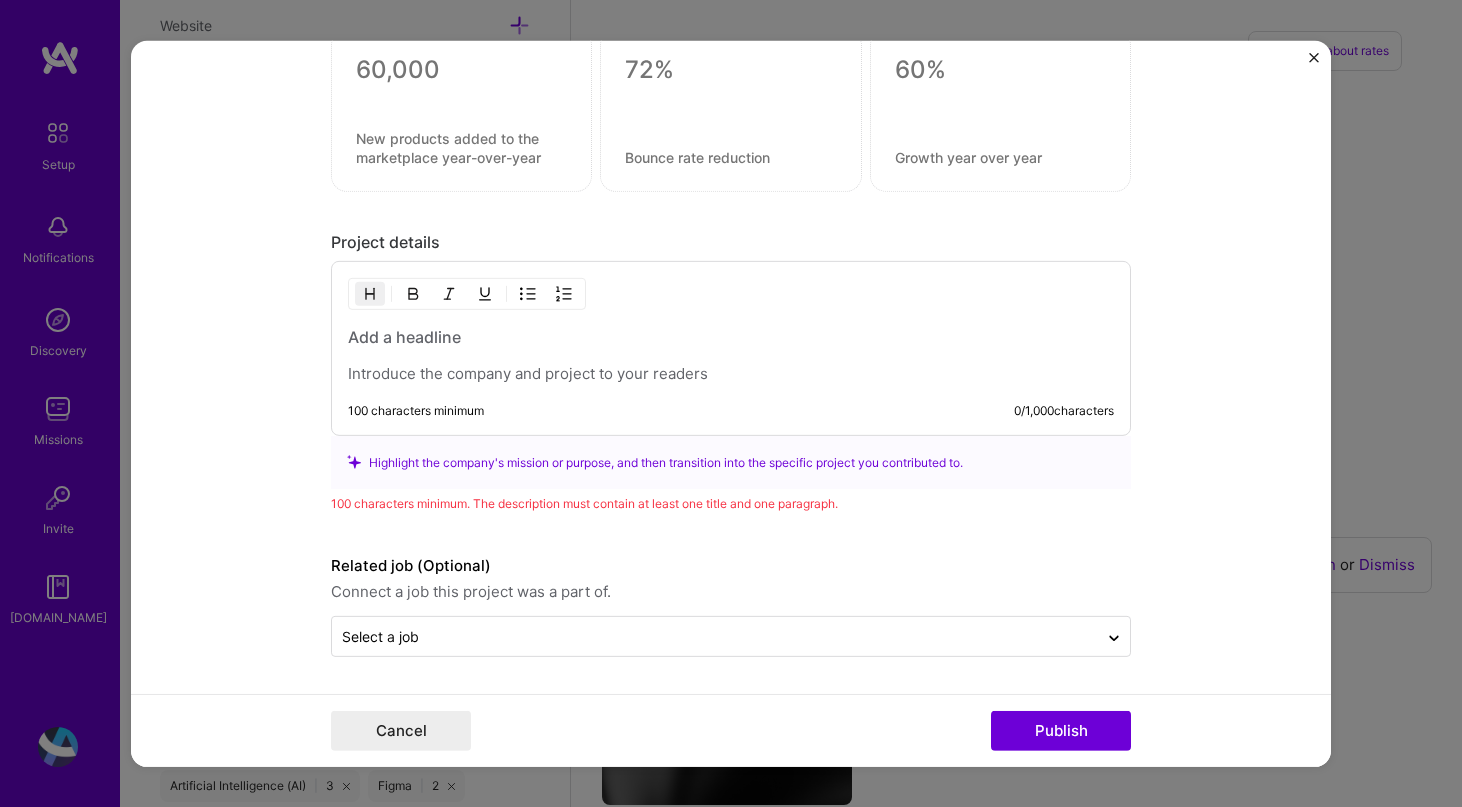 click at bounding box center [1314, 57] 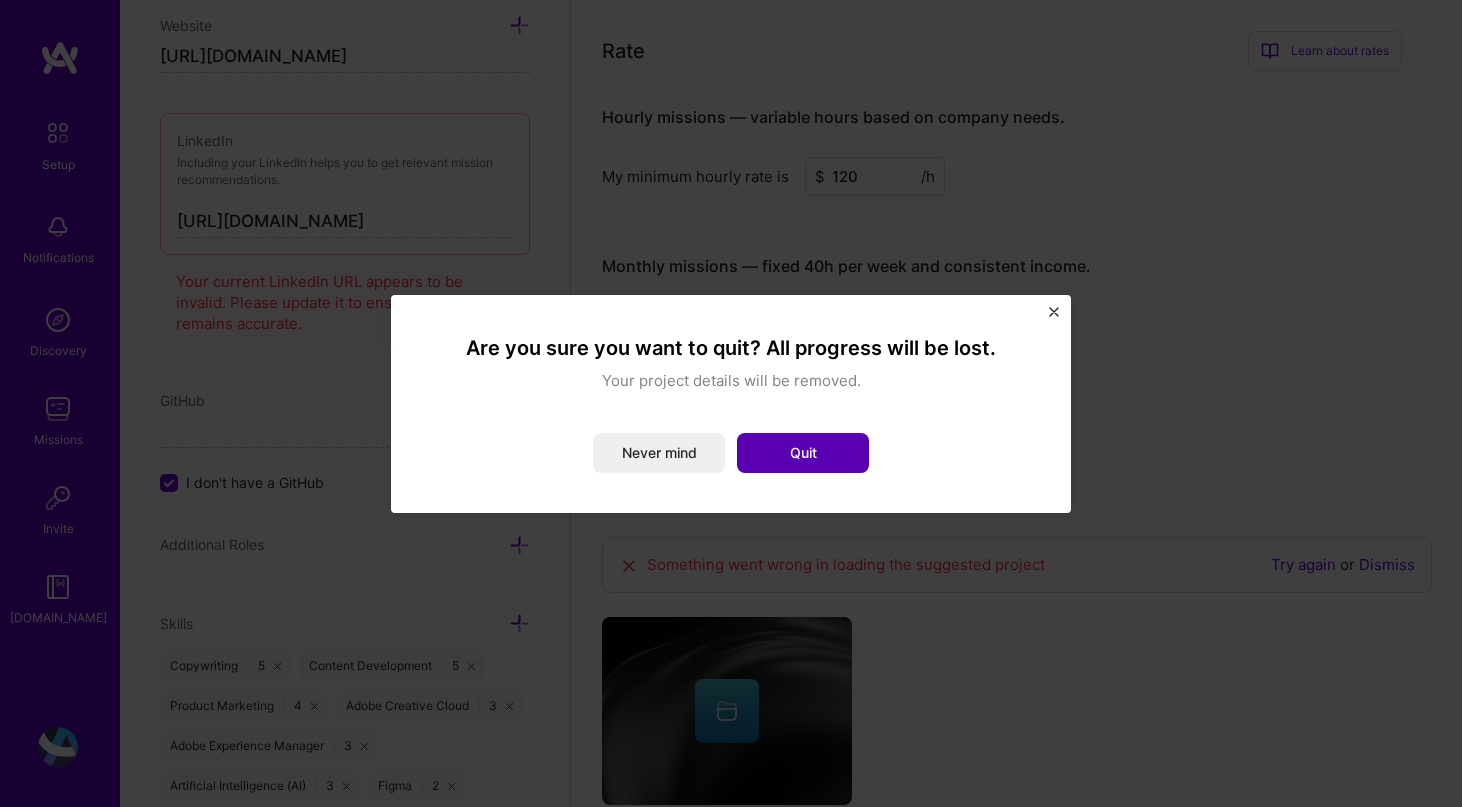 click on "Quit" at bounding box center [803, 453] 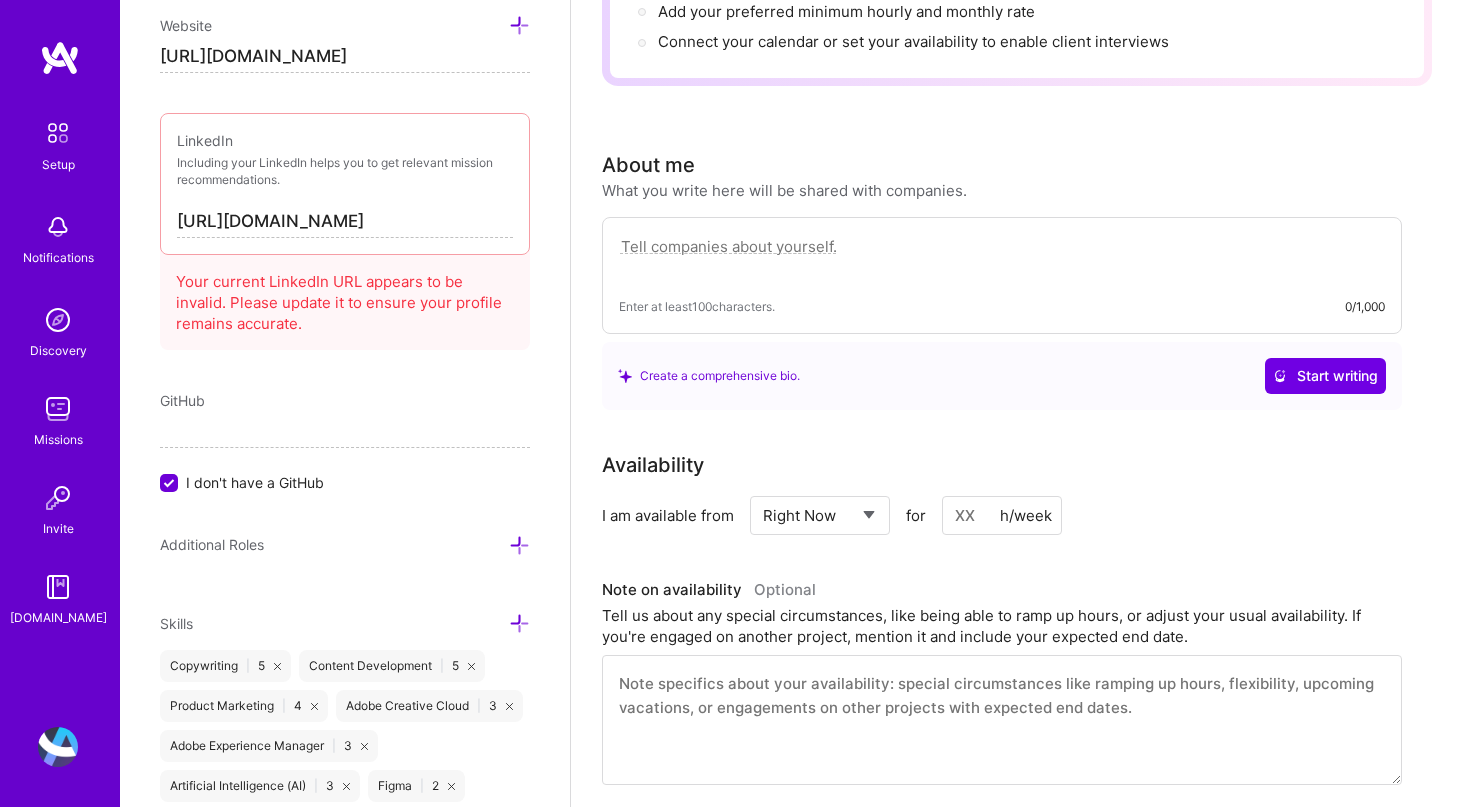 scroll, scrollTop: 0, scrollLeft: 0, axis: both 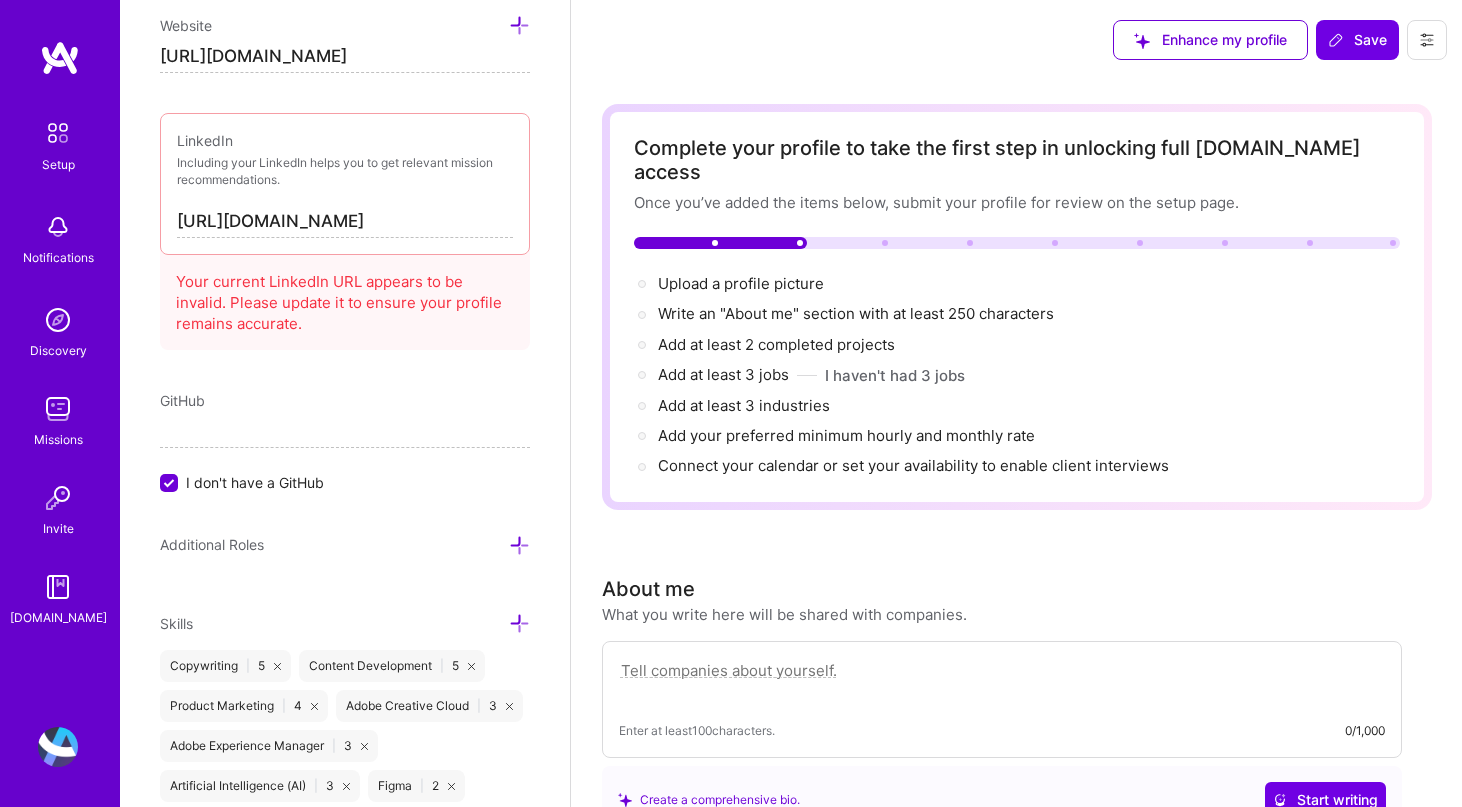type 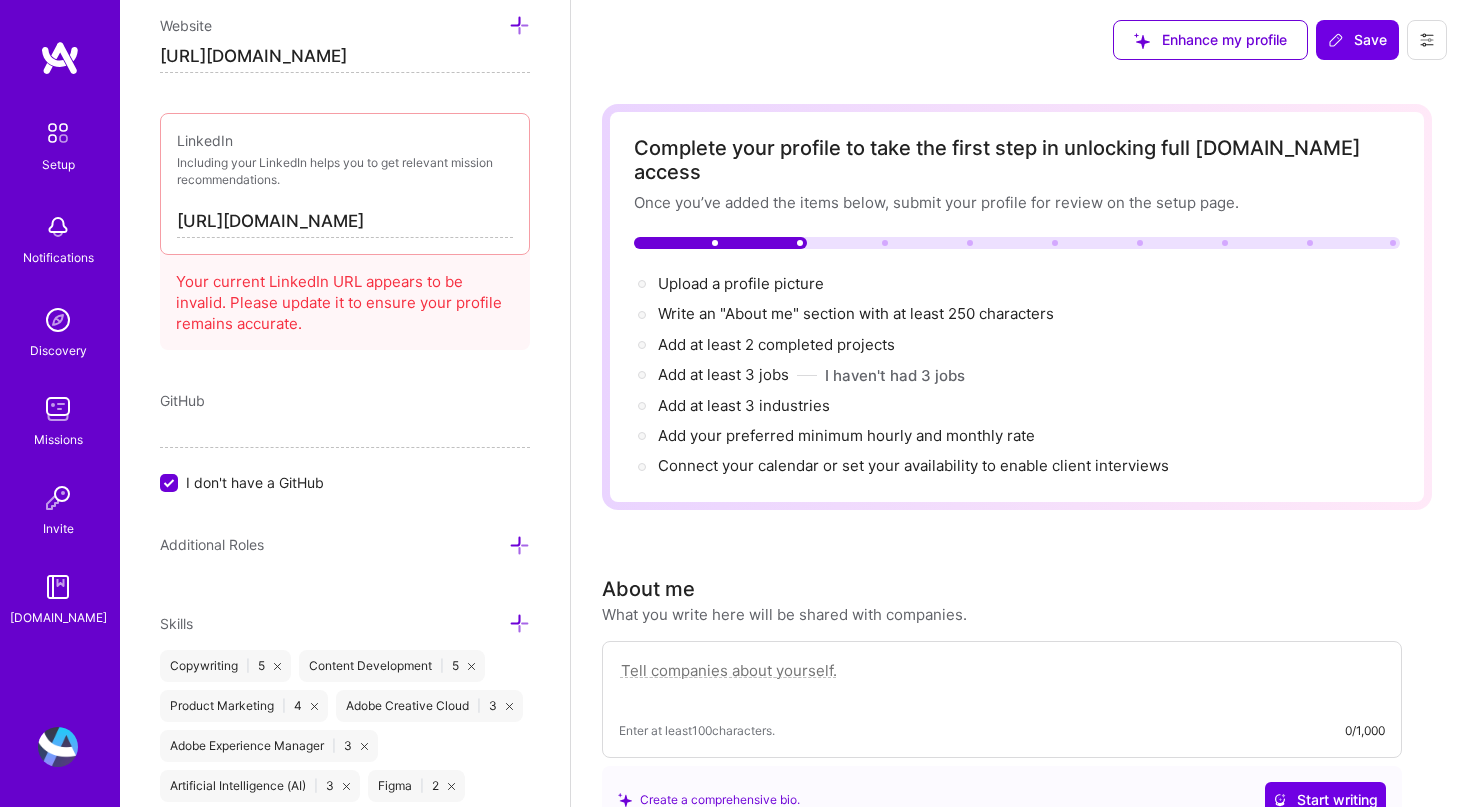 click at bounding box center [60, 58] 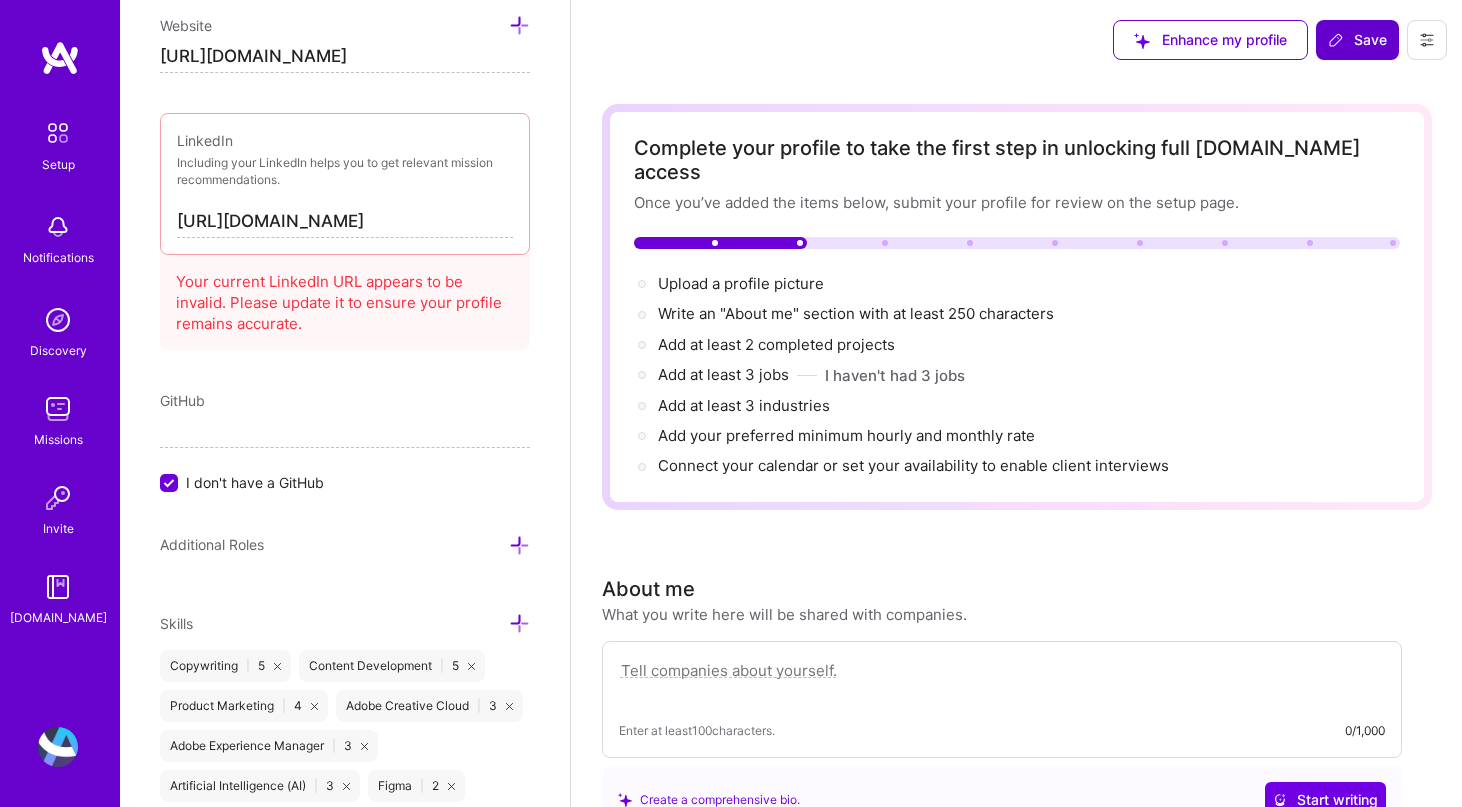 click on "Save" at bounding box center [1357, 40] 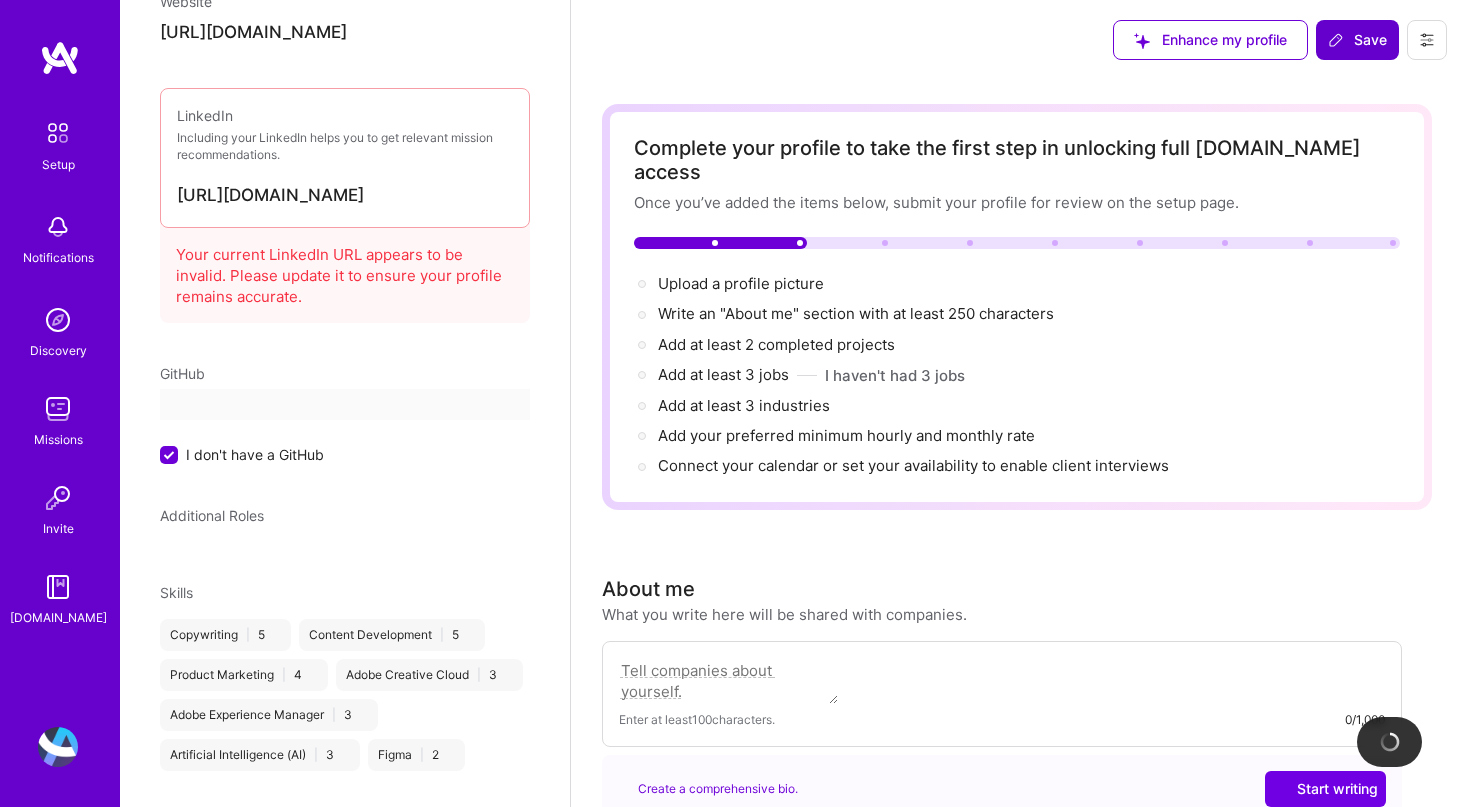 scroll, scrollTop: 190, scrollLeft: 0, axis: vertical 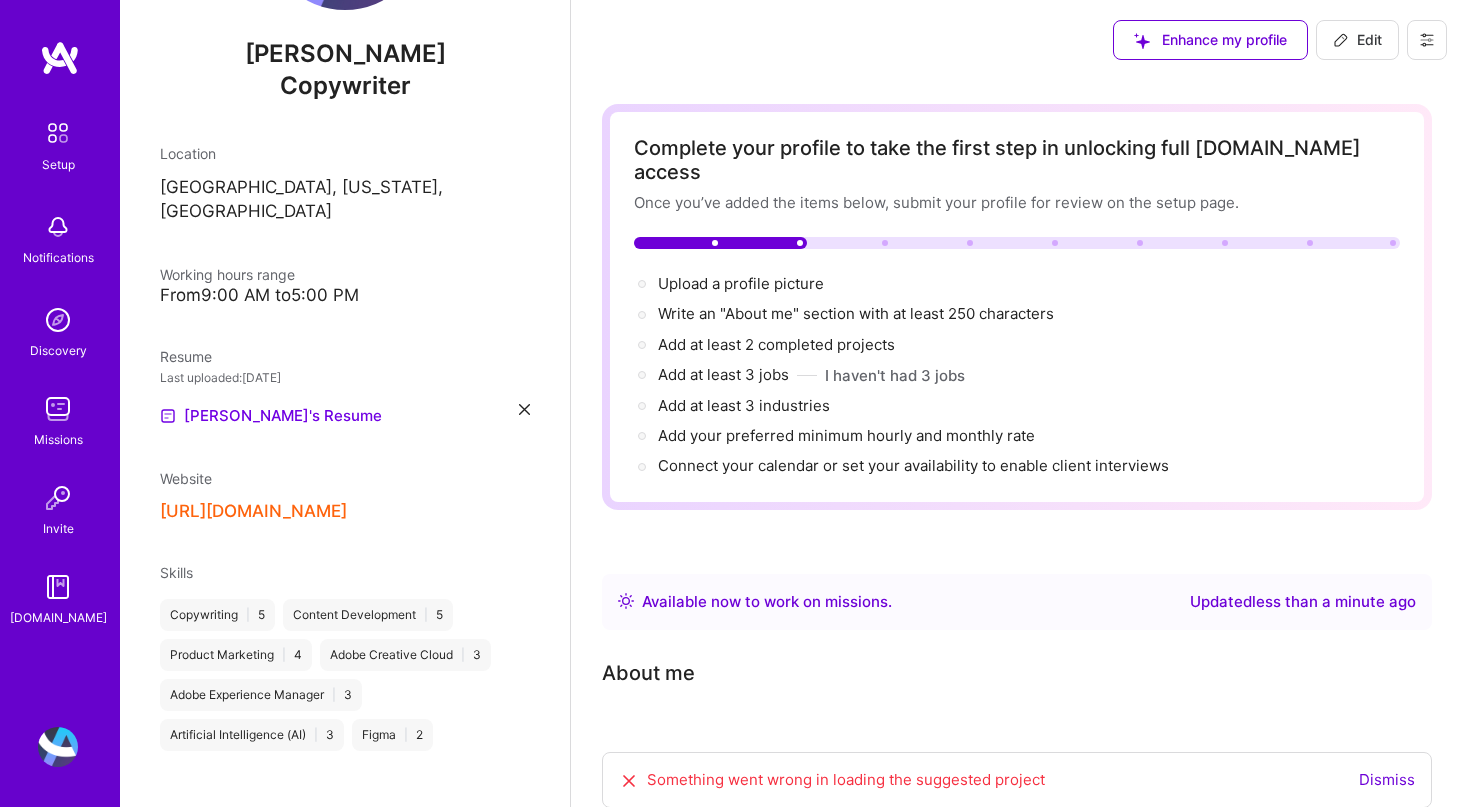 type 